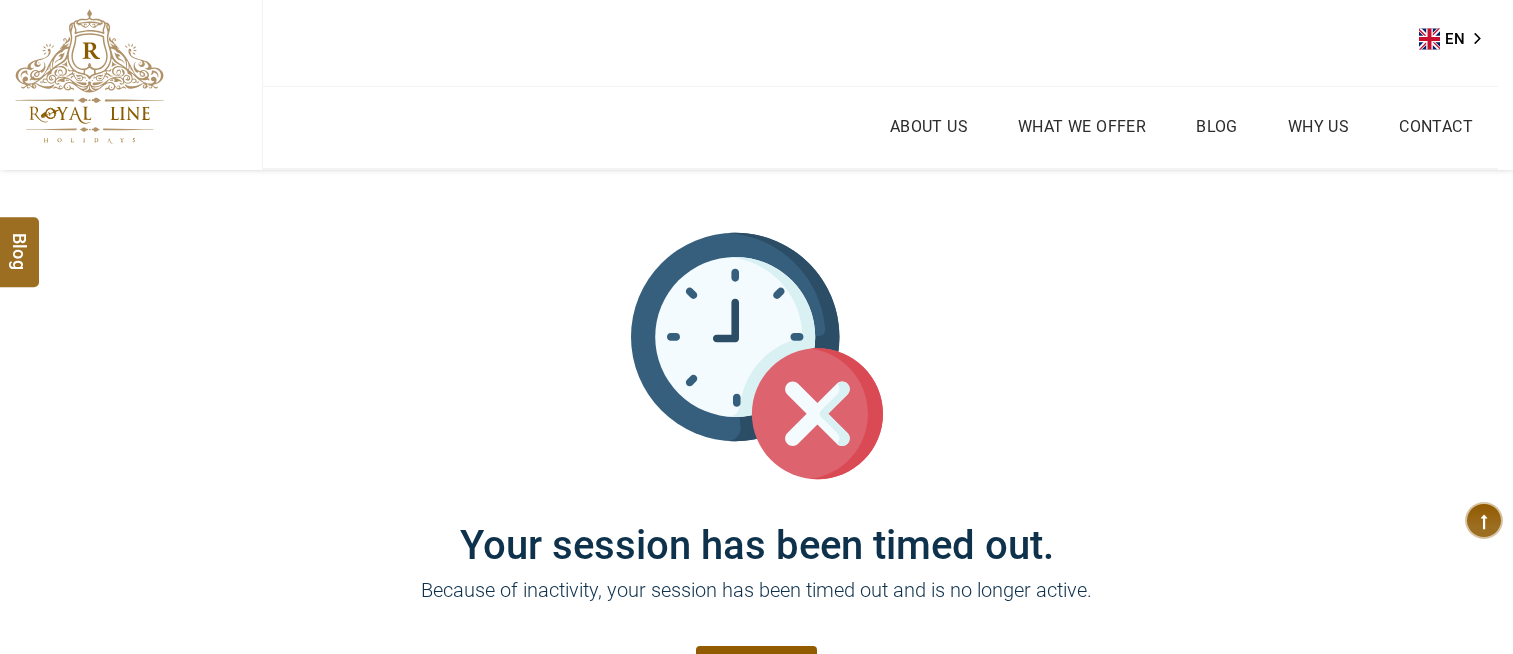 scroll, scrollTop: 0, scrollLeft: 0, axis: both 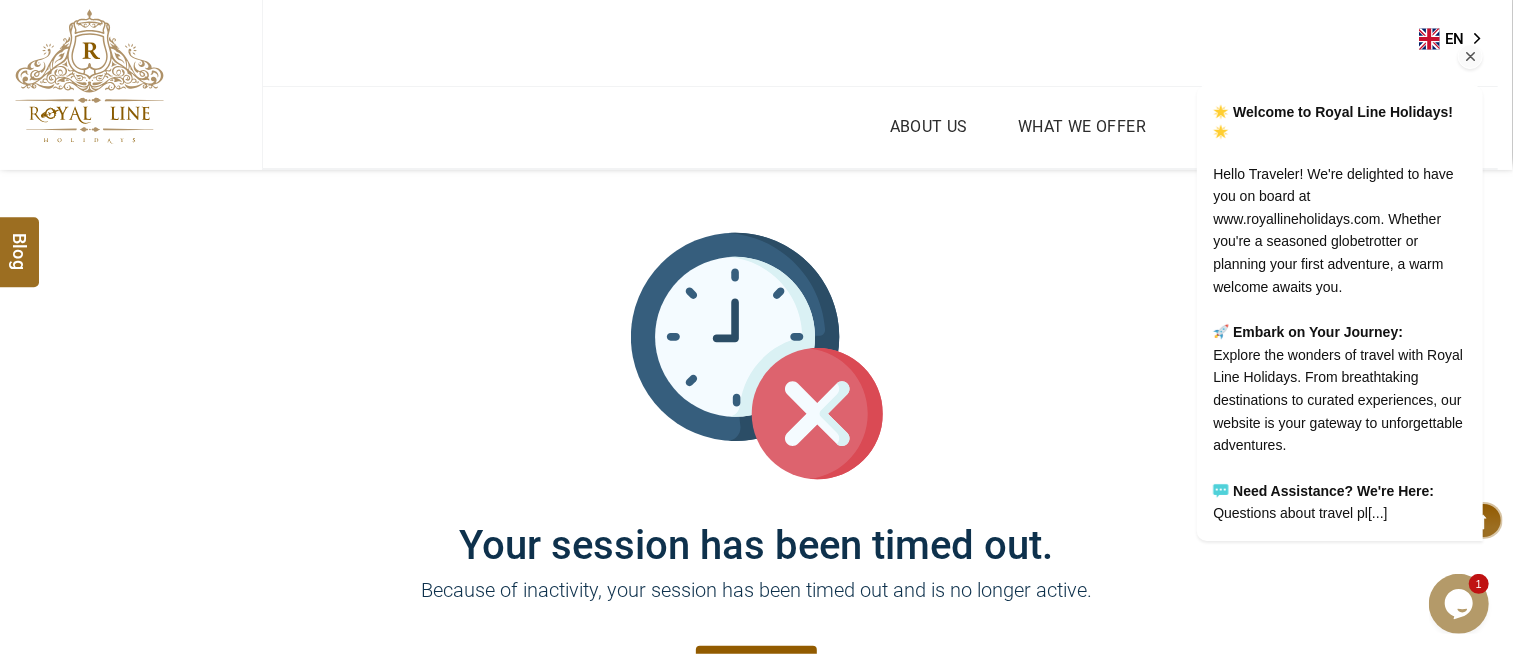 click at bounding box center [1470, 58] 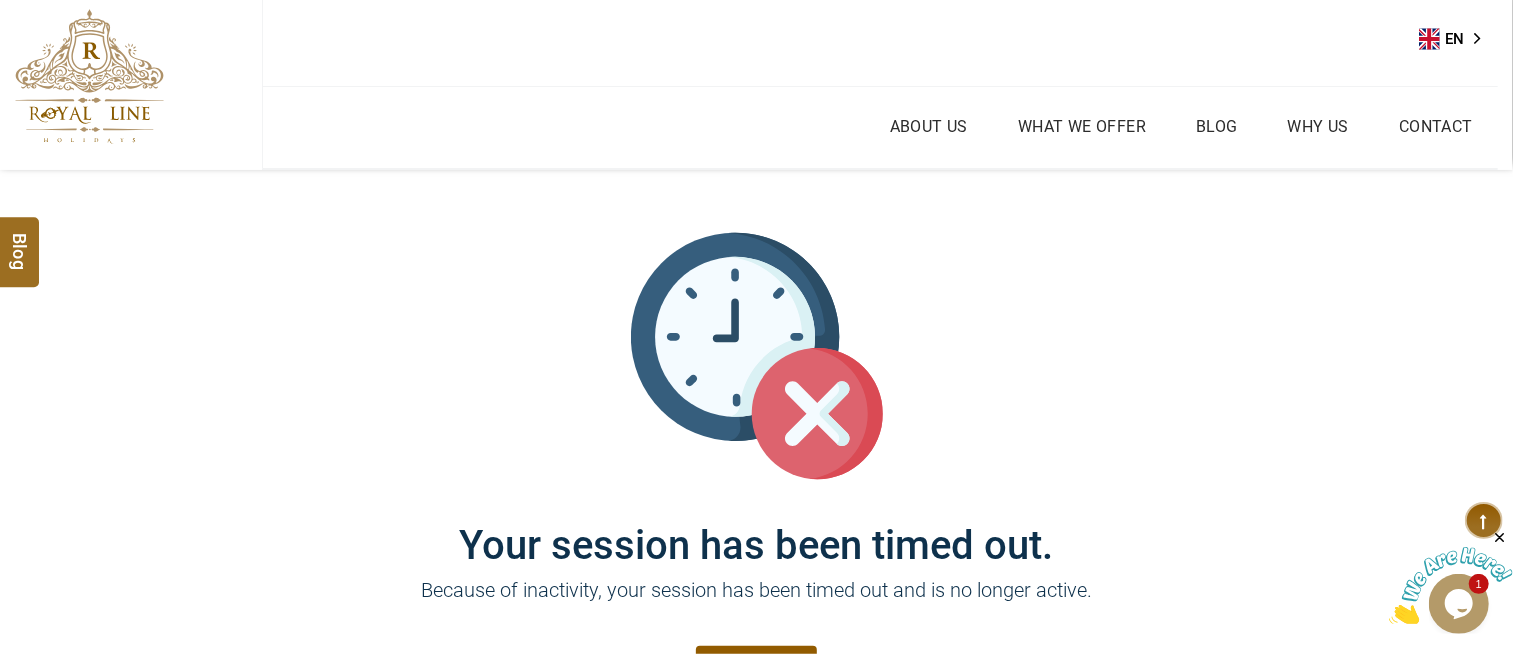 click at bounding box center [89, 76] 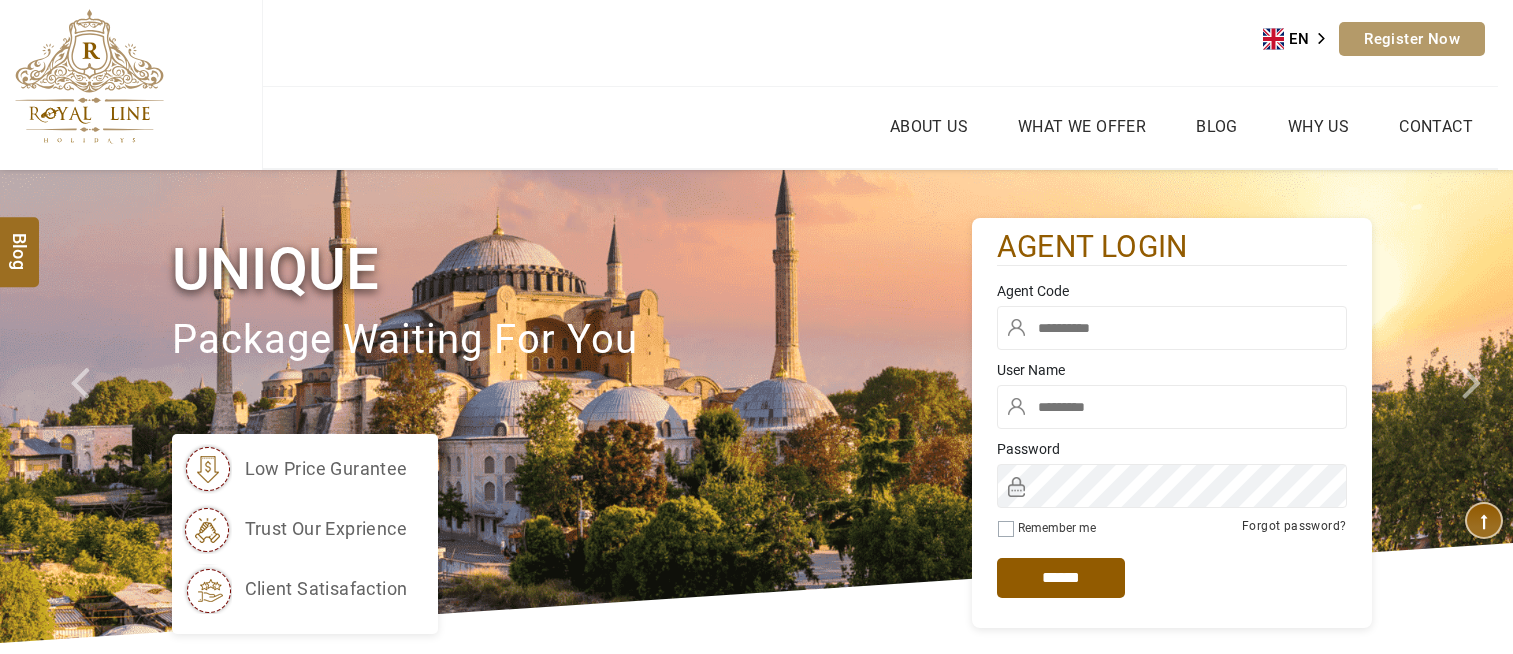 scroll, scrollTop: 0, scrollLeft: 0, axis: both 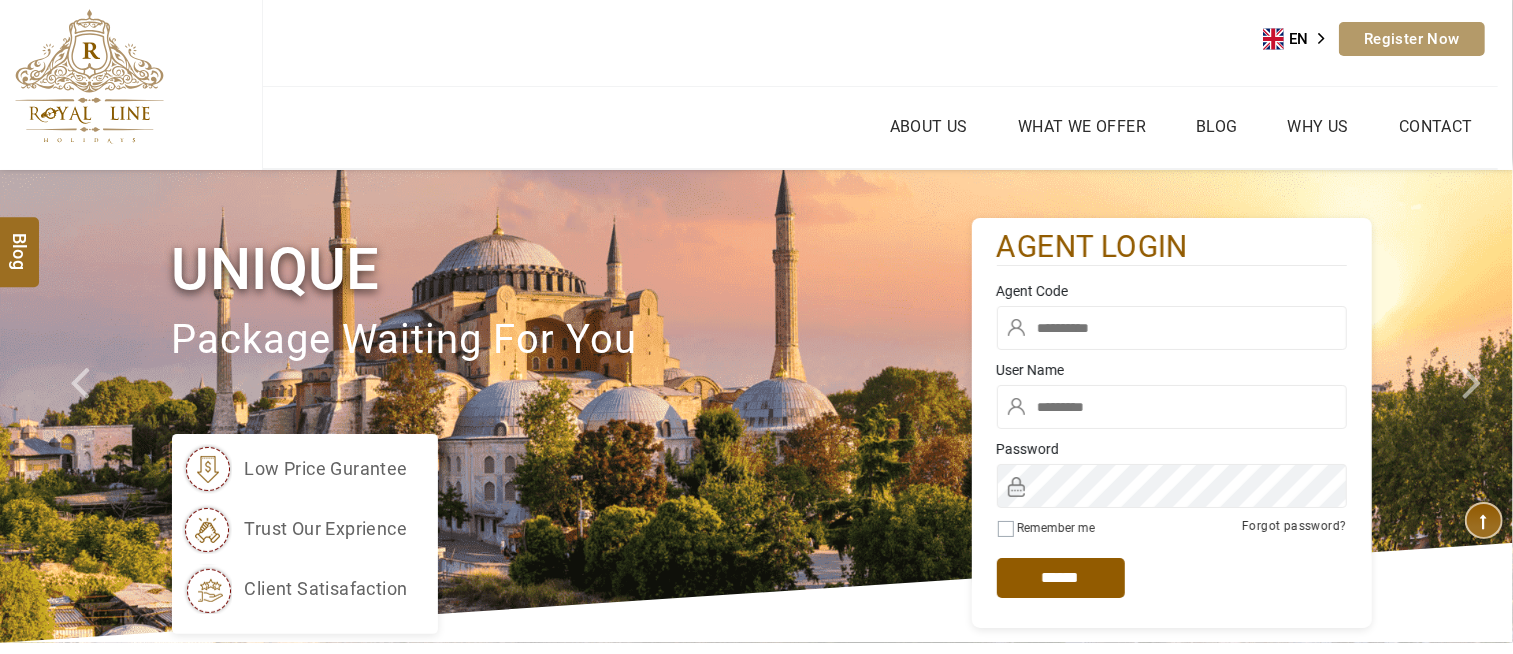 type on "******" 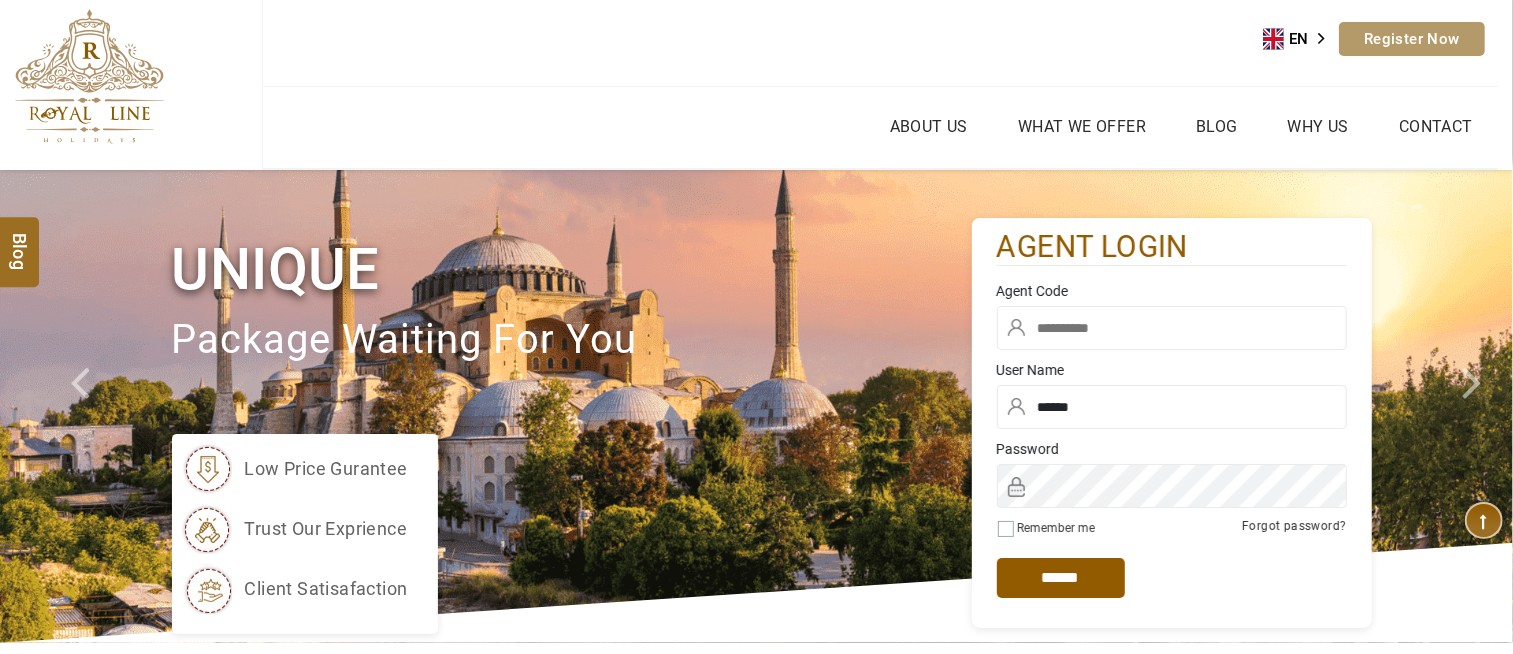 click at bounding box center (1172, 328) 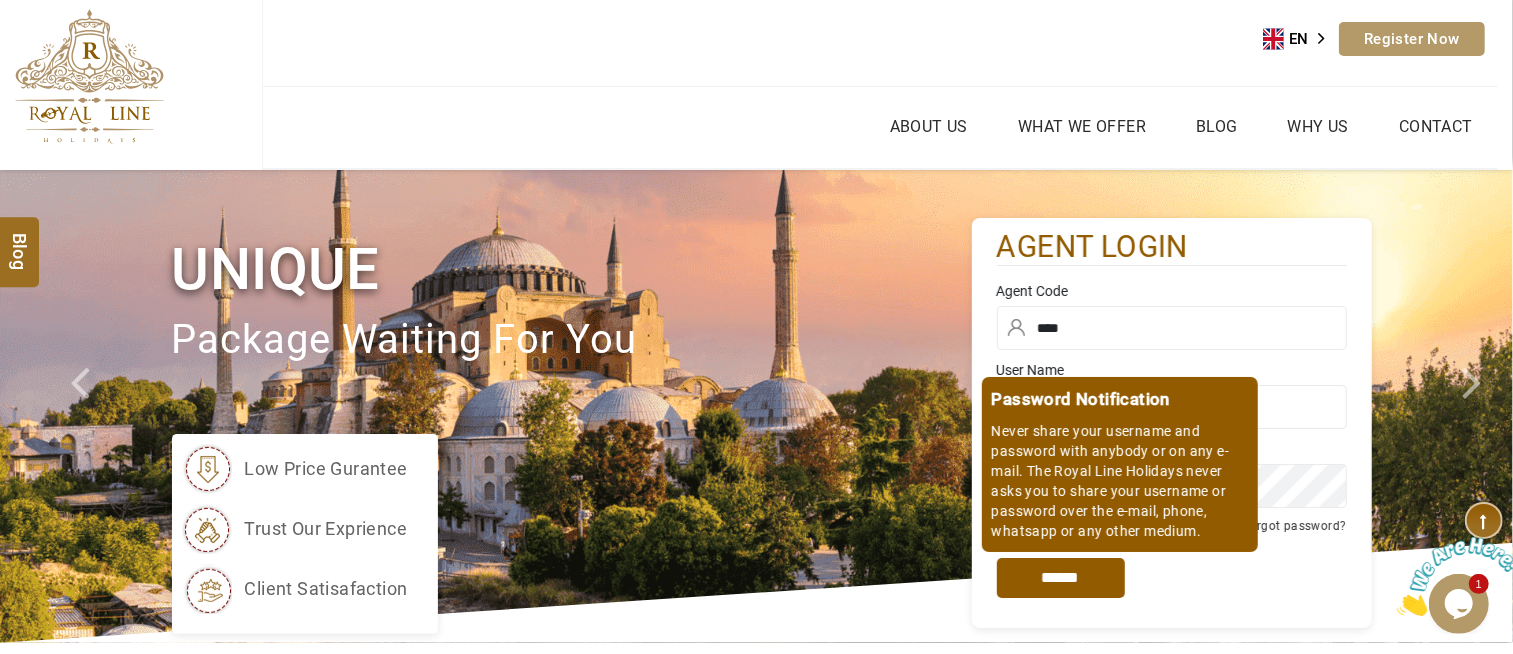 scroll, scrollTop: 0, scrollLeft: 0, axis: both 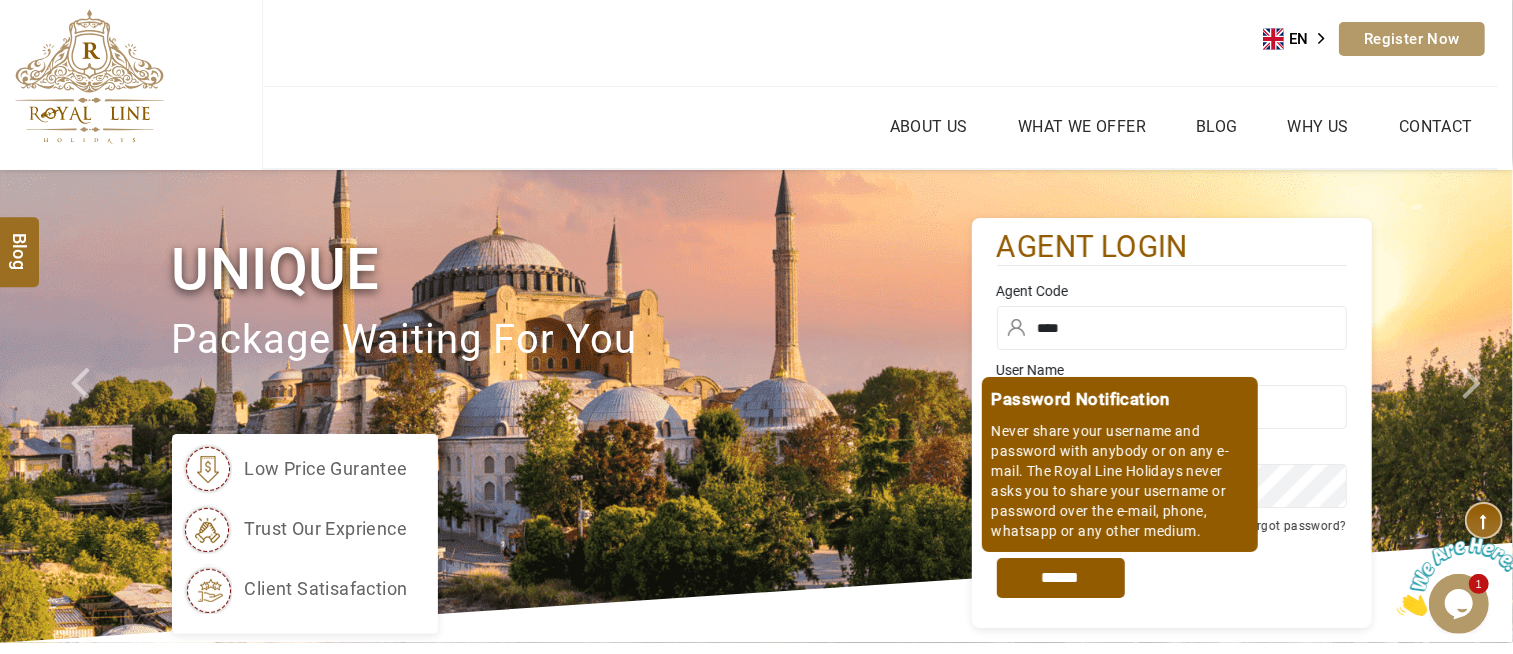 click on "*****" at bounding box center [1061, 578] 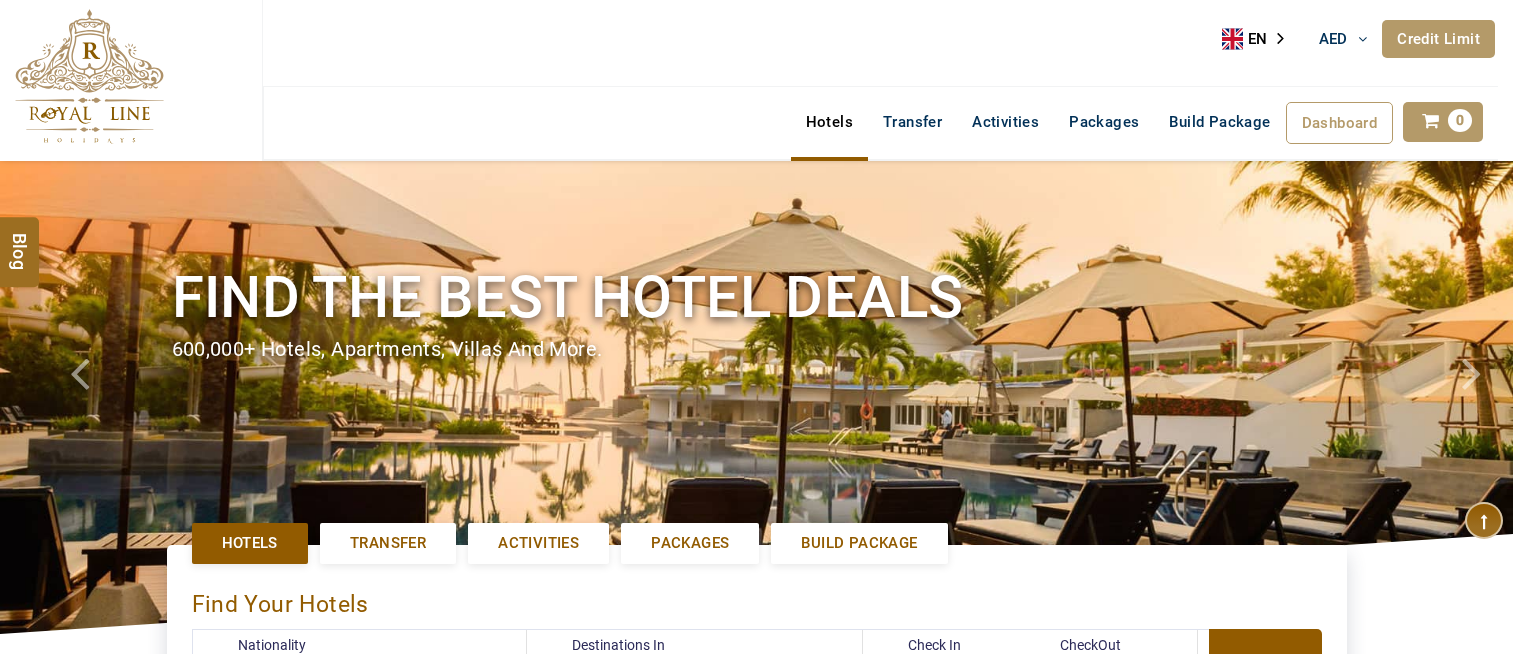 select on "******" 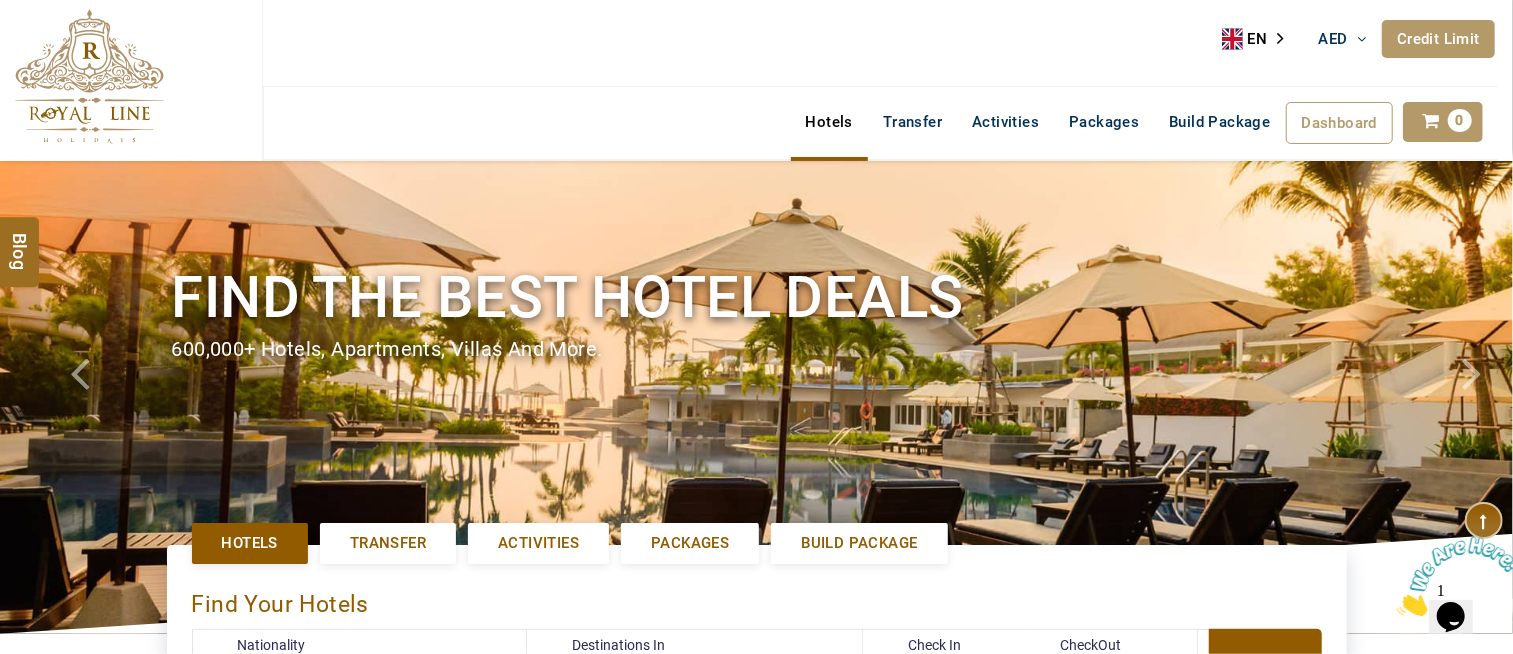 scroll, scrollTop: 0, scrollLeft: 0, axis: both 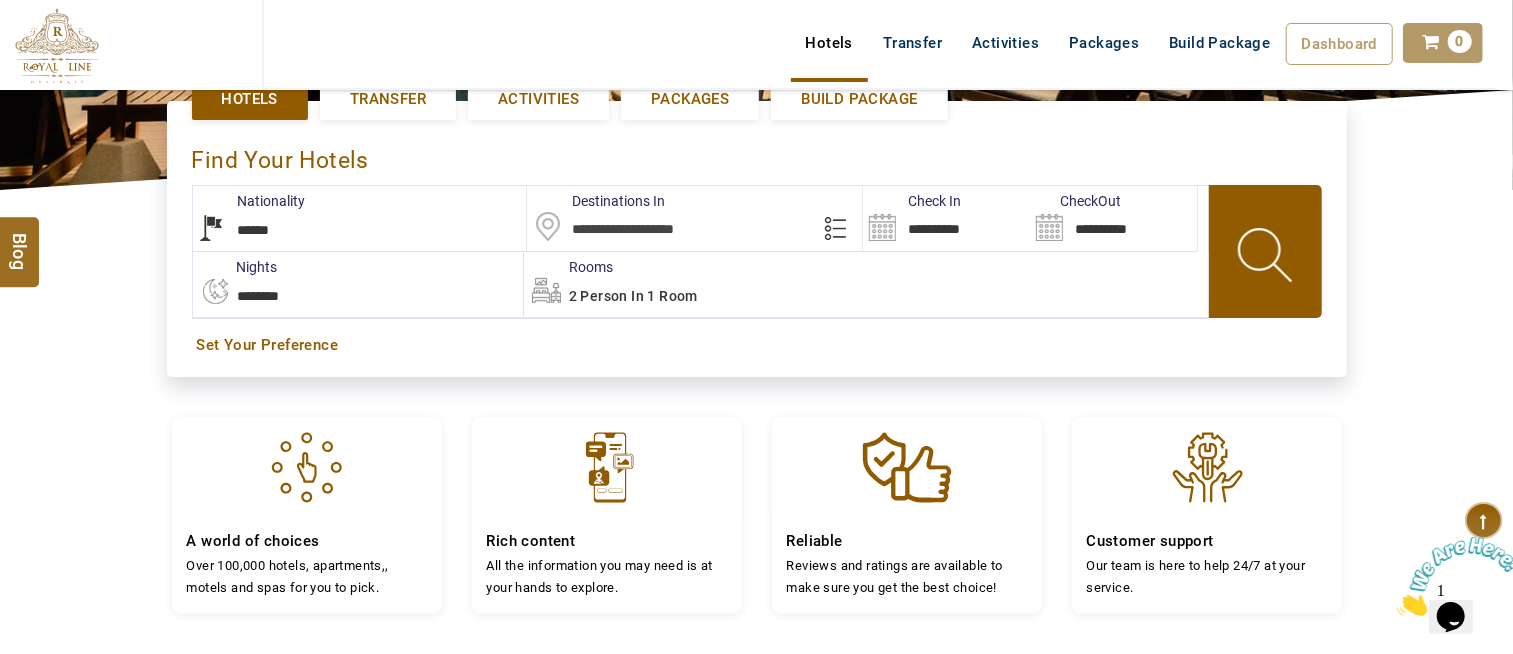click at bounding box center [694, 218] 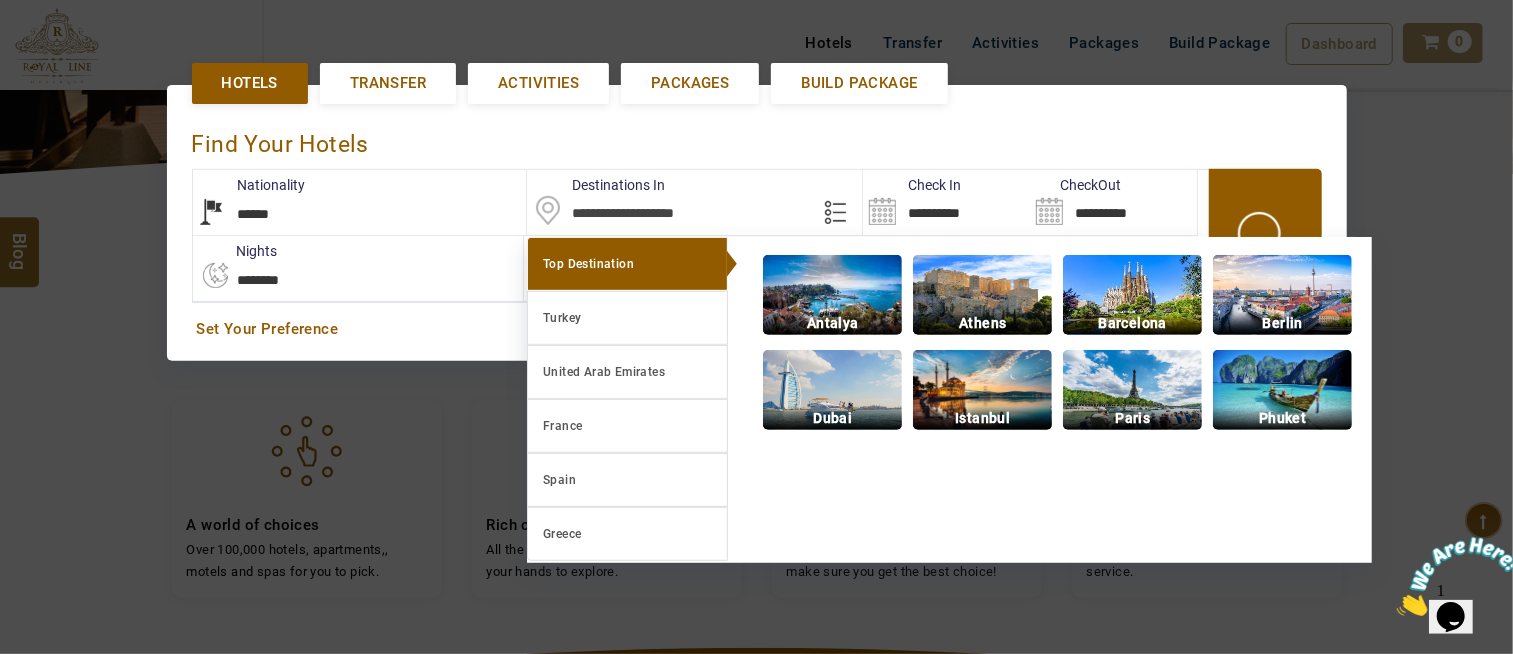 scroll, scrollTop: 461, scrollLeft: 0, axis: vertical 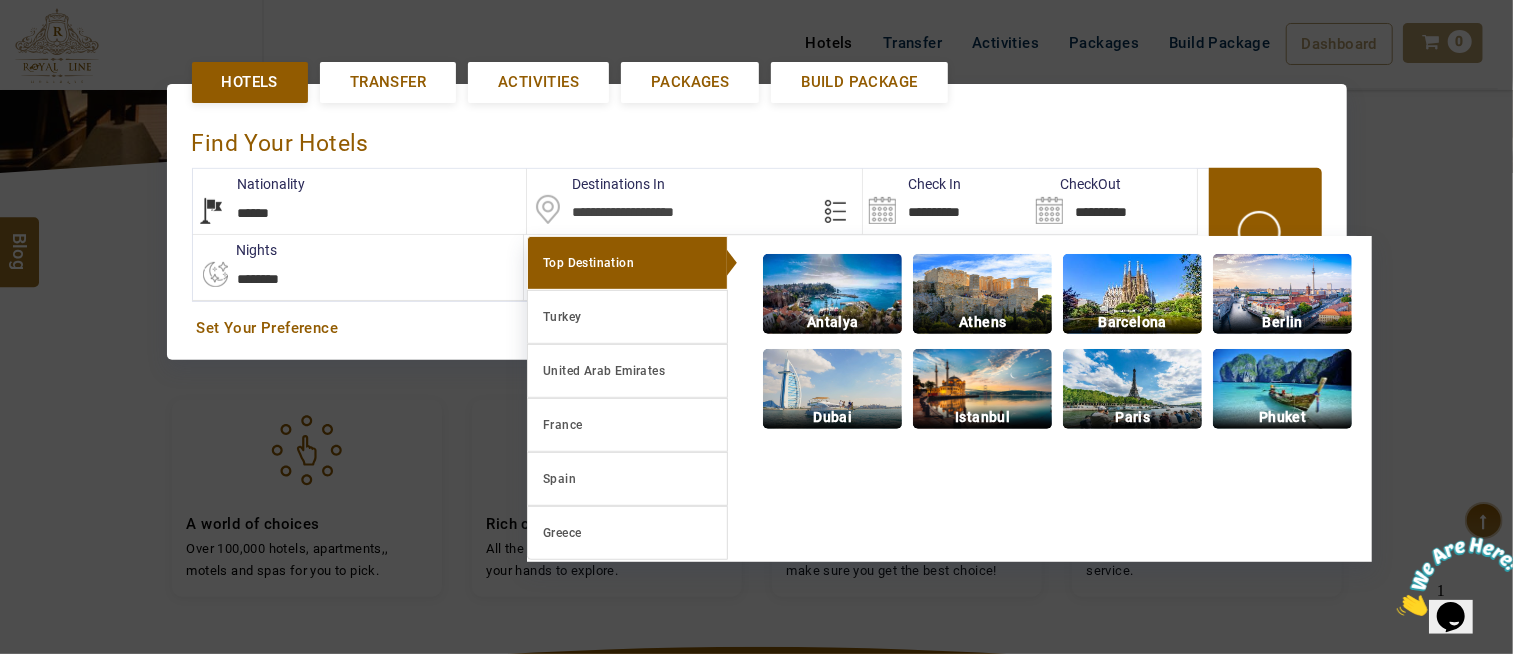 type on "*" 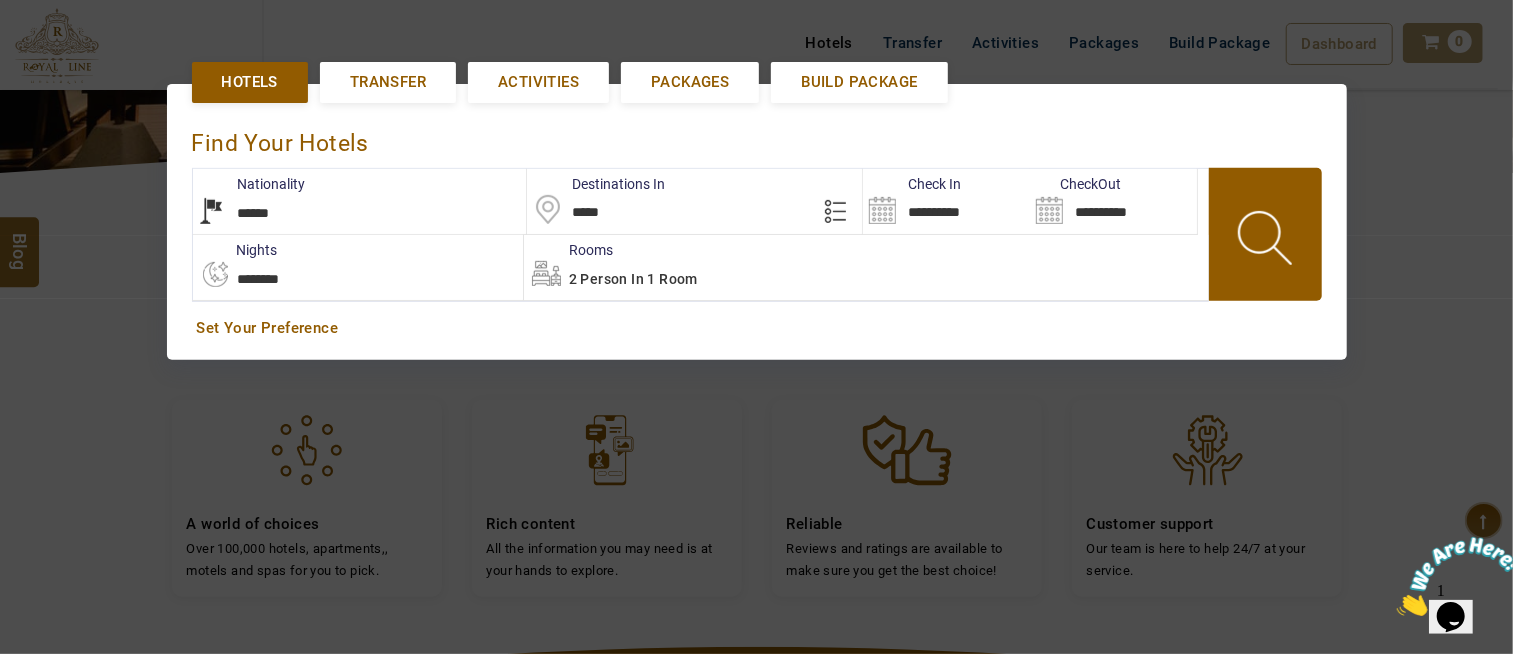 type on "******" 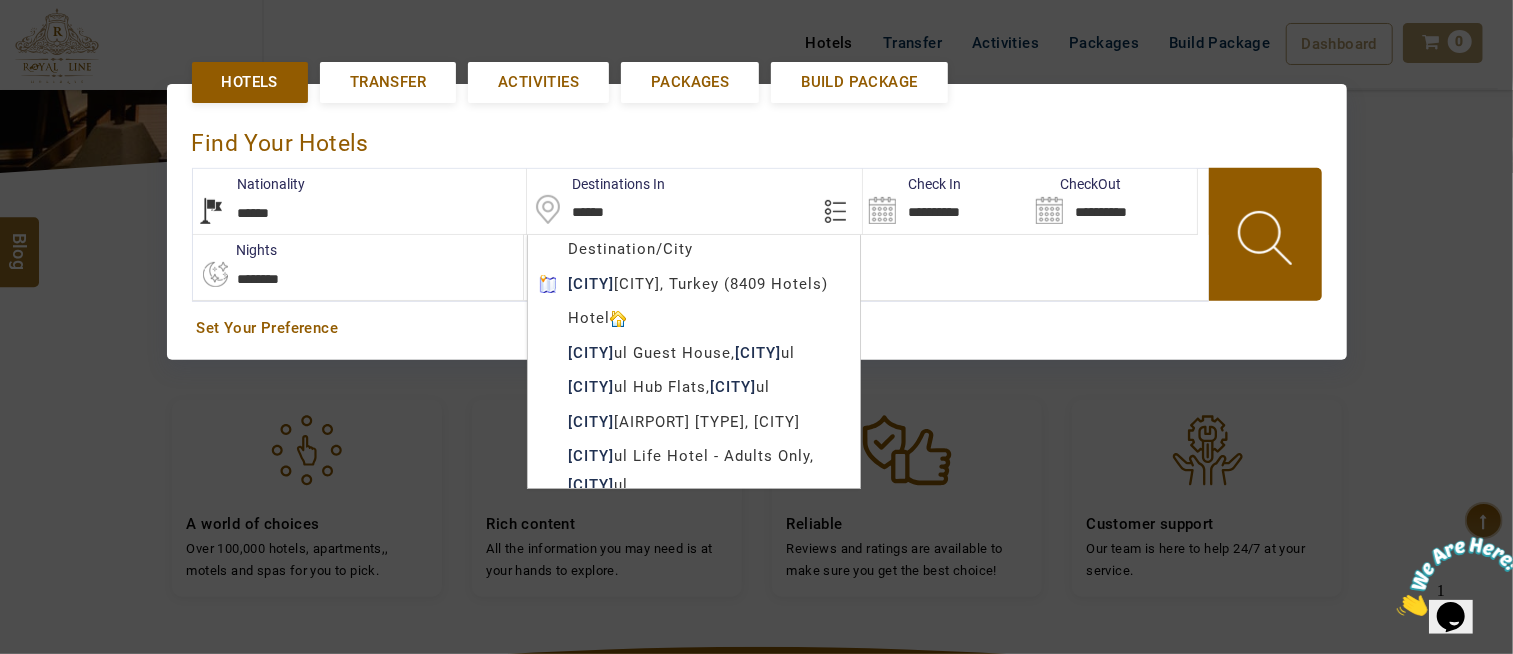 click on "******" at bounding box center [694, 201] 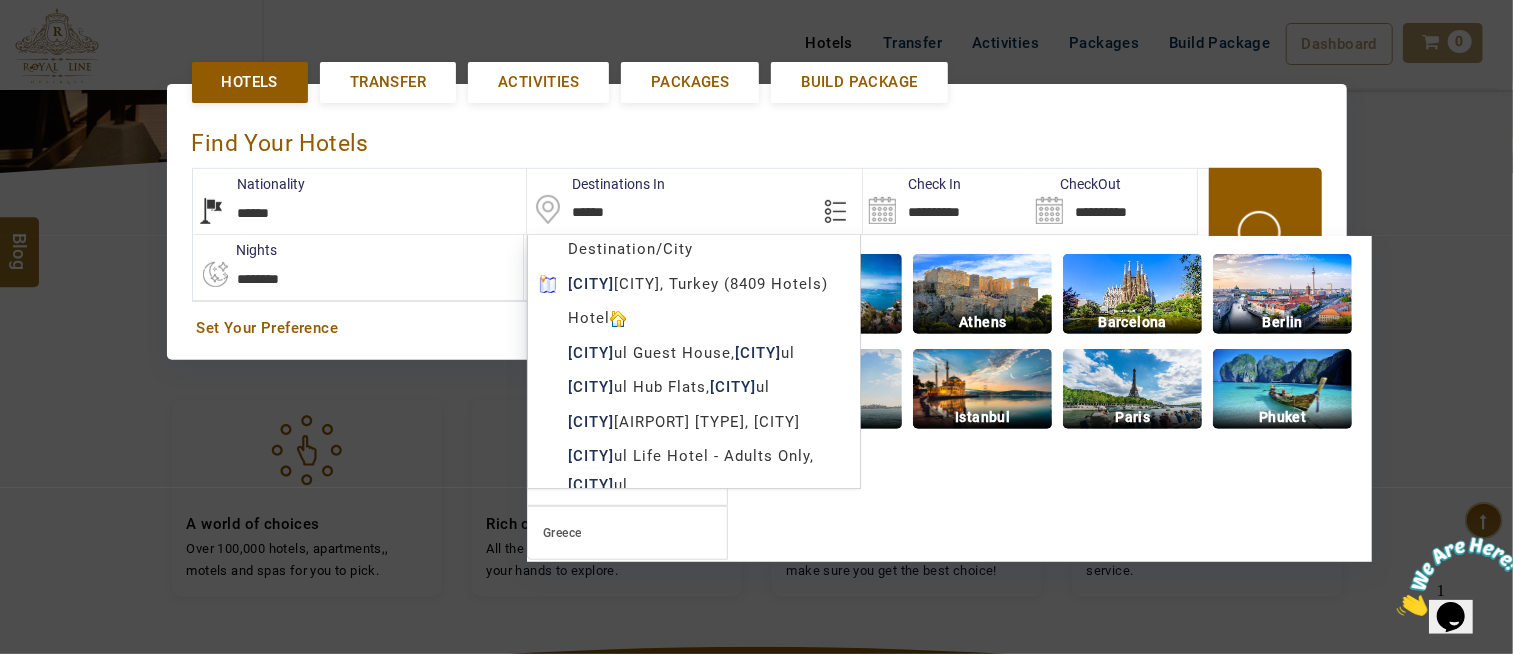 click on "******" at bounding box center (694, 201) 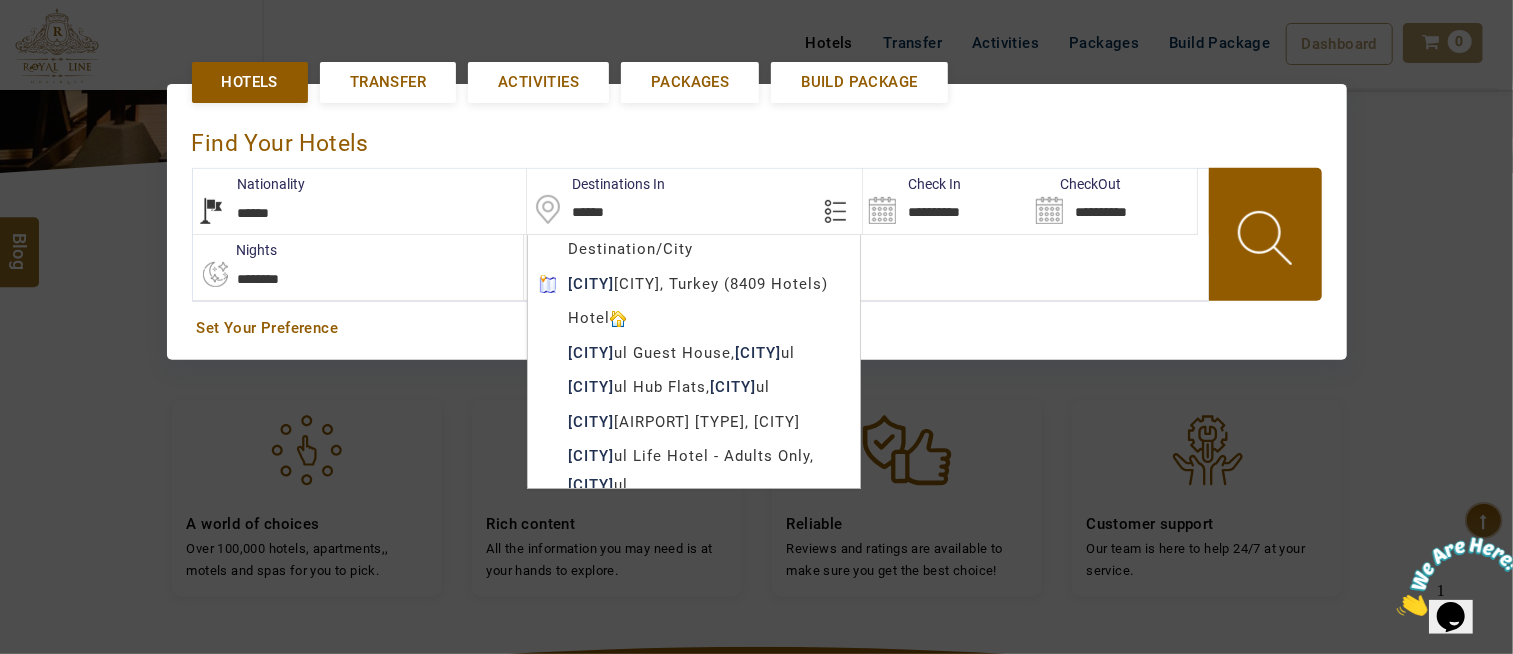 type 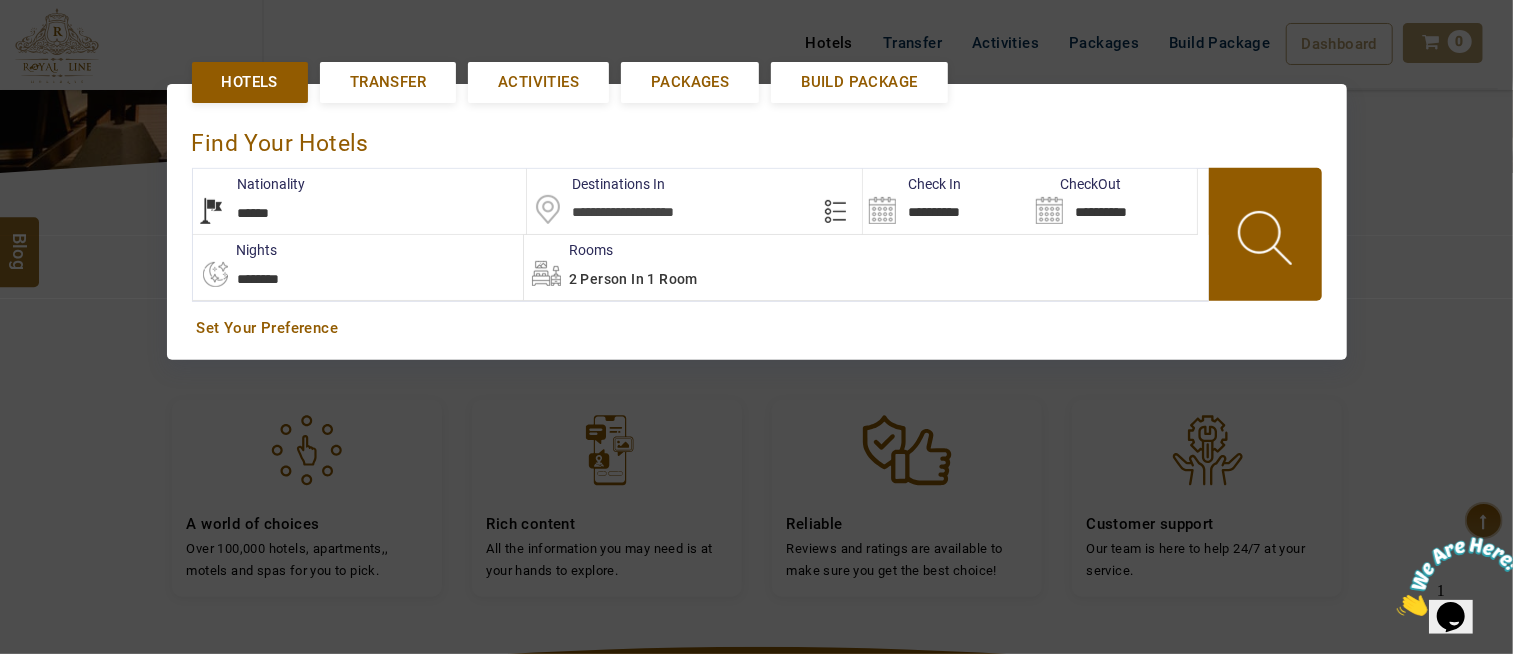 click at bounding box center [756, 327] 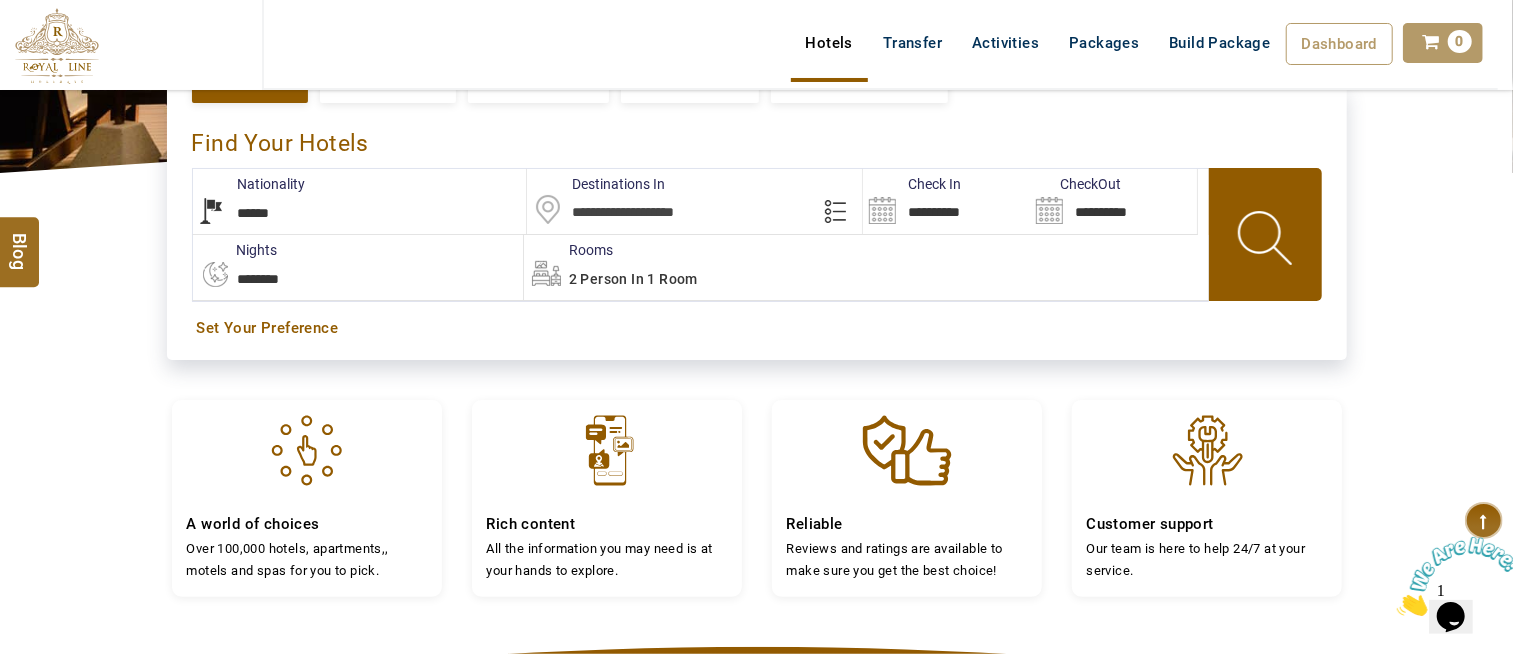 click at bounding box center [694, 201] 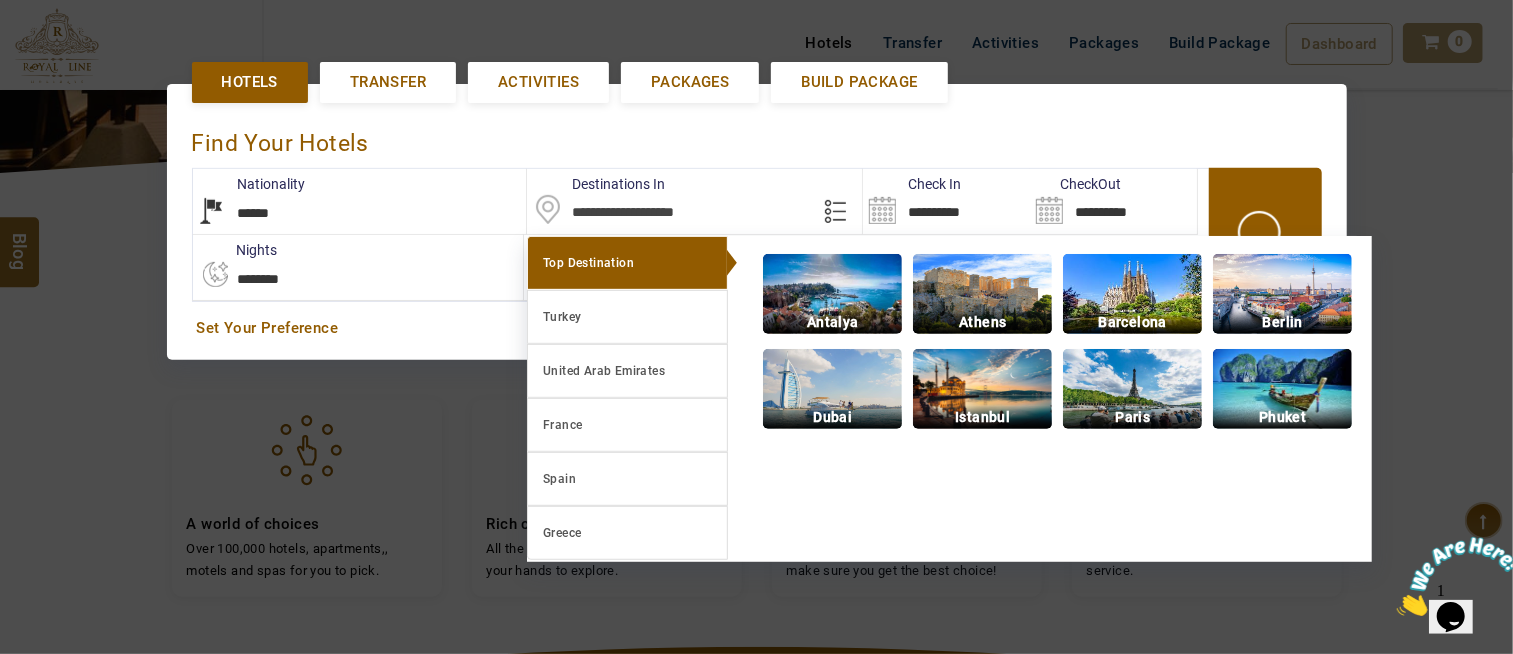 click on "**********" at bounding box center [360, 201] 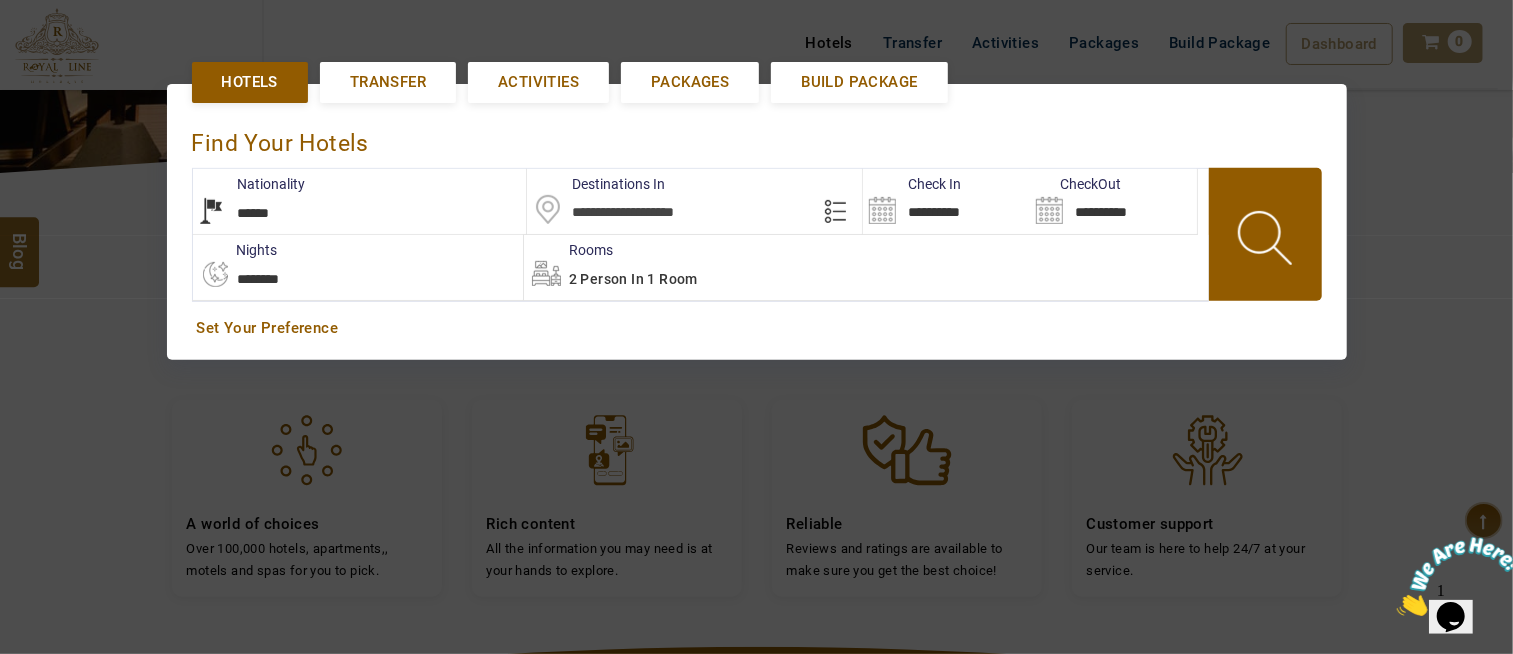 select on "******" 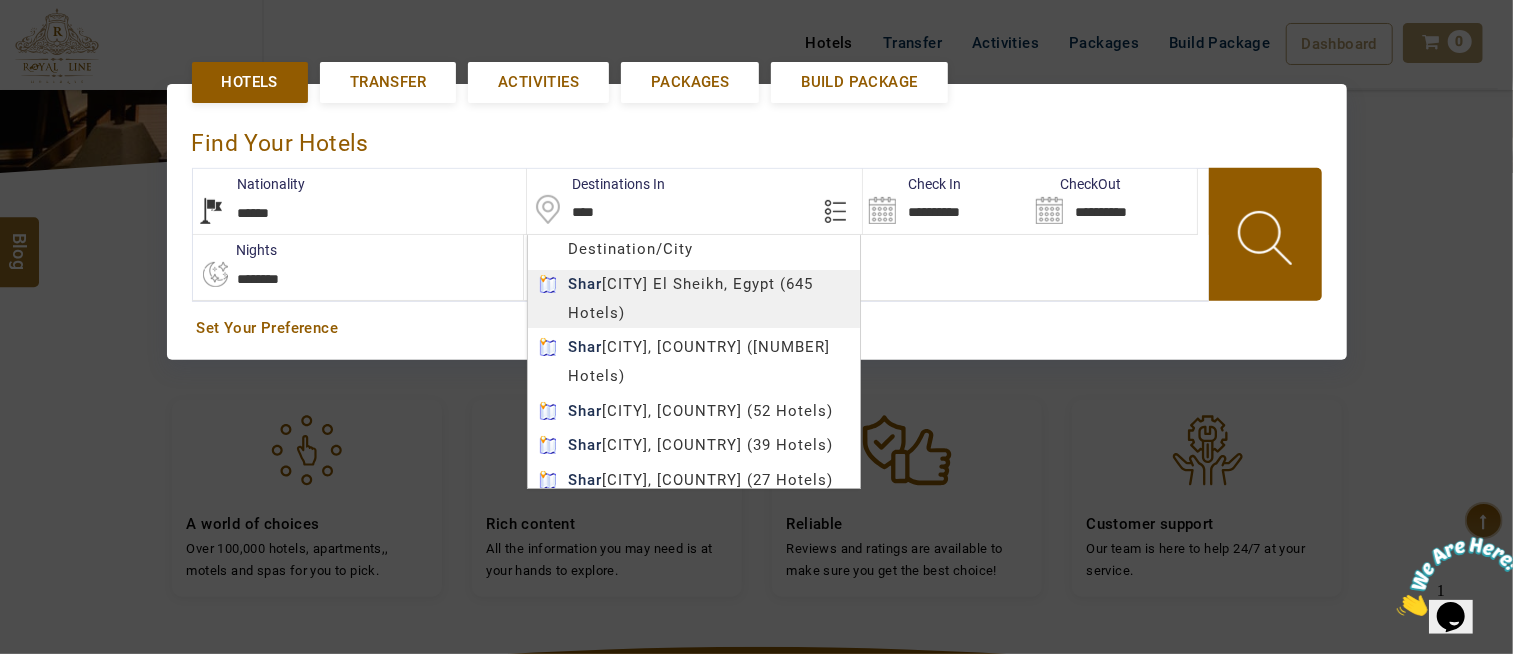 type on "**********" 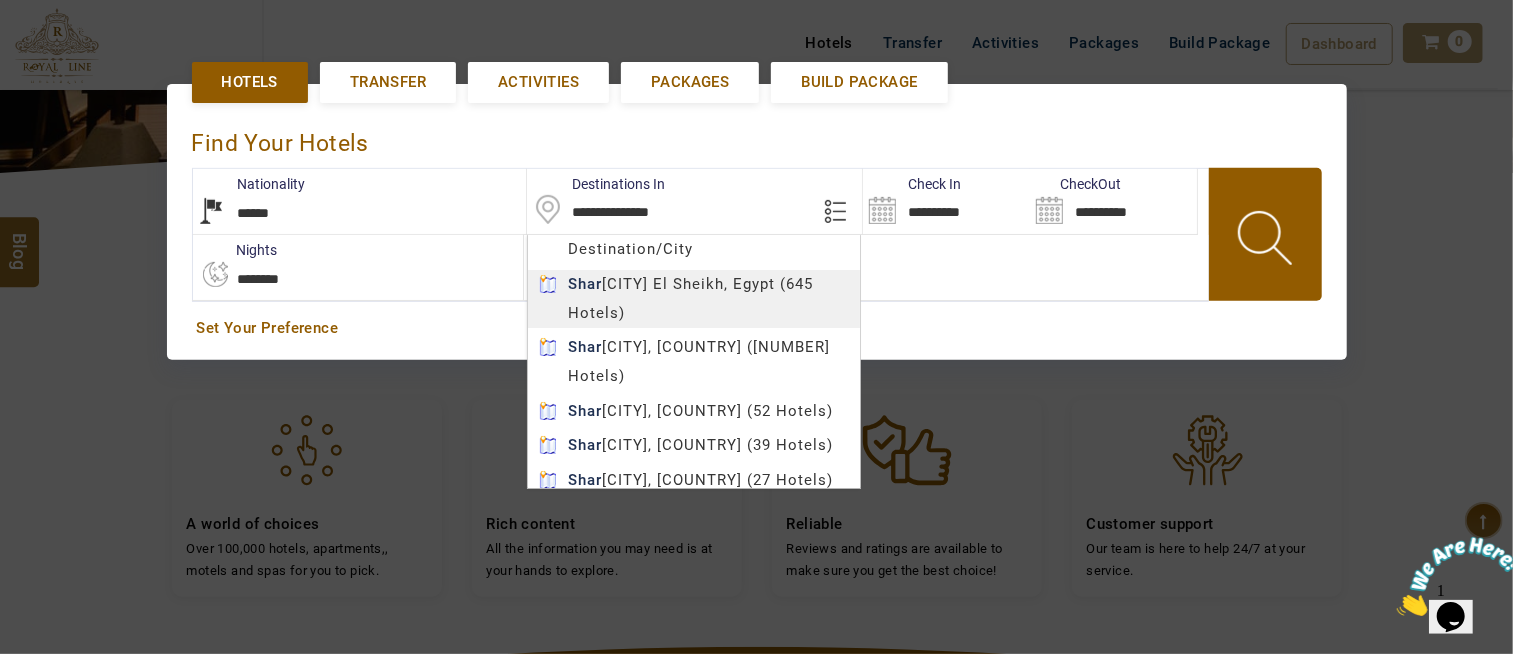 click on "HIJAZI TRAVEL AED AED  AED EUR  € USD  $ INR  ₹ THB  ฿ IDR  Rp BHD  BHD TRY  ₺ Credit Limit EN HE AR ES PT ZH Helpline
+971 55 344 0168 Register Now +971 55 344 0168 info@royallineholidays.com About Us What we Offer Blog Why Us Contact Hotels  Transfer Activities Packages Build Package Dashboard My Profile My Booking My Reports My Quotation Sign Out 0 Points Redeem Now To Redeem 6207 Points Future Points  671   Points Credit Limit Credit Limit USD 12000.00 70% Complete Used USD 3165.22 Available USD 8834.78 Setting  Looks like you haven't added anything to your cart yet Countinue Shopping ****** ****** Please Wait.. Blog demo
Remember me Forgot
password? LOG IN Don't have an account?   Register Now My Booking View/ Print/Cancel Your Booking without Signing in Submit demo
In A Few Moment, You Will Be Celebrating Best Hotel options galore ! Check In   CheckOut Rooms Rooms Please Wait Find the best hotel deals 600,000+ hotels, apartments, villas and more. Hotels  1" at bounding box center (756, 355) 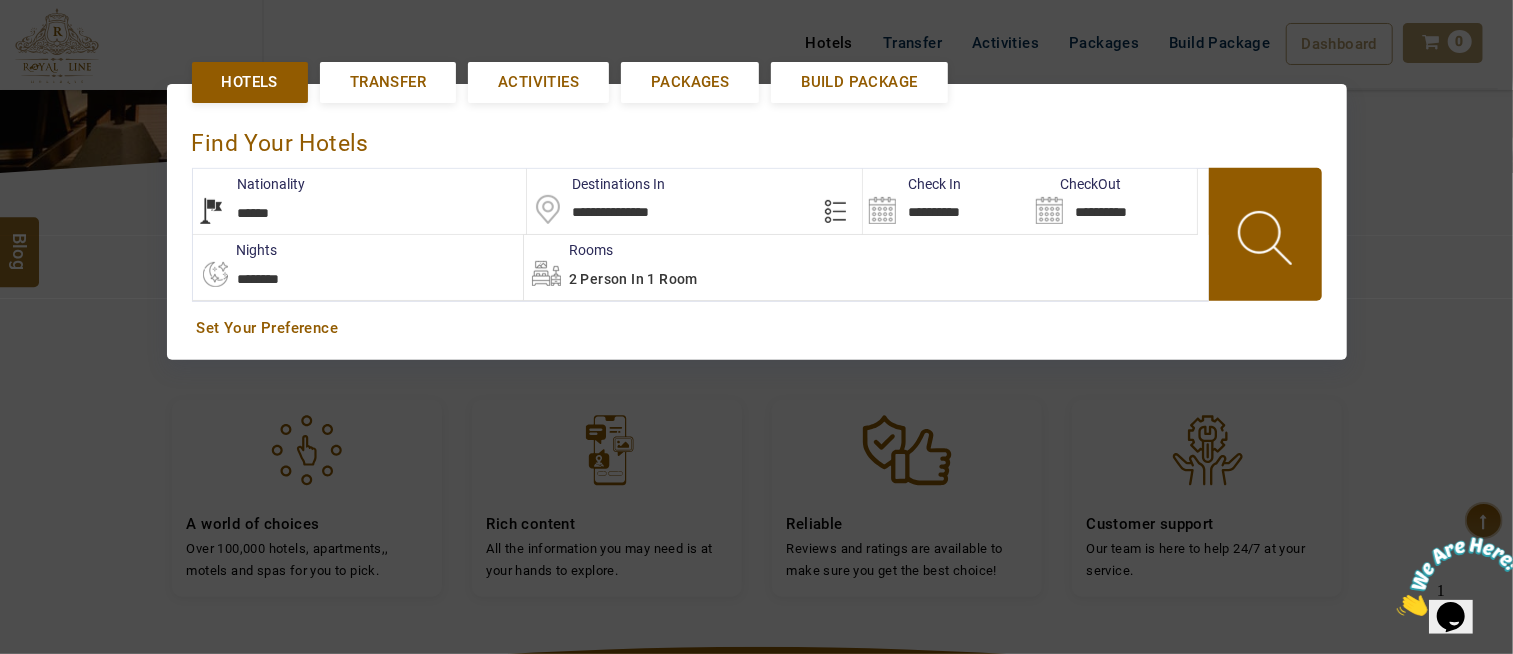 click on "**********" at bounding box center [946, 201] 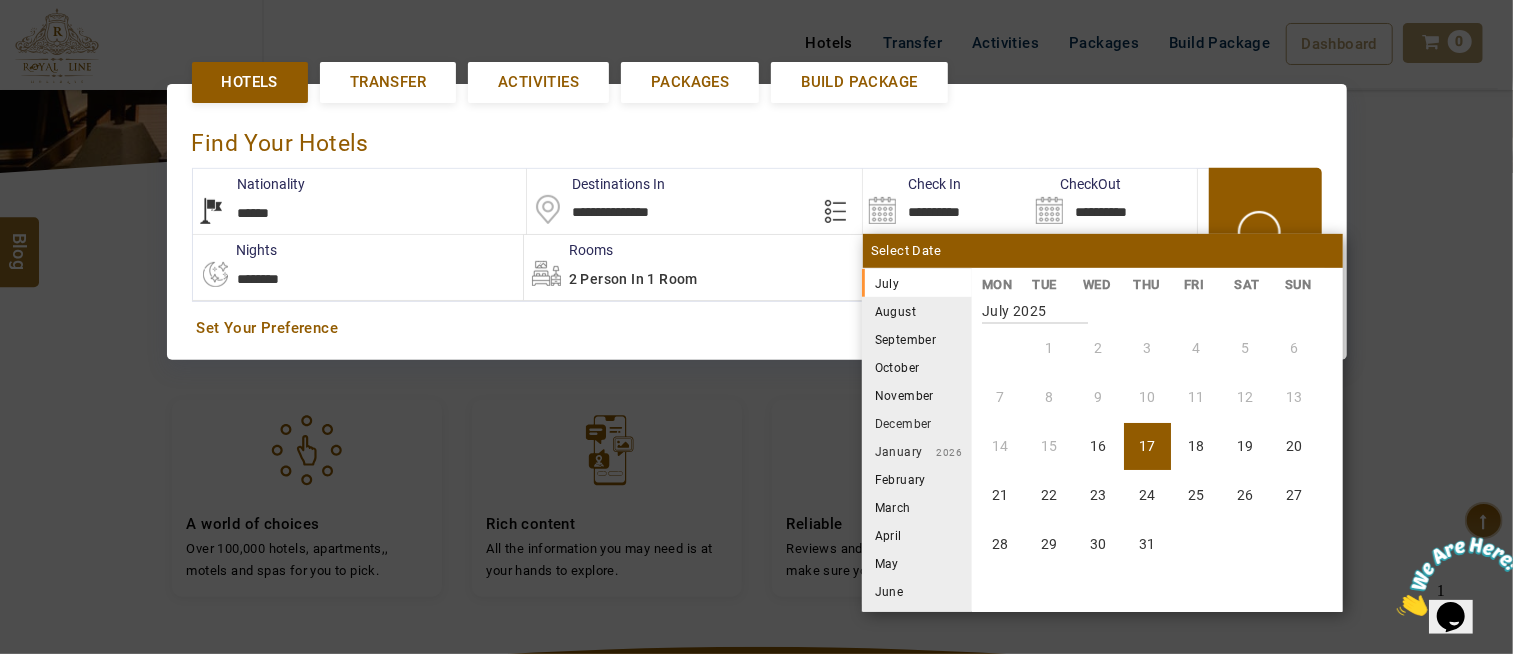 click on "August" at bounding box center (917, 311) 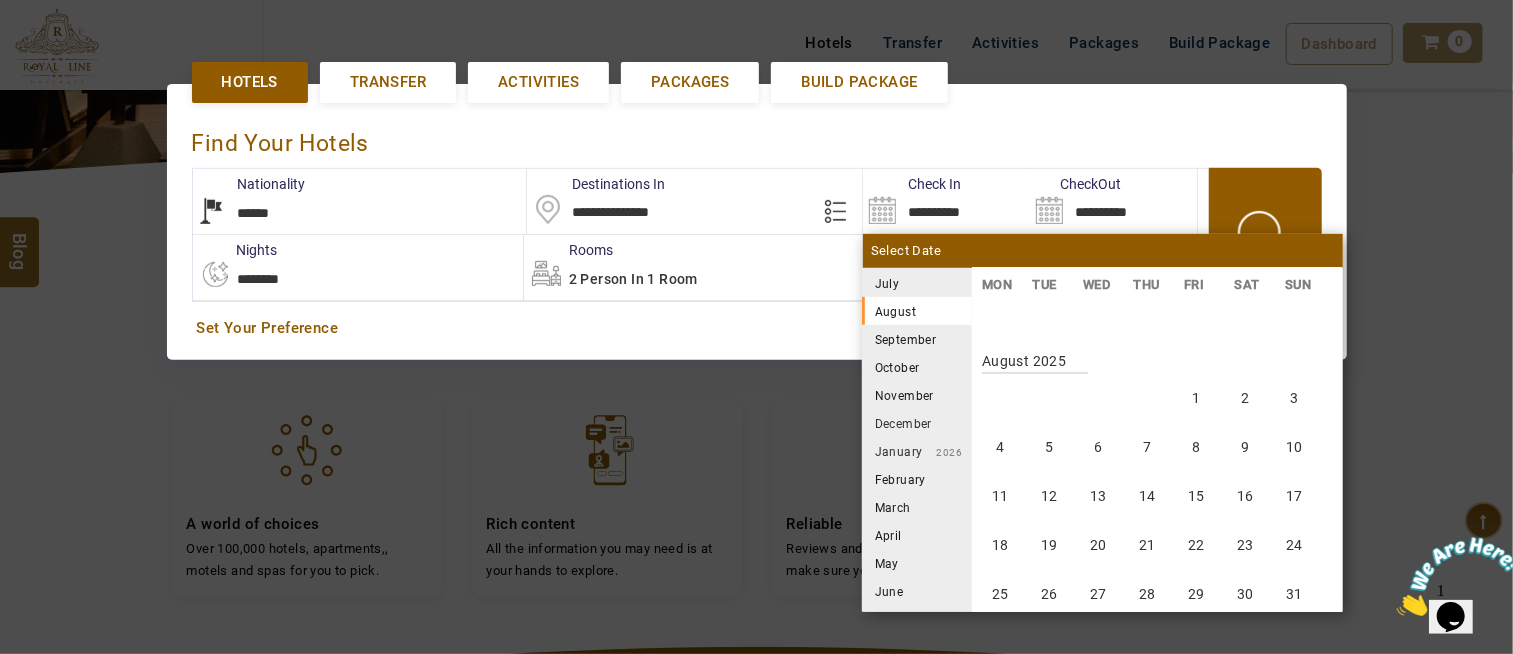 scroll, scrollTop: 370, scrollLeft: 0, axis: vertical 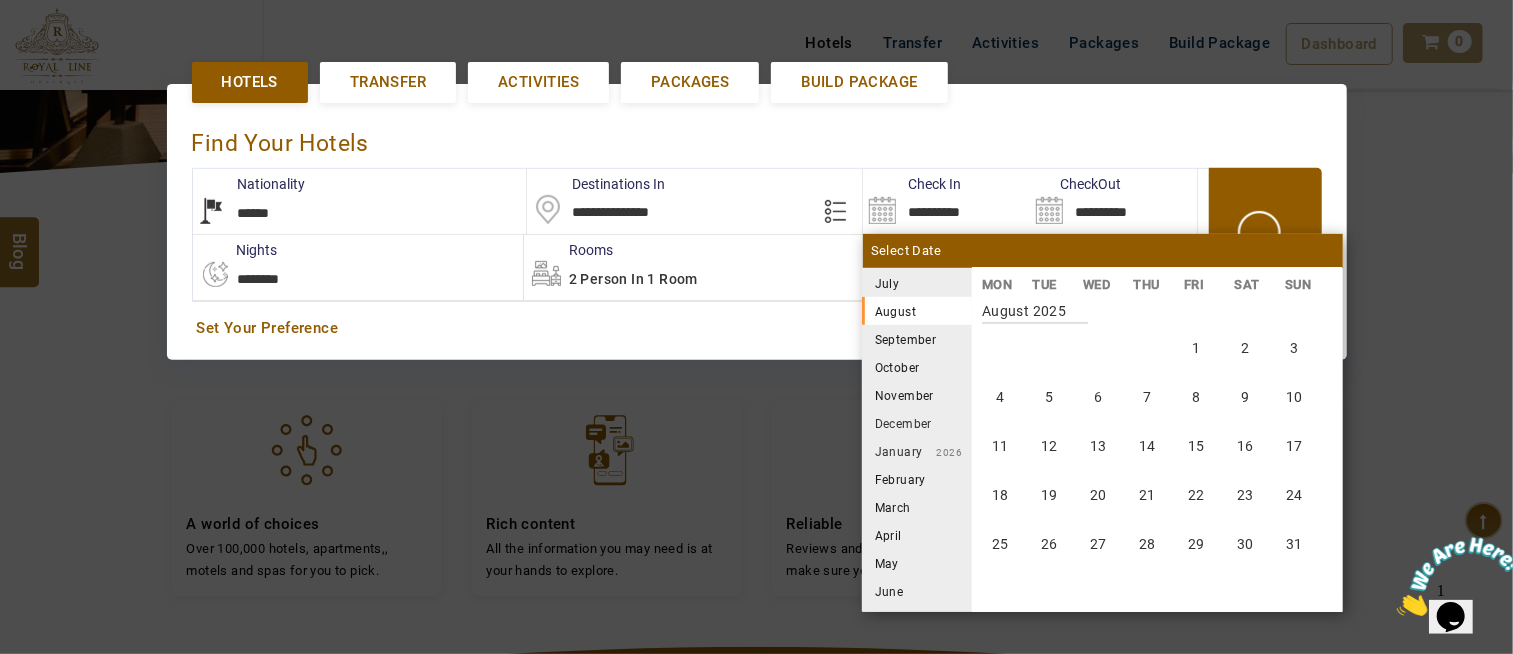 click on "July  2025" at bounding box center [917, 283] 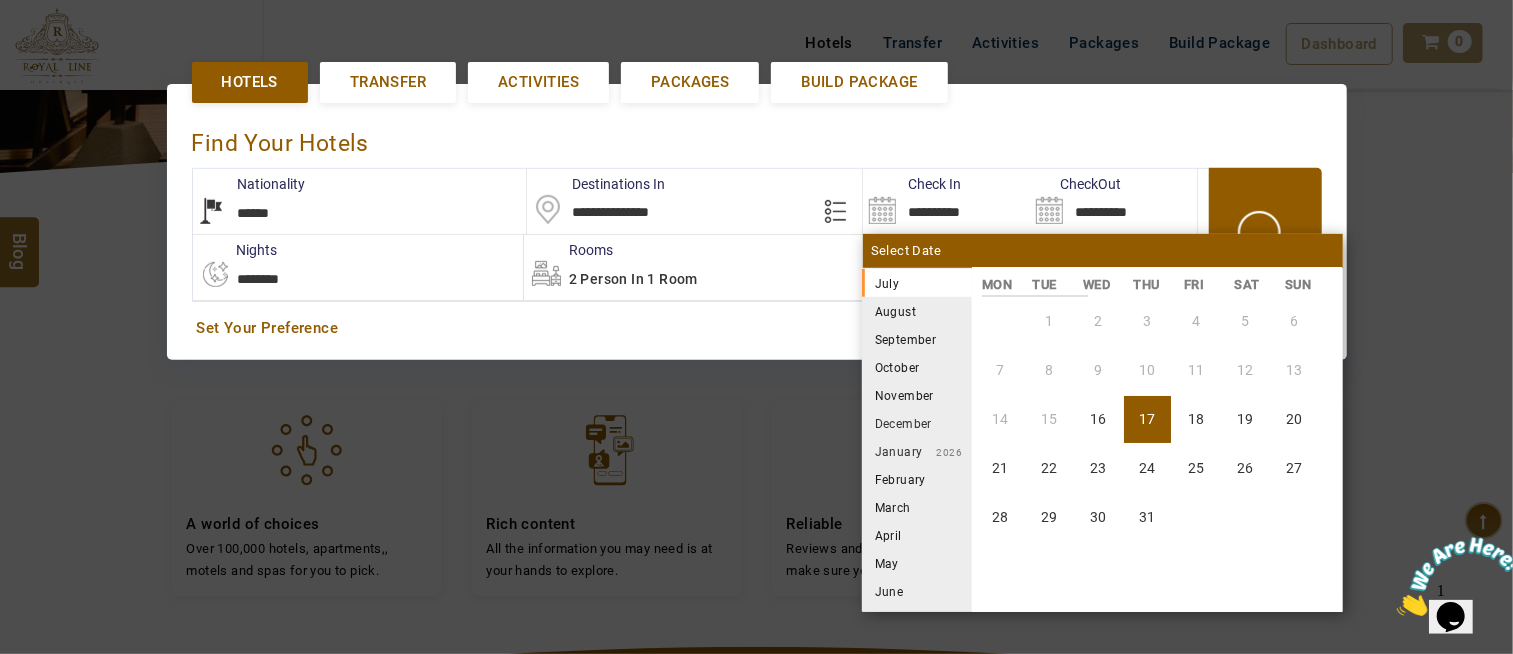 scroll, scrollTop: 0, scrollLeft: 0, axis: both 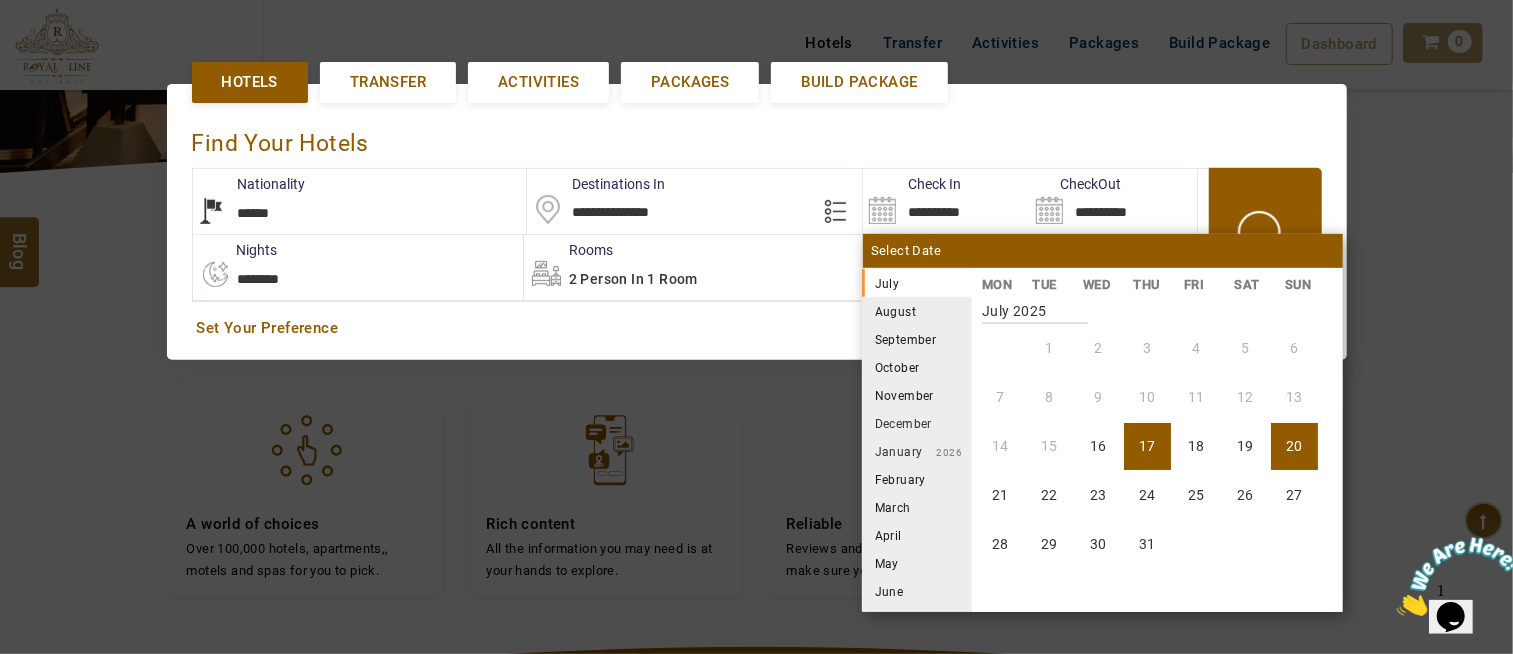 click on "20" at bounding box center [1294, 446] 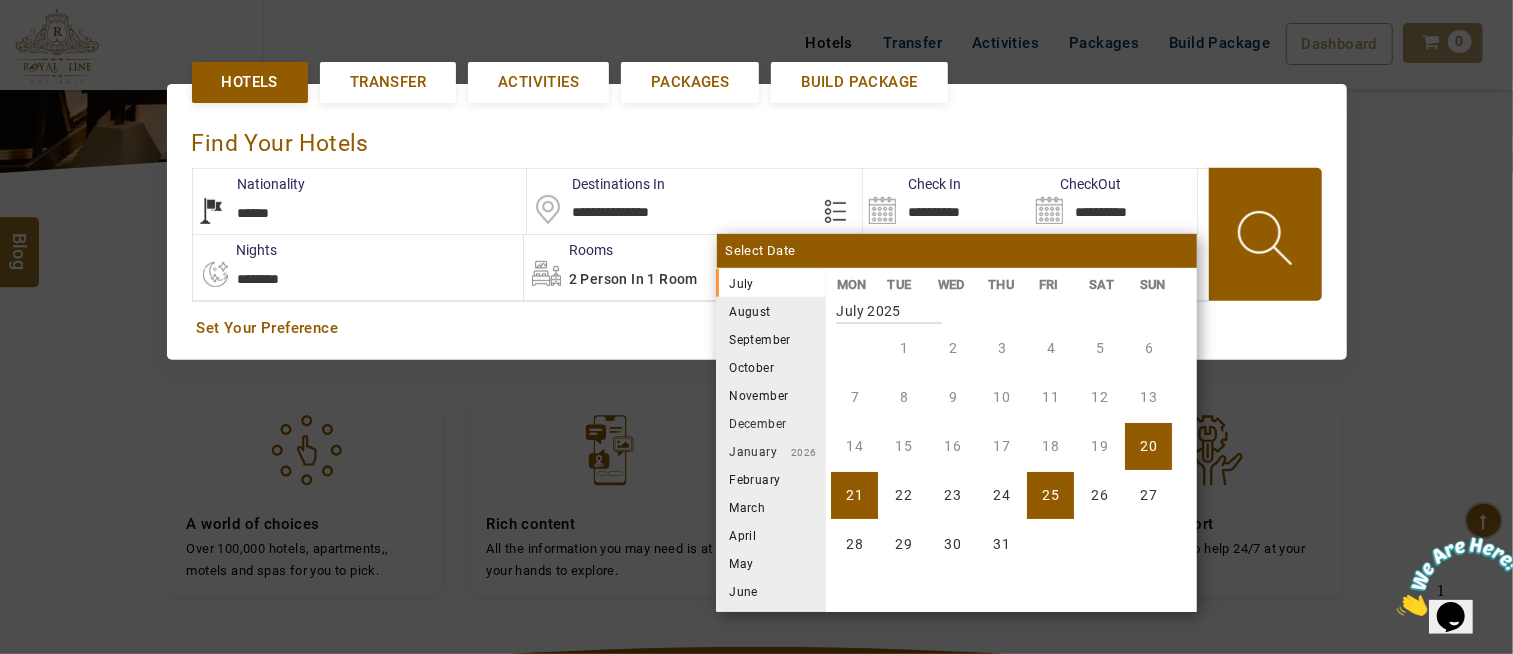 click on "25" at bounding box center (1050, 495) 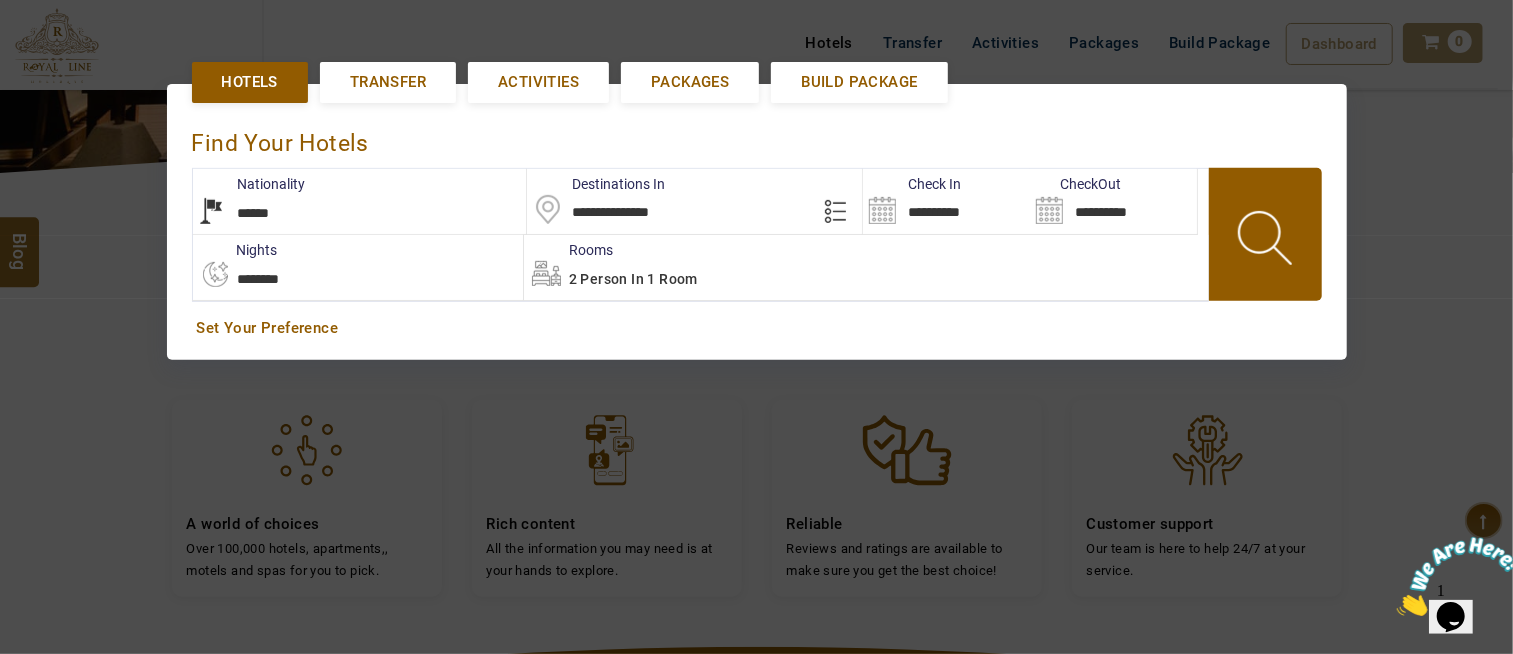 click on "2 Person in    1 Room" at bounding box center [866, 267] 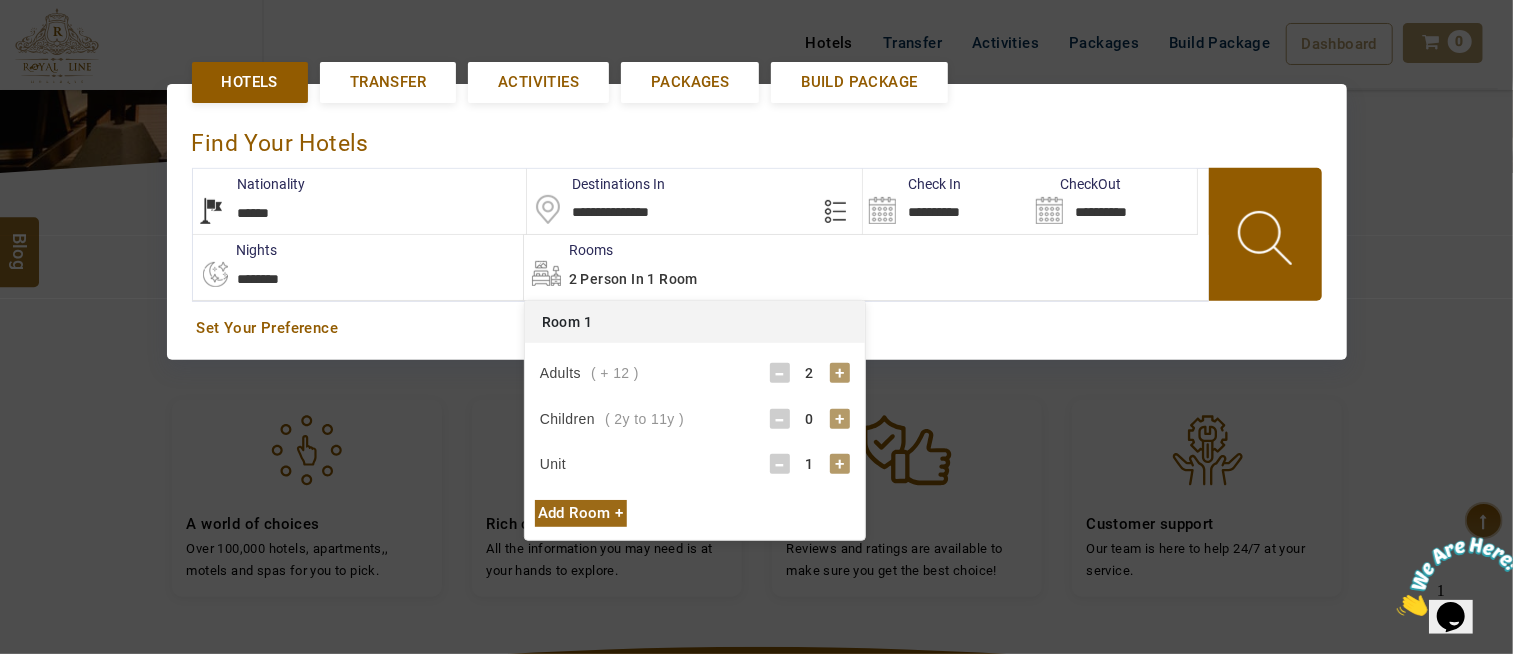 click on "+" at bounding box center [840, 373] 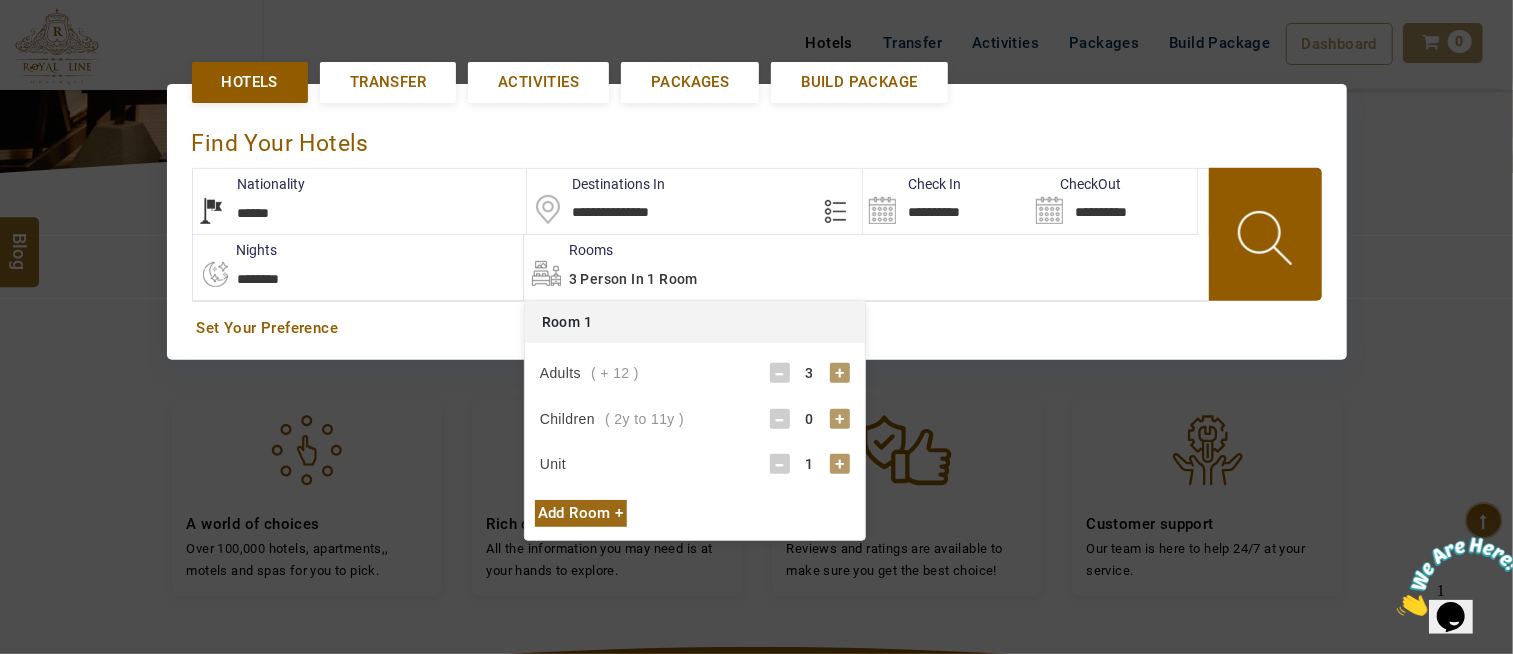 click at bounding box center (1267, 241) 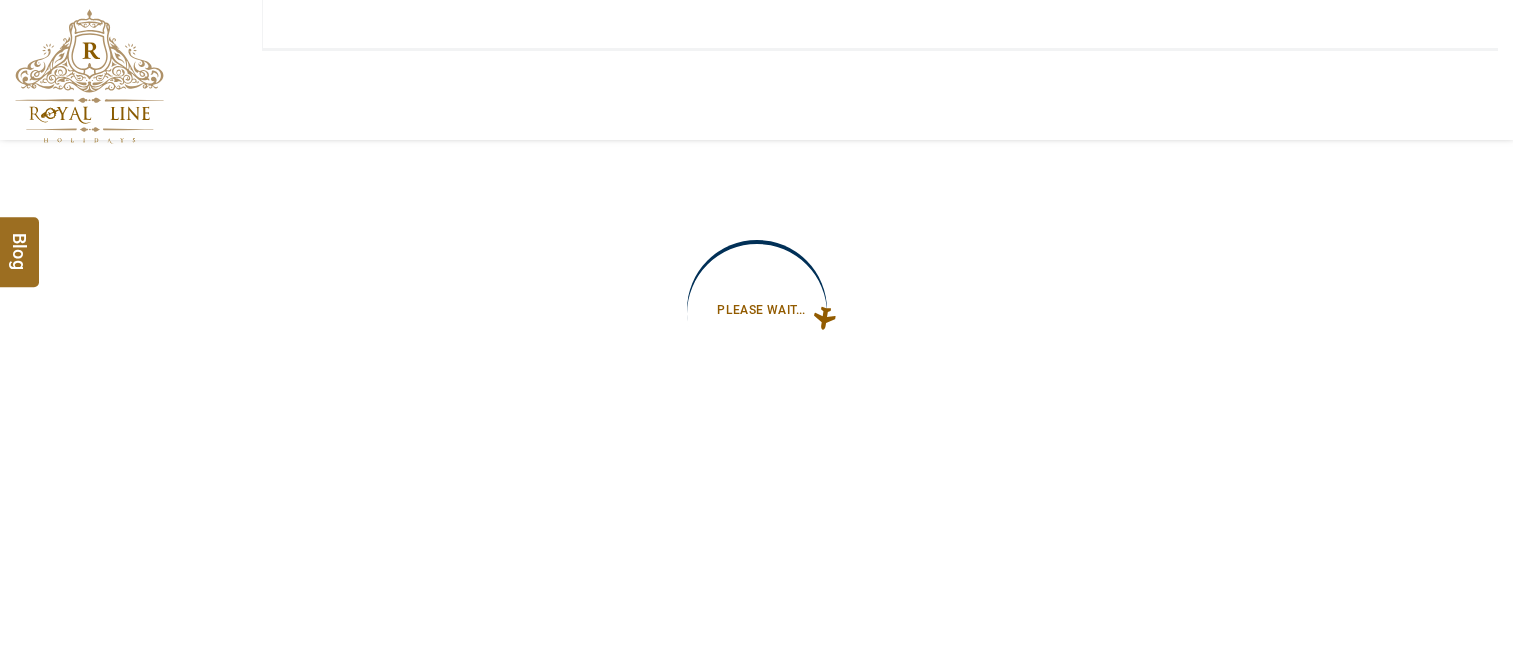 scroll, scrollTop: 0, scrollLeft: 0, axis: both 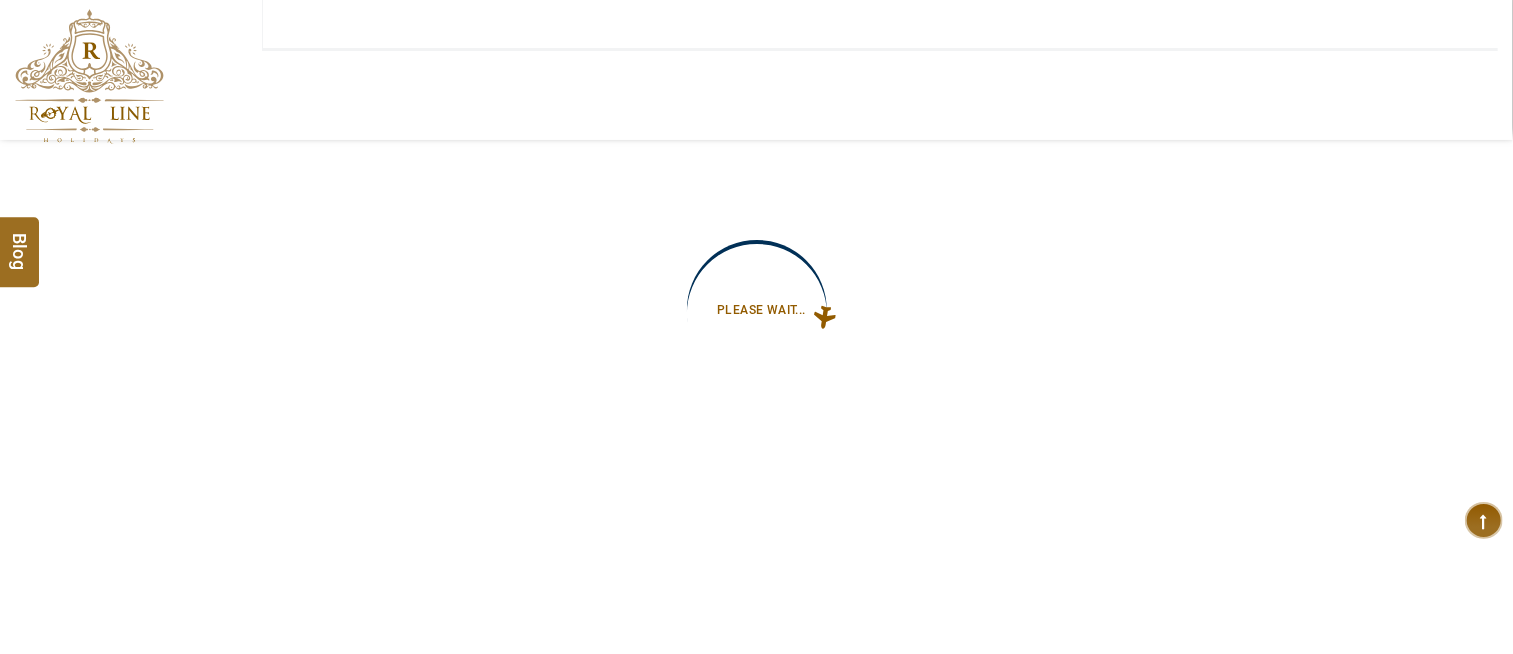 type on "**********" 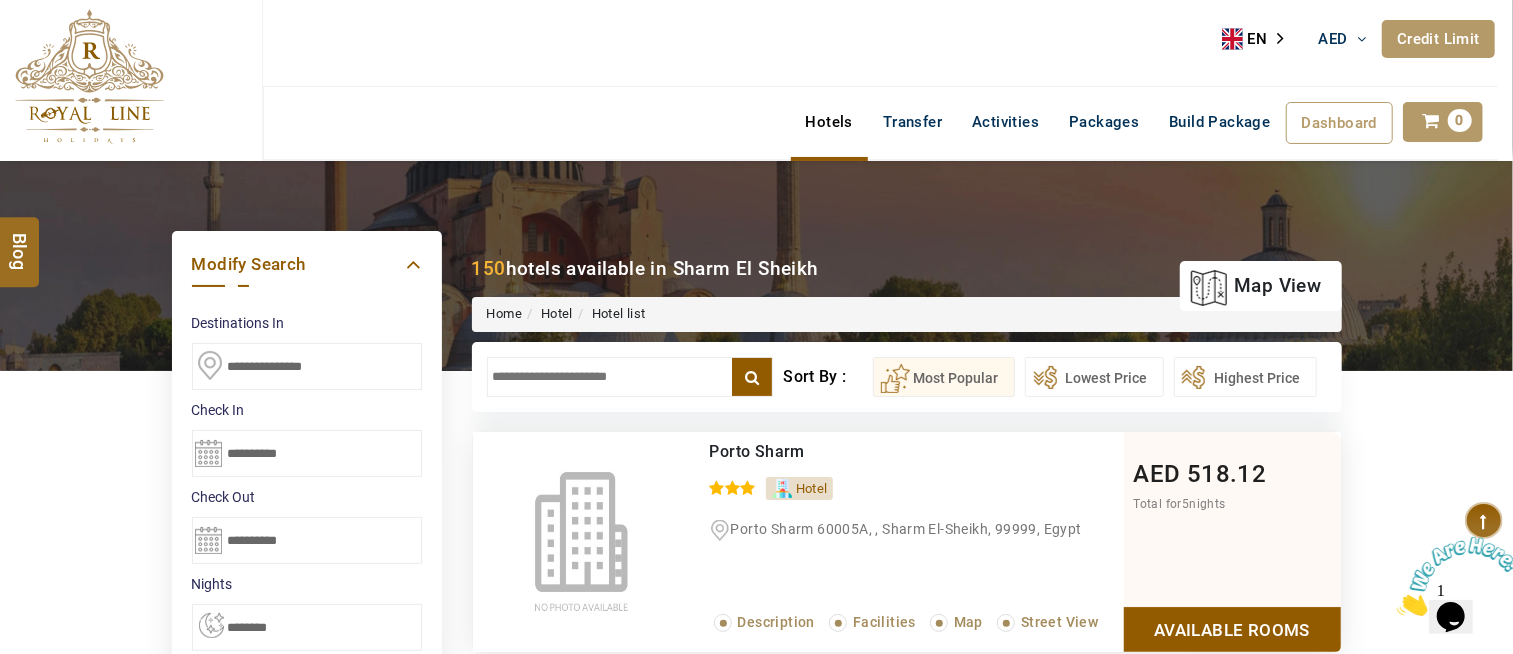 scroll, scrollTop: 0, scrollLeft: 0, axis: both 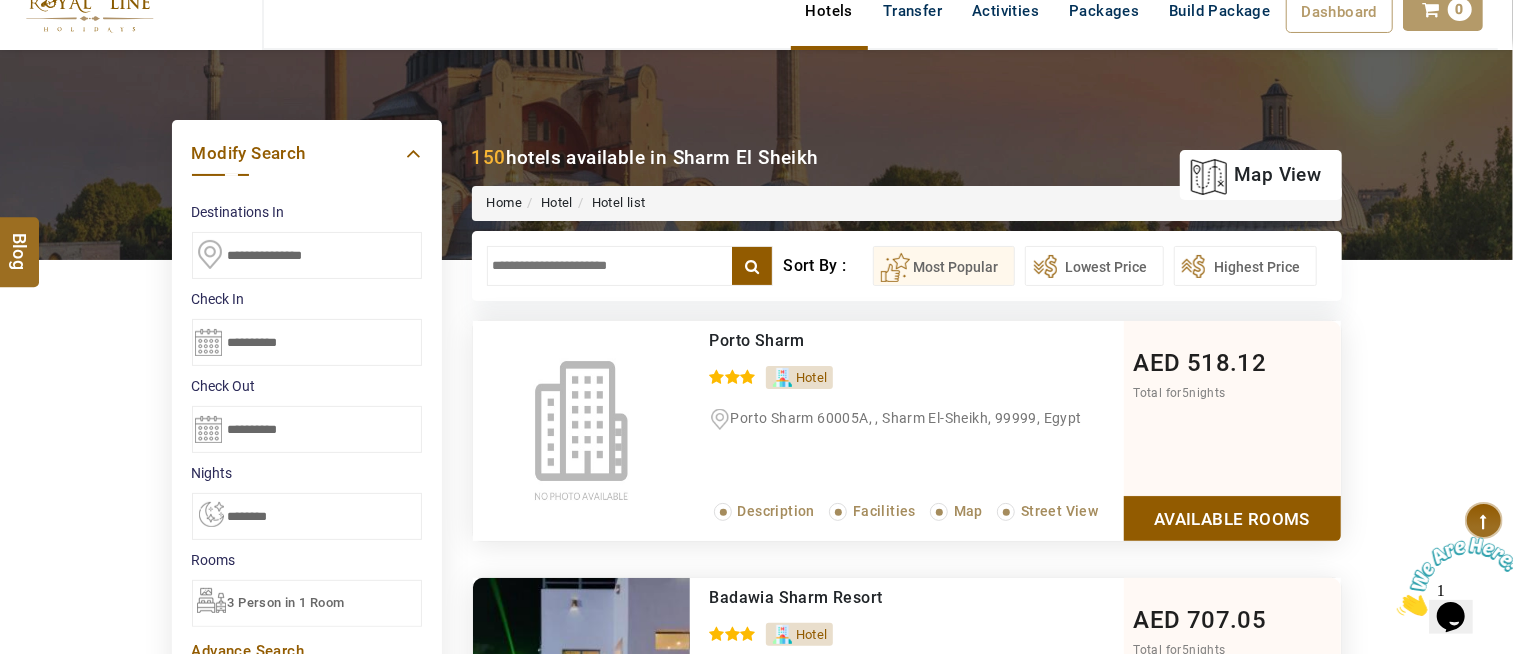click at bounding box center (630, 266) 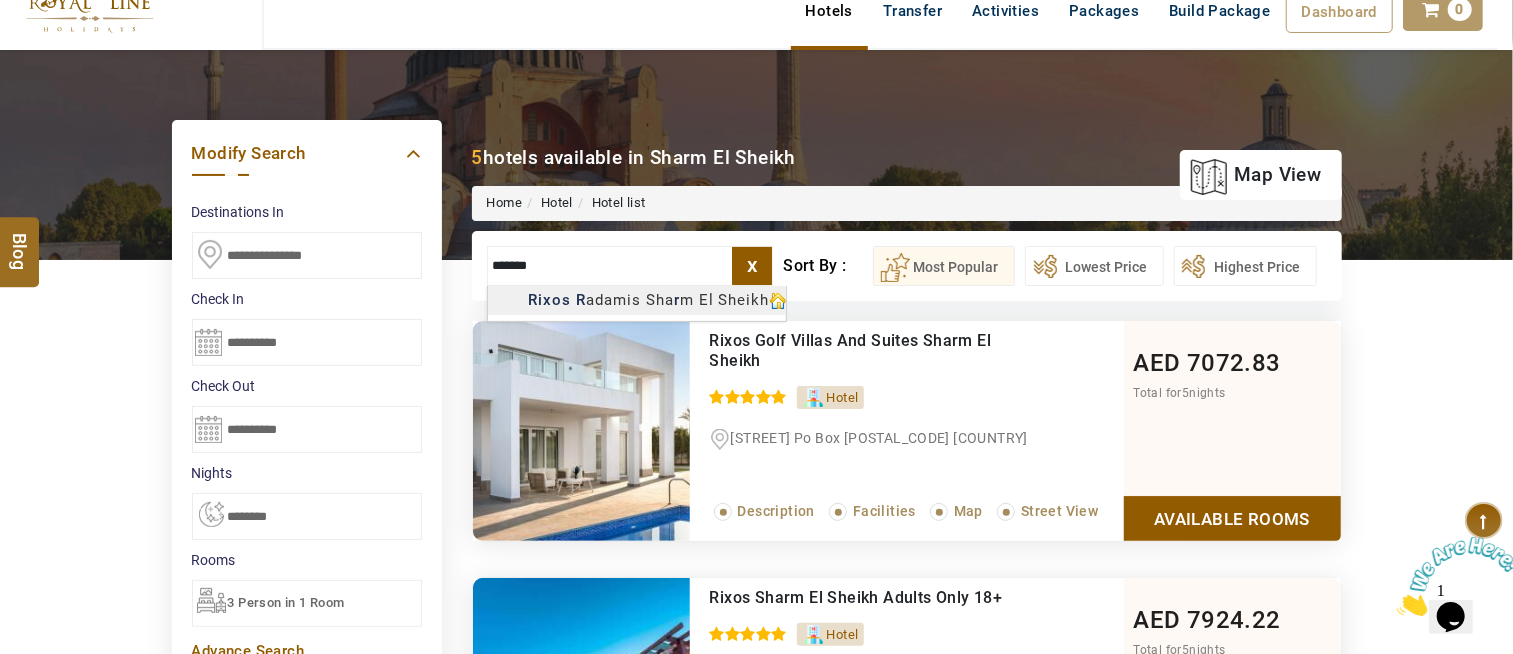 click on "HIJAZI TRAVEL AED AED  AED EUR  € USD  $ INR  ₹ THB  ฿ IDR  Rp BHD  BHD TRY  ₺ Credit Limit EN HE AR ES PT ZH Helpline
+971 55 344 0168 Register Now +971 55 344 0168 info@royallineholidays.com About Us What we Offer Blog Why Us Contact Hotels  Transfer Activities Packages Build Package Dashboard My Profile My Booking My Reports My Quotation Sign Out 0 Points Redeem Now To Redeem 6207  Points Future Points  671   Points Credit Limit Credit Limit USD 12000.00 70% Complete Used USD 3165.22 Available USD 8834.78 Setting  Looks like you haven't added anything to your cart yet Countinue Shopping ****** ****** Please Wait.. Blog demo
Remember me Forgot
password? LOG IN Don't have an account?   Register Now My Booking View/ Print/Cancel Your Booking without Signing in Submit Applying Filters...... Hotels For You Will Be Loading Soon demo
In A Few Moment, You Will Be Celebrating Best Hotel options galore ! Check In   CheckOut Rooms Rooms Please Wait Please Wait ... X Map" at bounding box center (756, 1026) 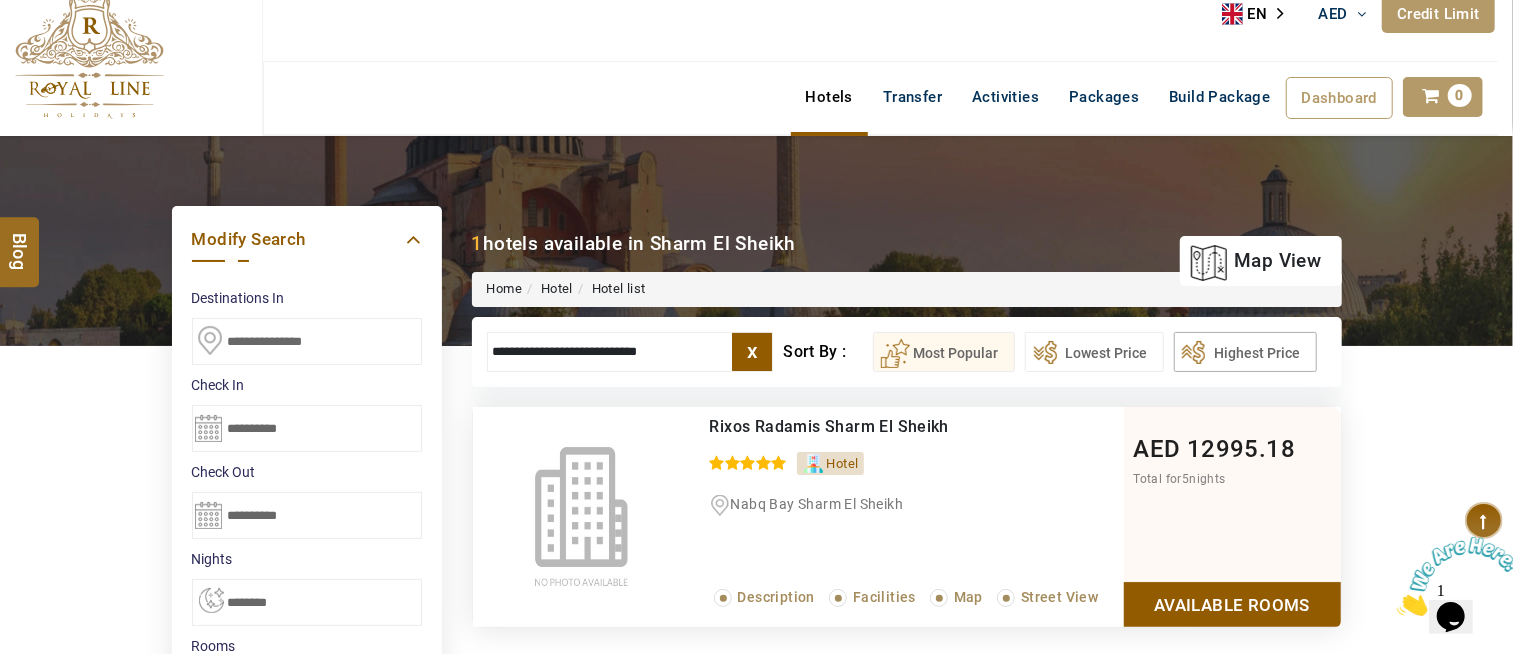 scroll, scrollTop: 0, scrollLeft: 0, axis: both 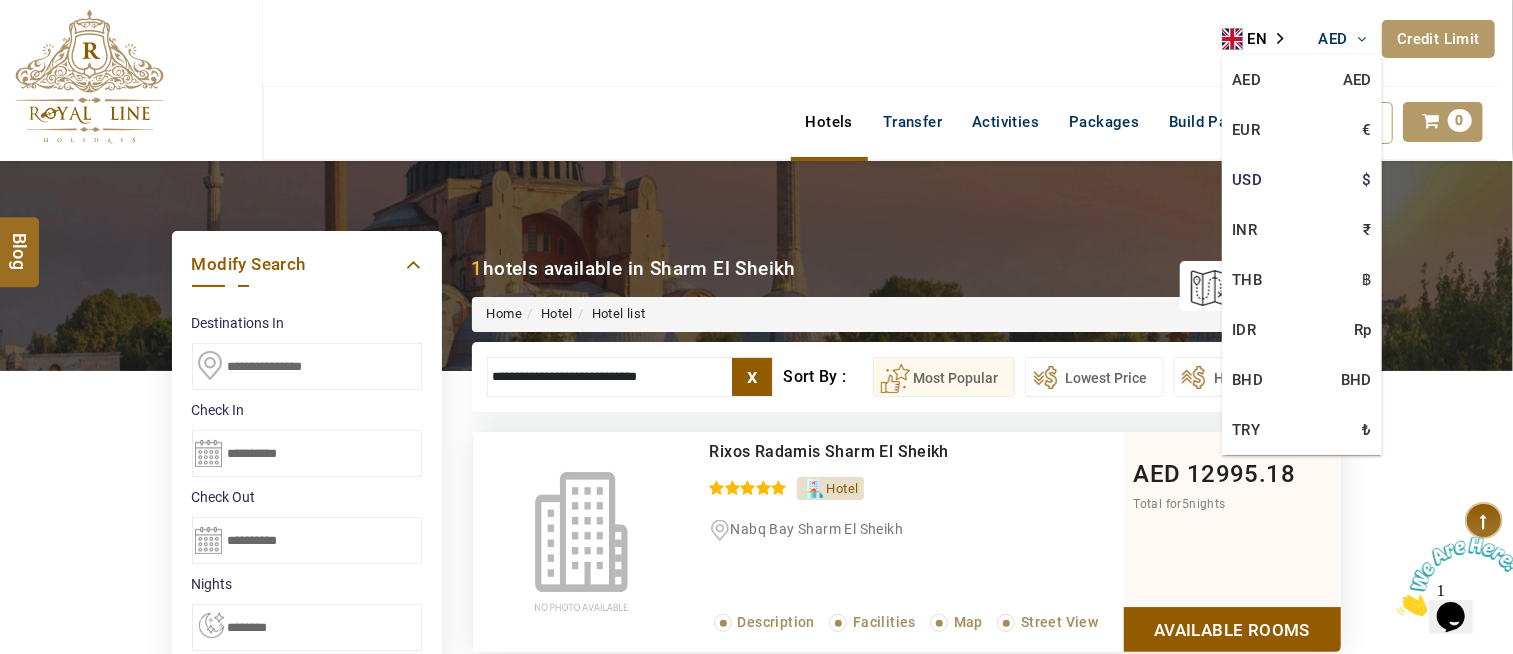 type on "**********" 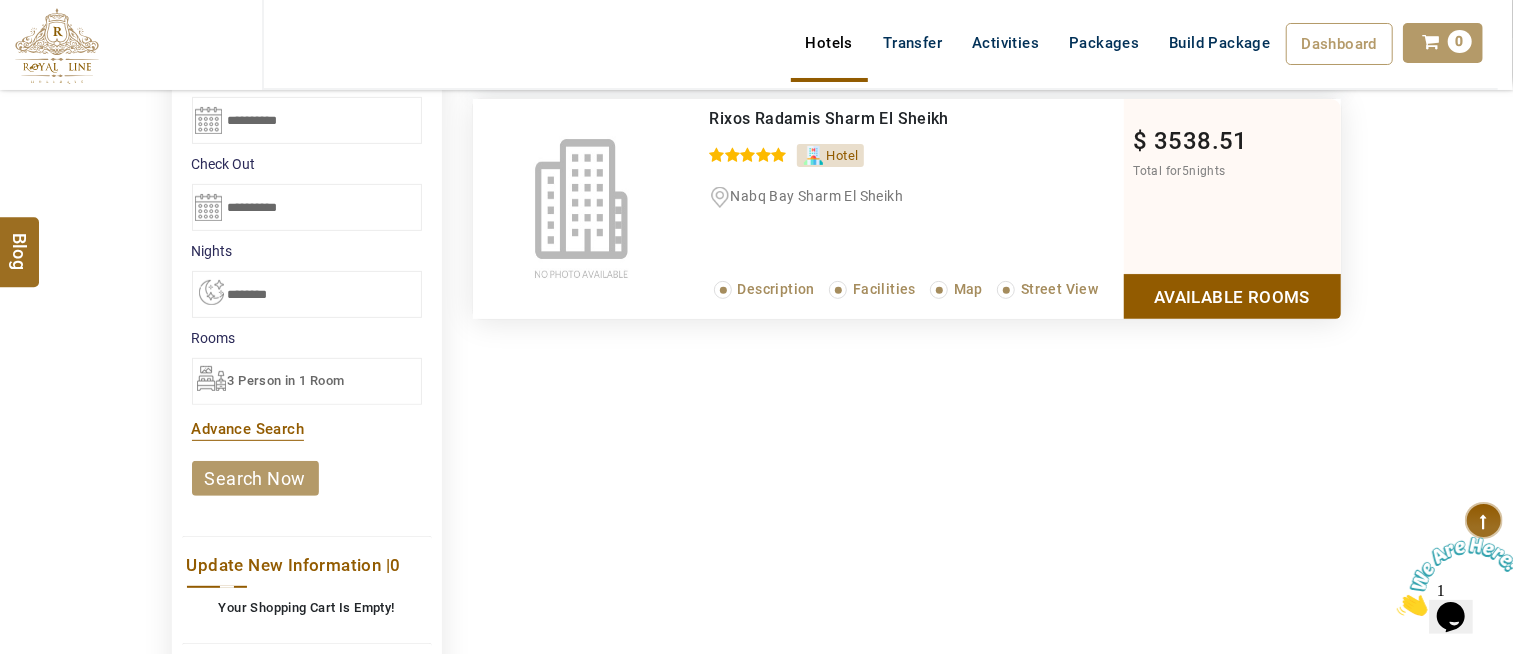 click on "Available Rooms" at bounding box center [1232, 296] 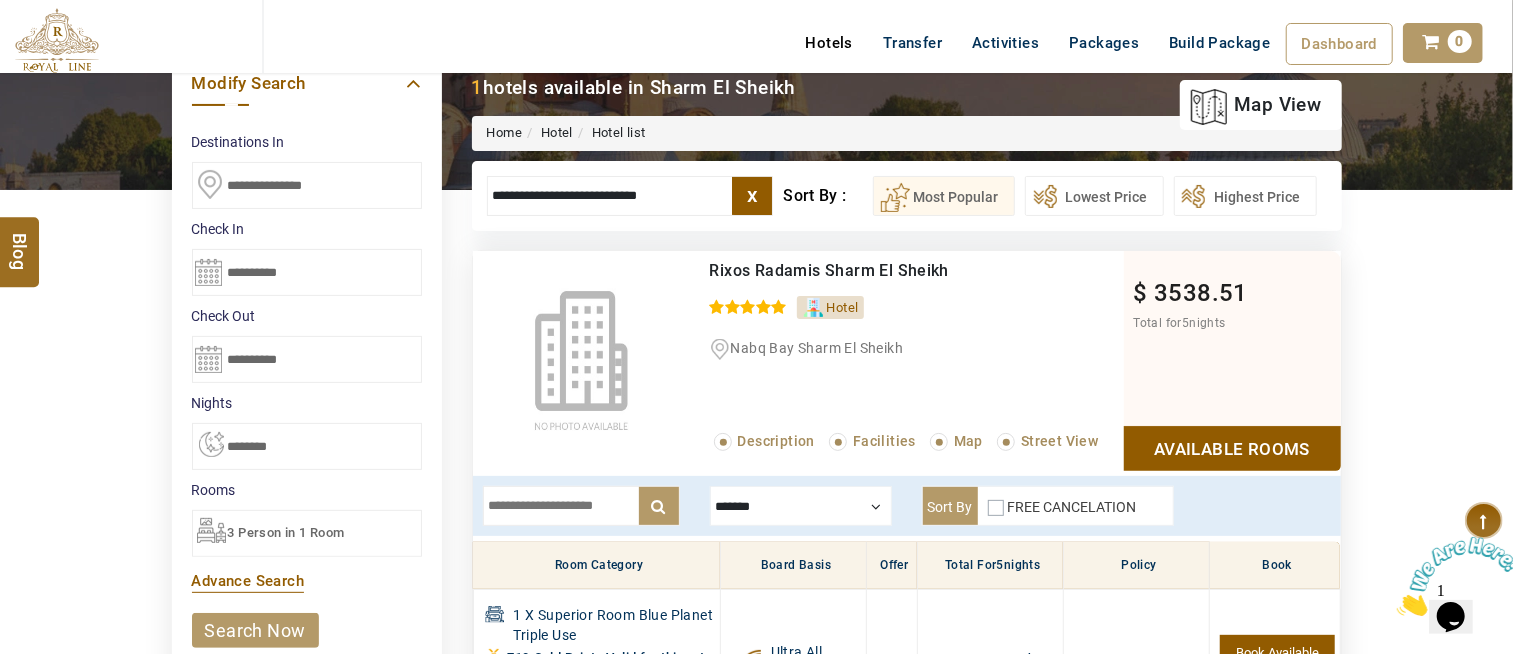 scroll, scrollTop: 111, scrollLeft: 0, axis: vertical 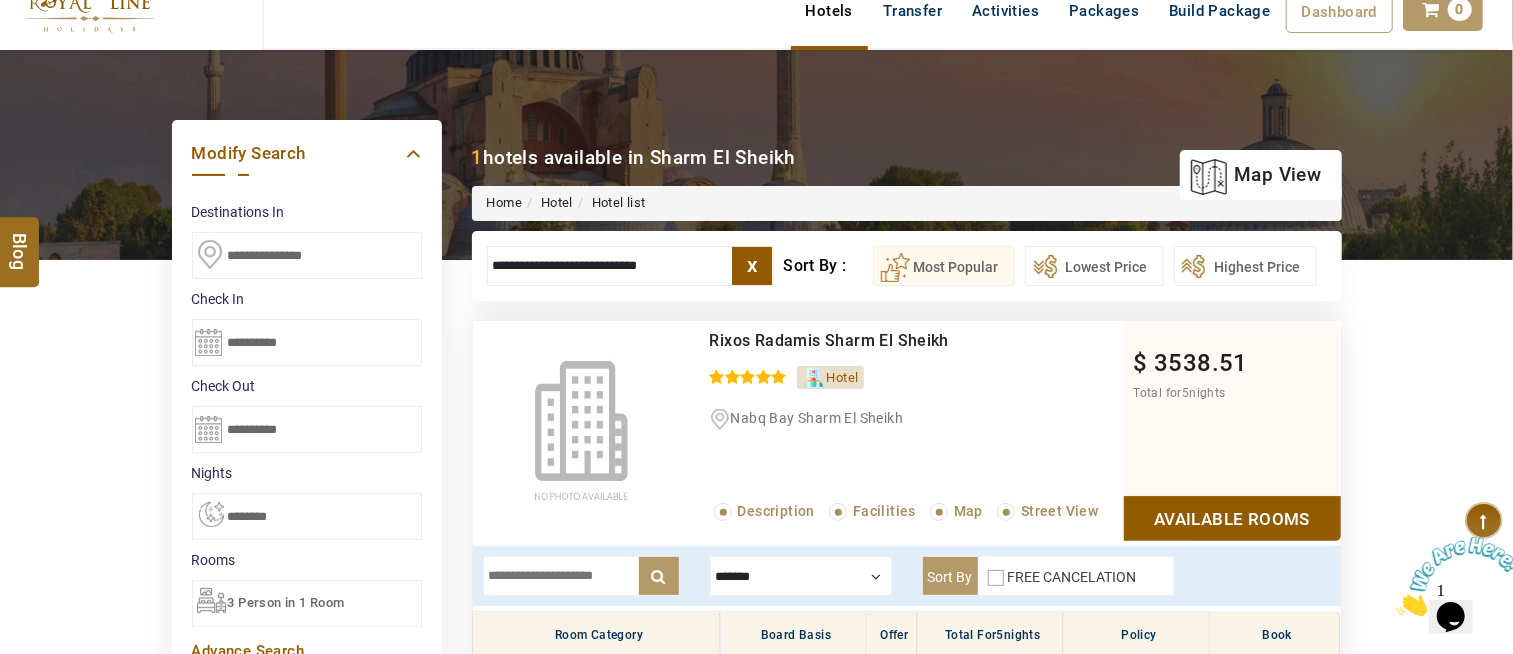 click on "**********" at bounding box center [307, 255] 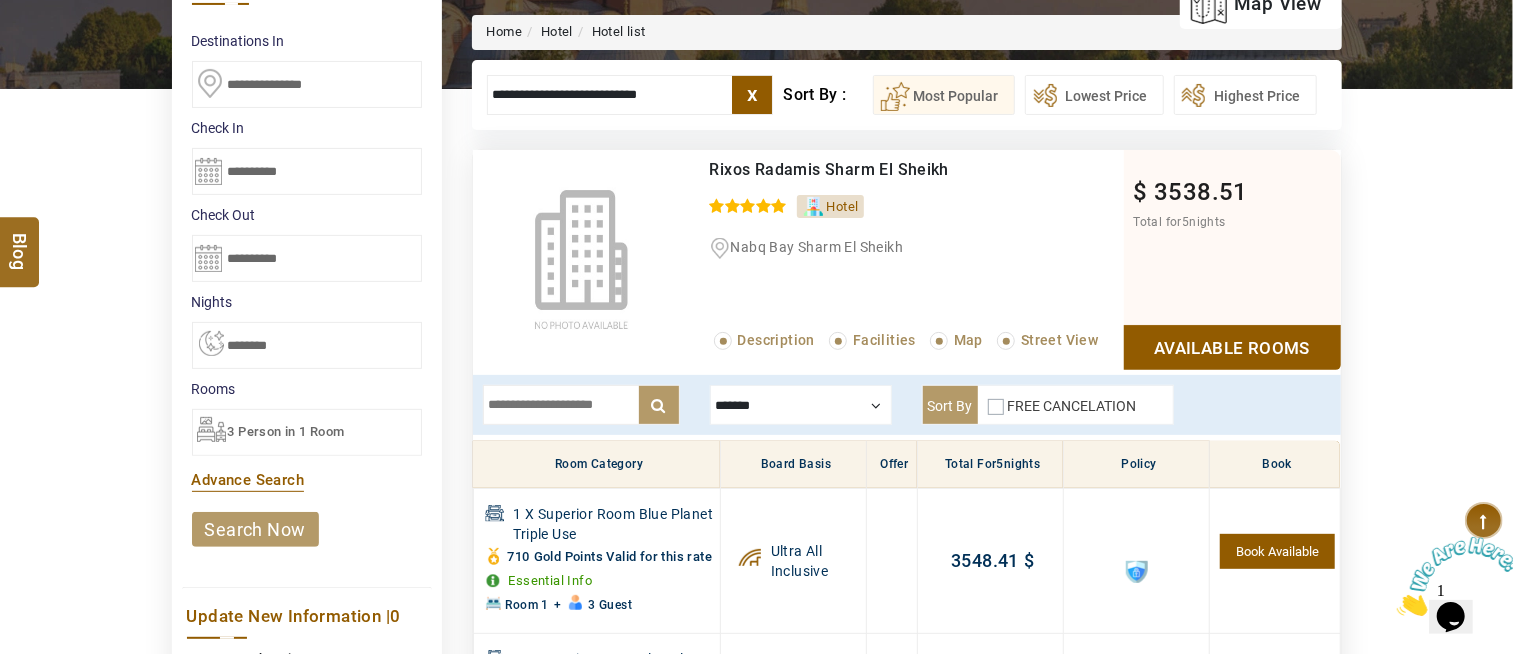scroll, scrollTop: 444, scrollLeft: 0, axis: vertical 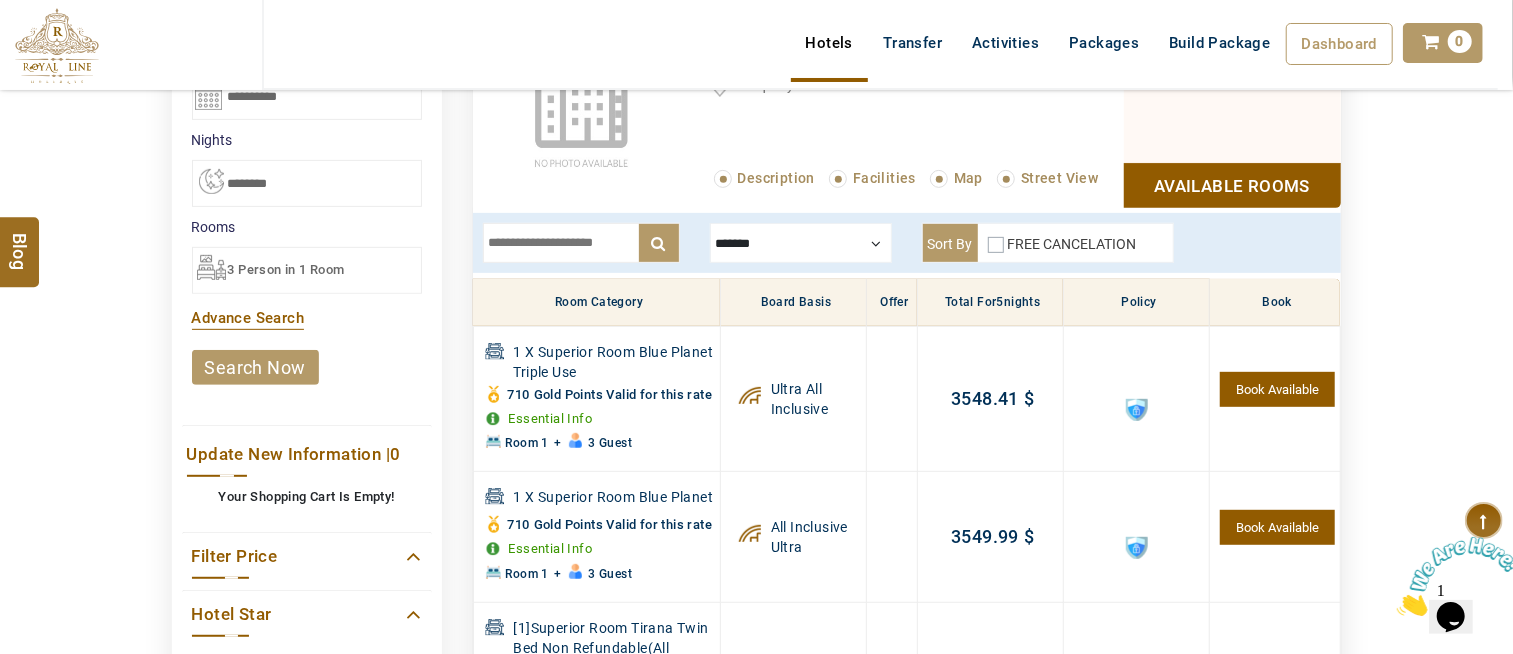 click on "search now" at bounding box center (255, 367) 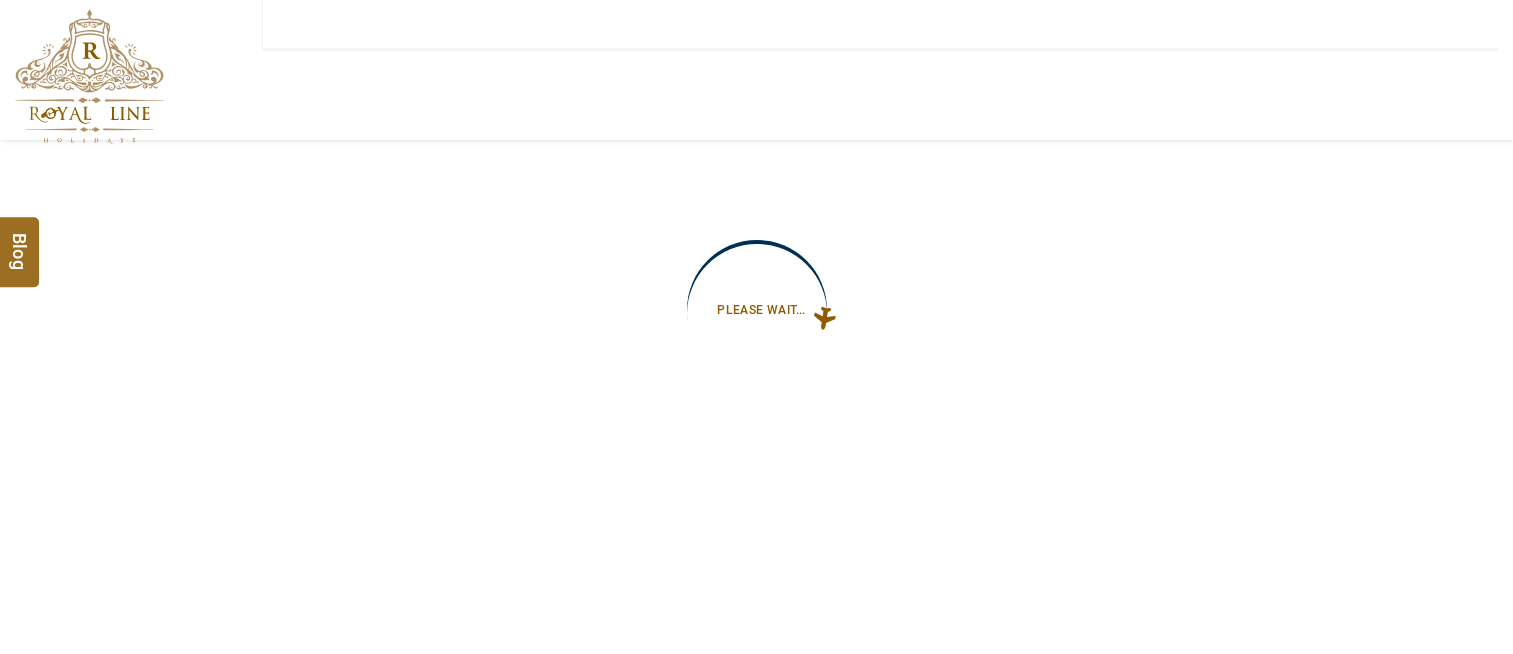 scroll, scrollTop: 0, scrollLeft: 0, axis: both 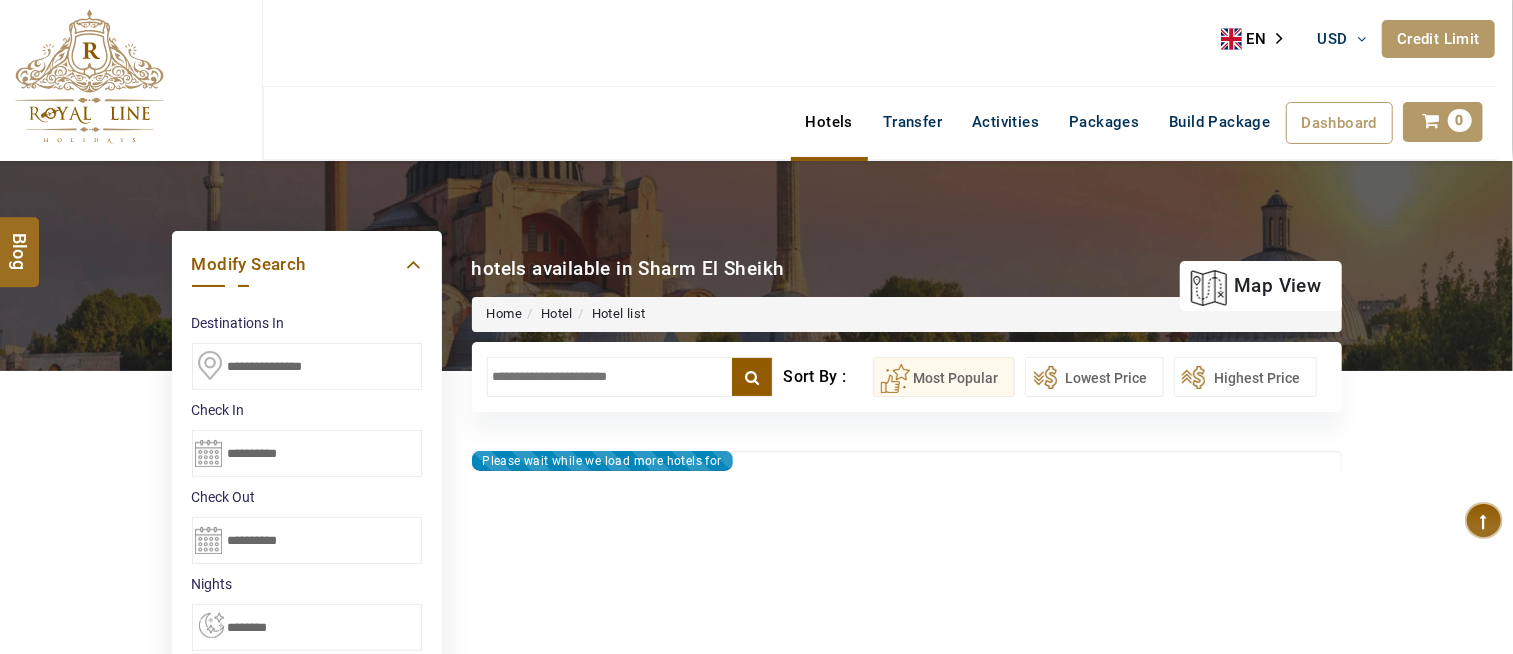 select on "*" 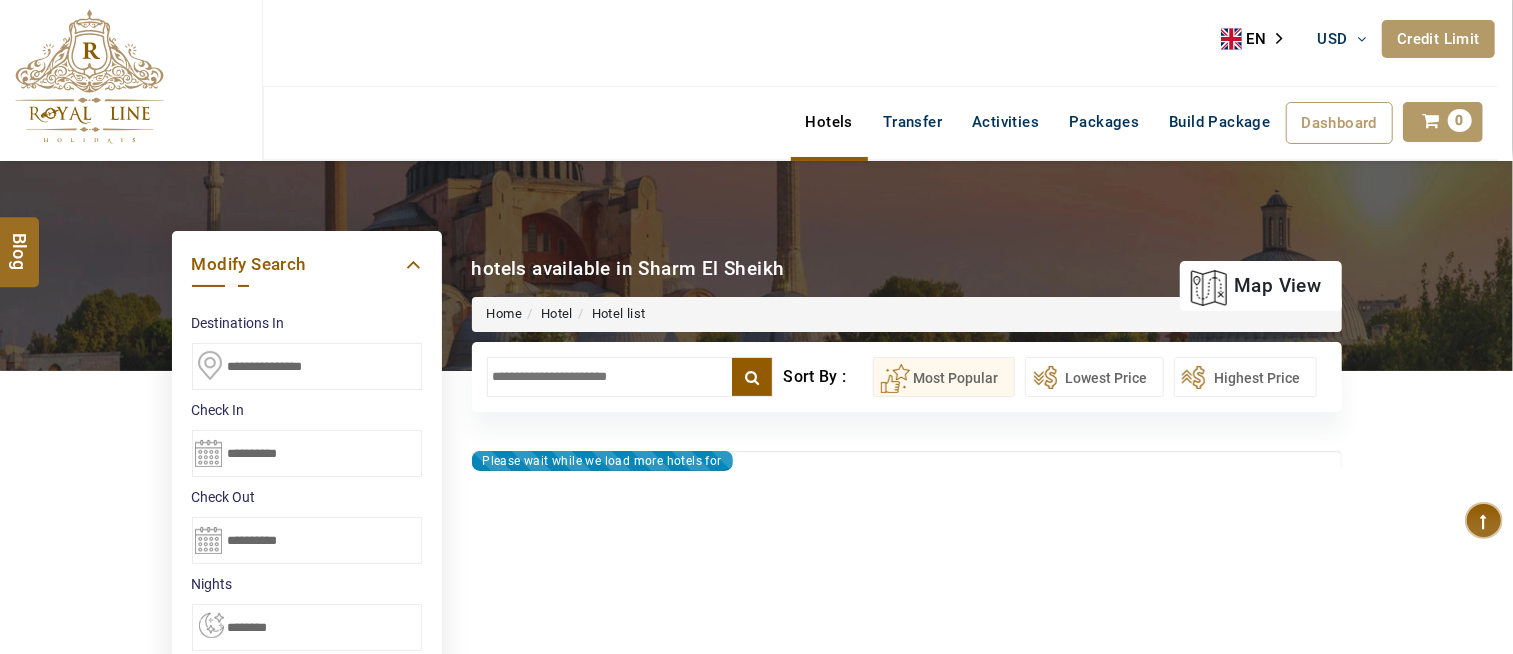 type on "**********" 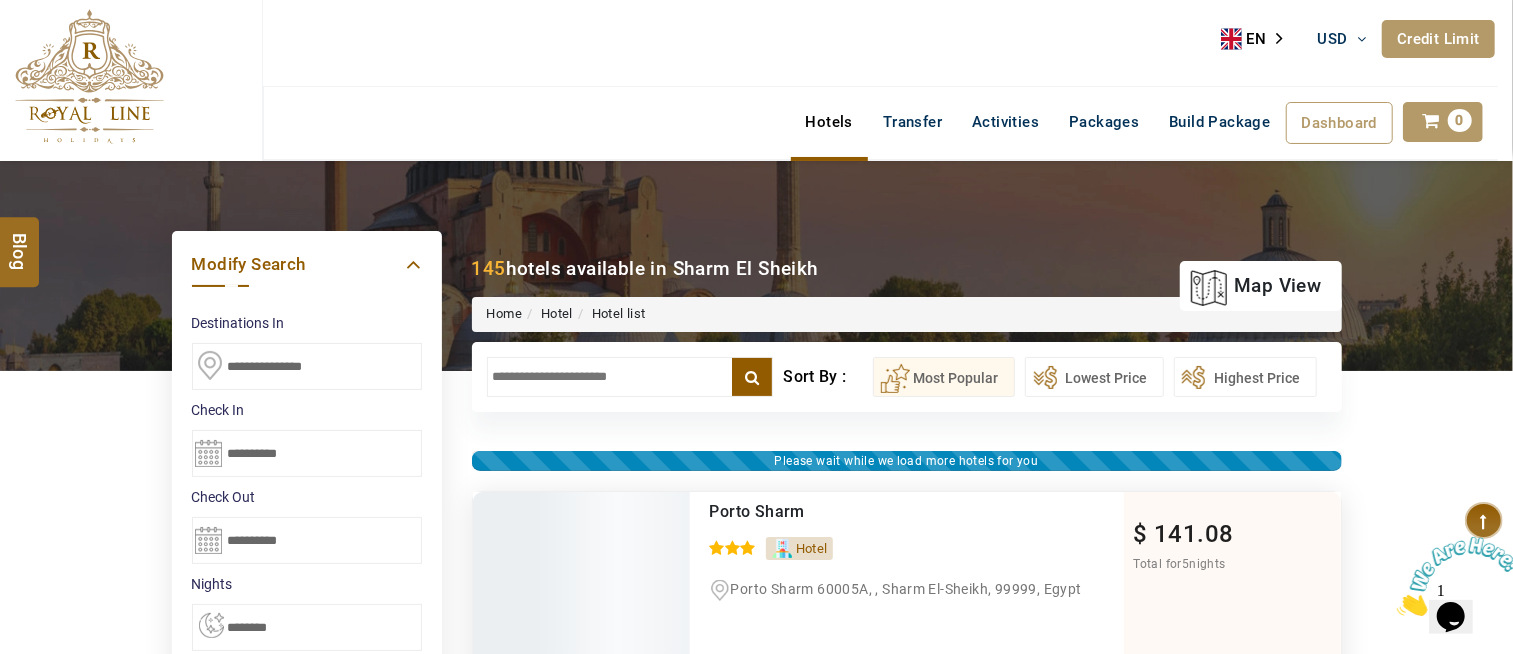 scroll, scrollTop: 0, scrollLeft: 0, axis: both 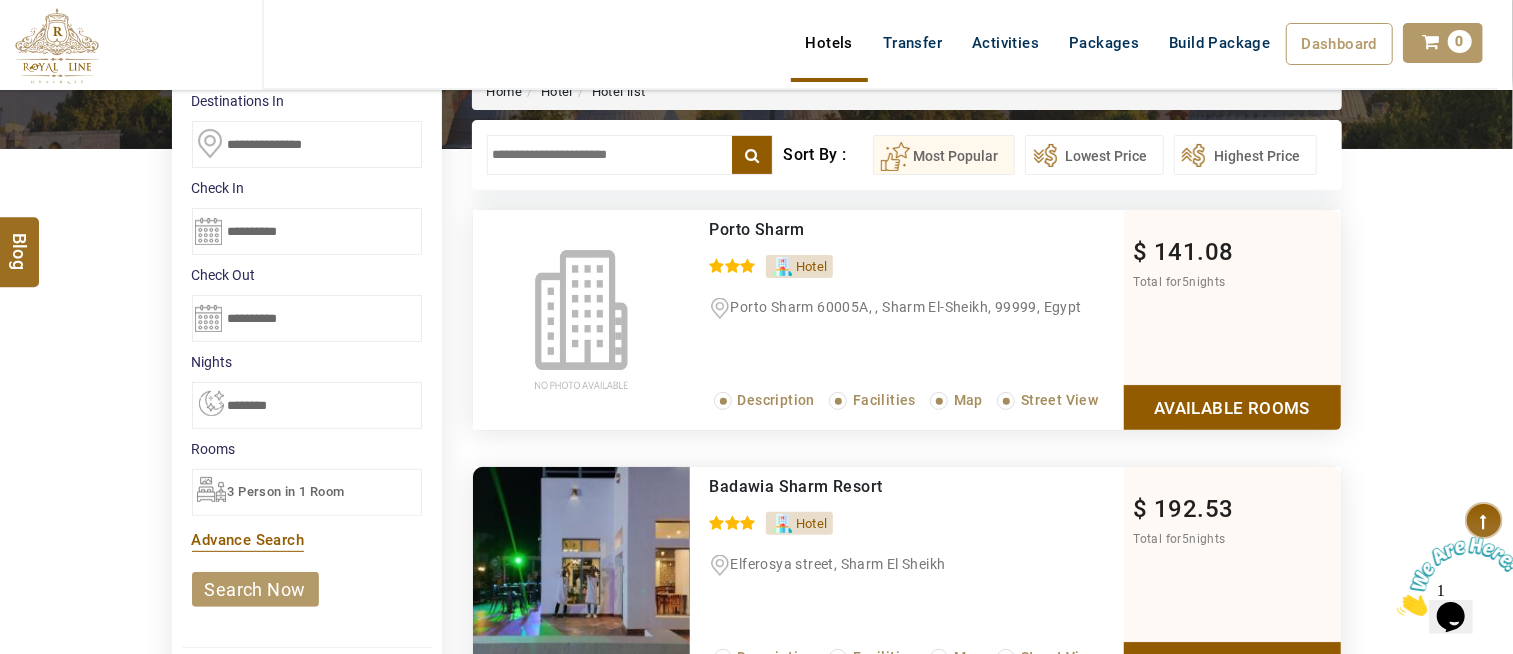 click on "3 Person in    1 Room" at bounding box center [286, 491] 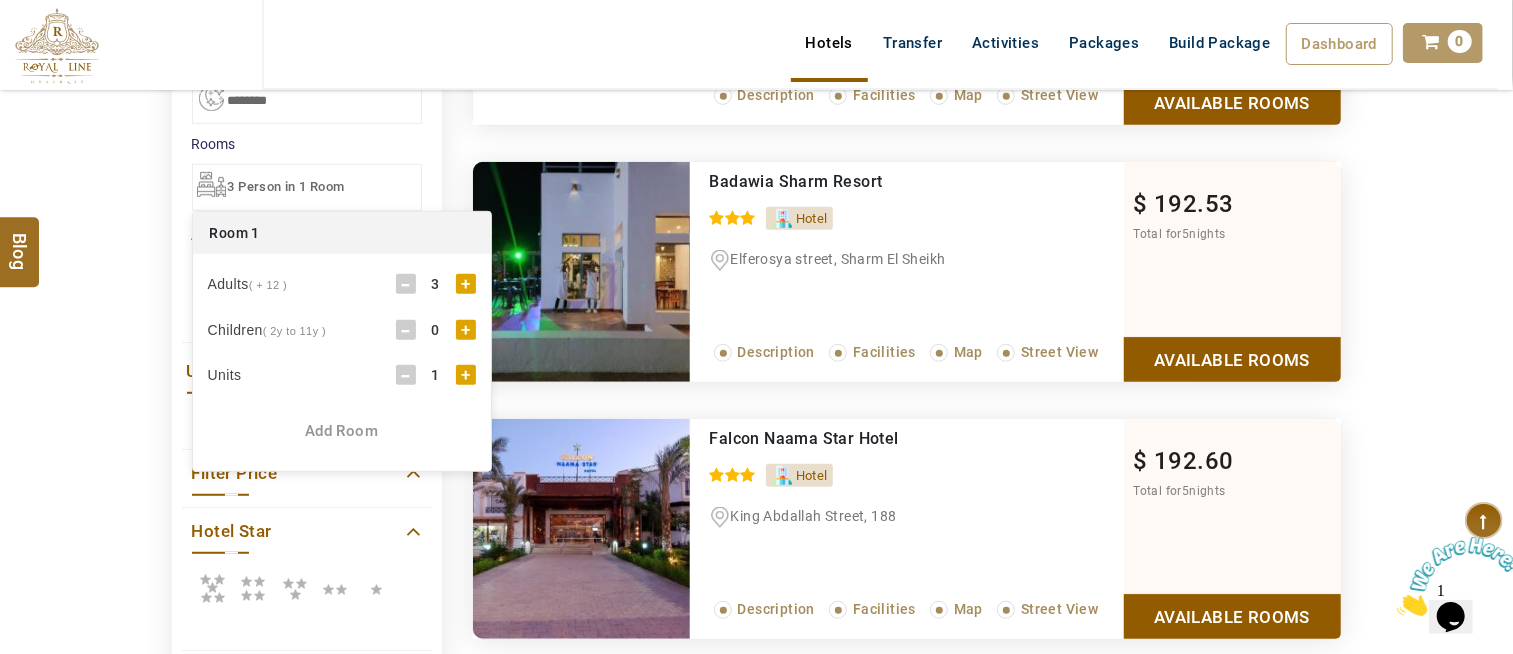 scroll, scrollTop: 555, scrollLeft: 0, axis: vertical 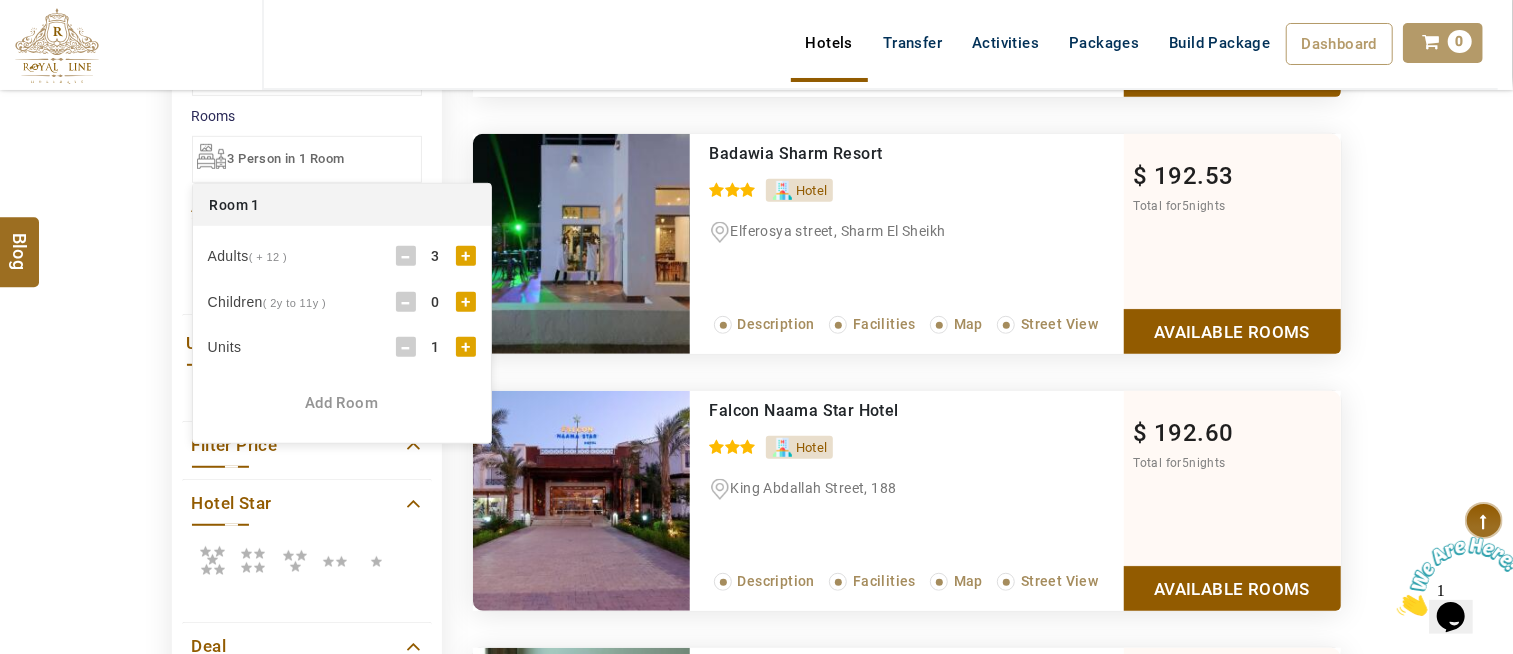 click on "-" at bounding box center (406, 256) 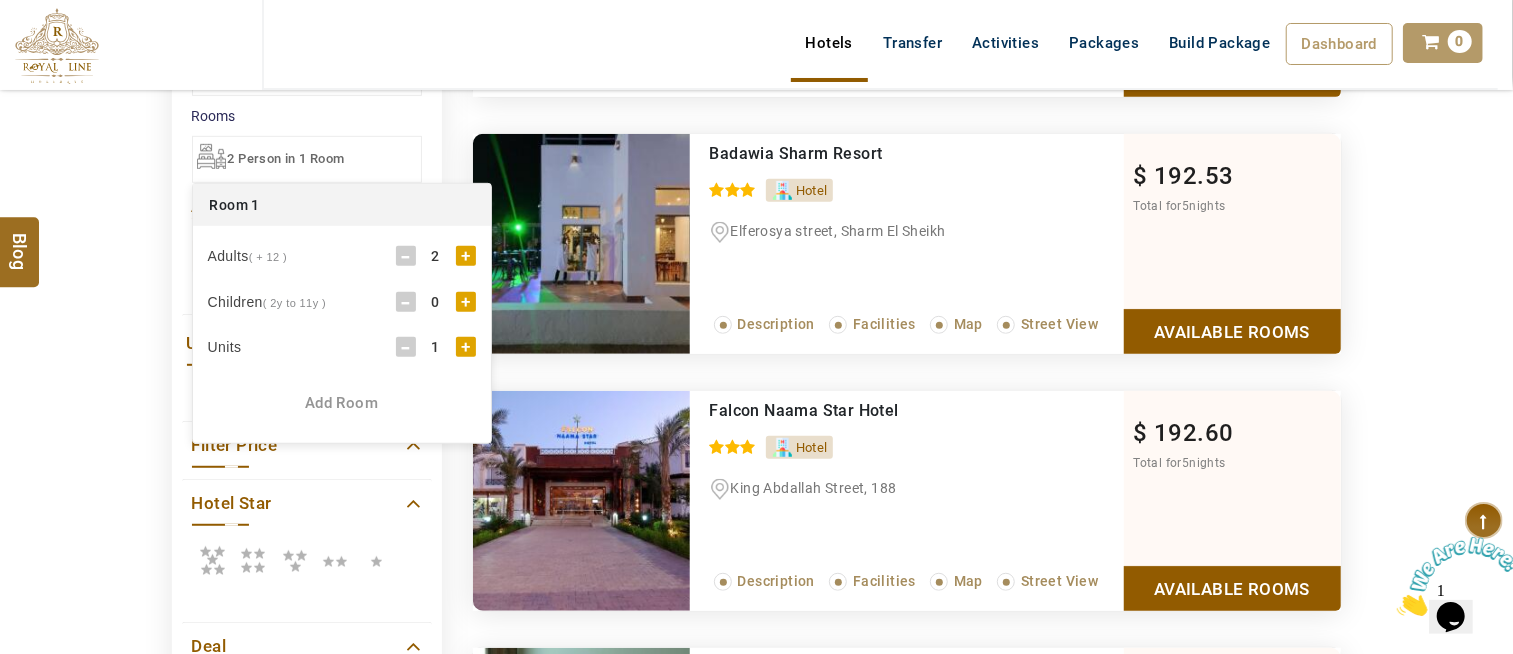 click on "+" at bounding box center [466, 302] 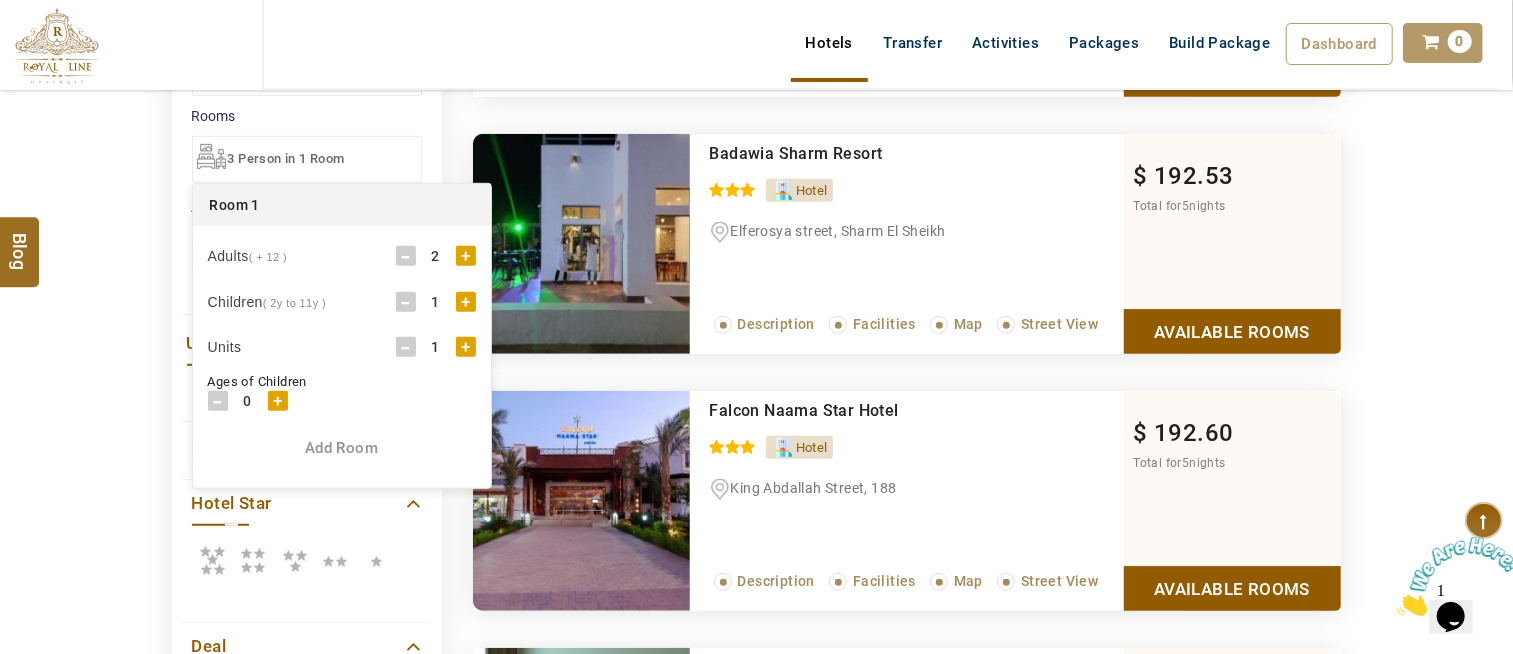 click on "+" at bounding box center [466, 302] 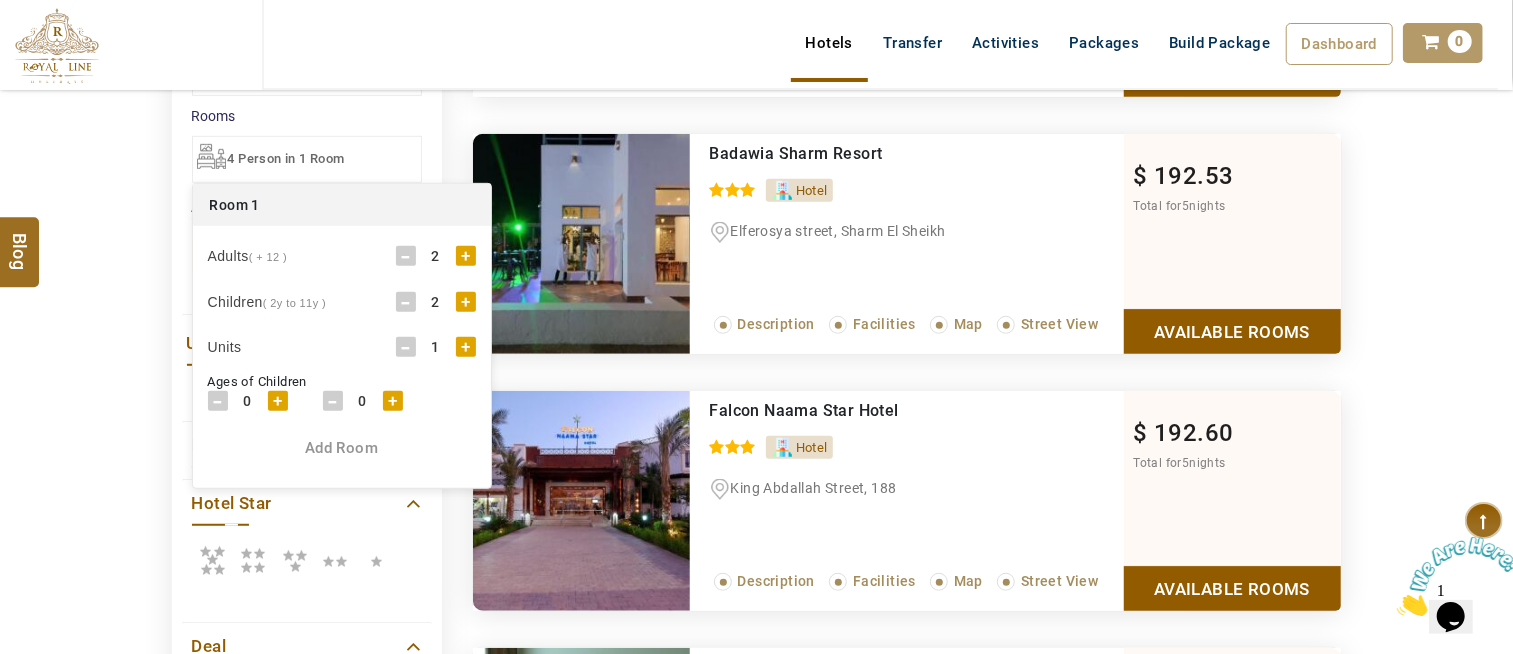 click on "+" at bounding box center (278, 401) 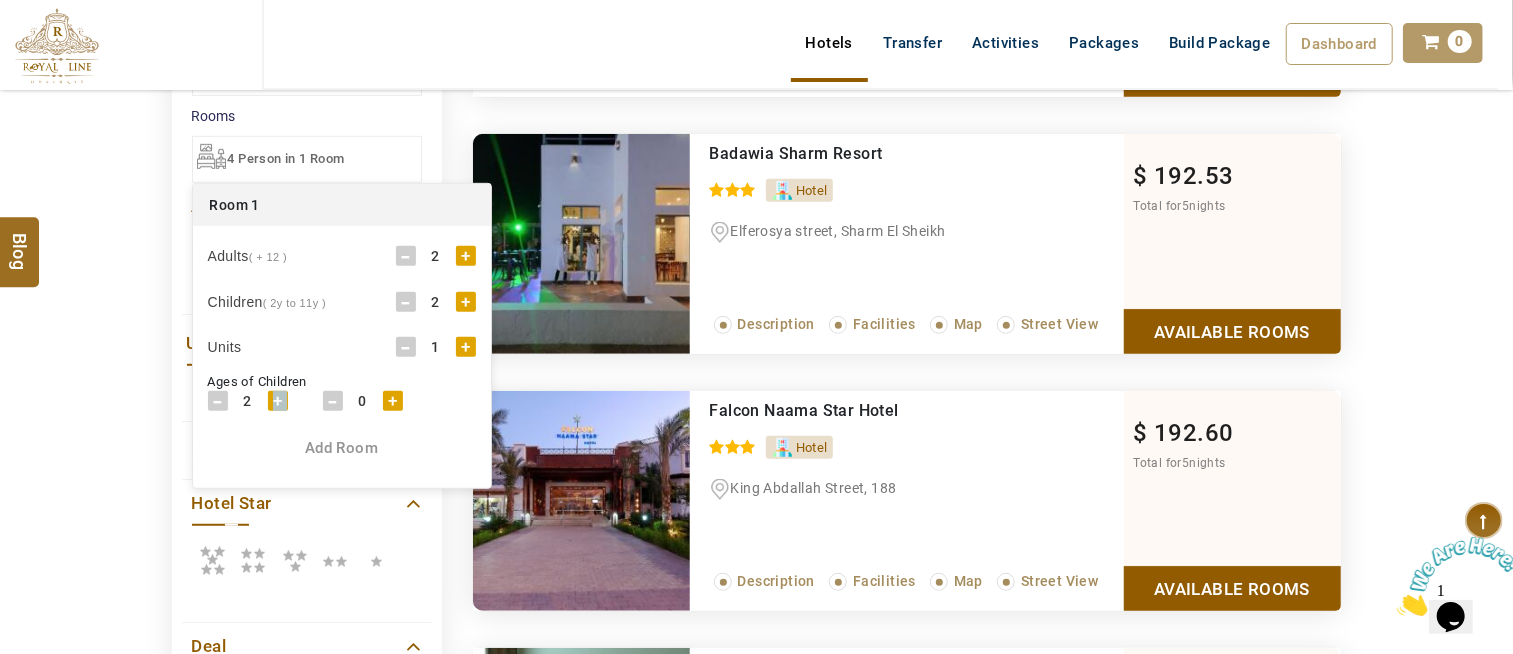 click on "+" at bounding box center (278, 401) 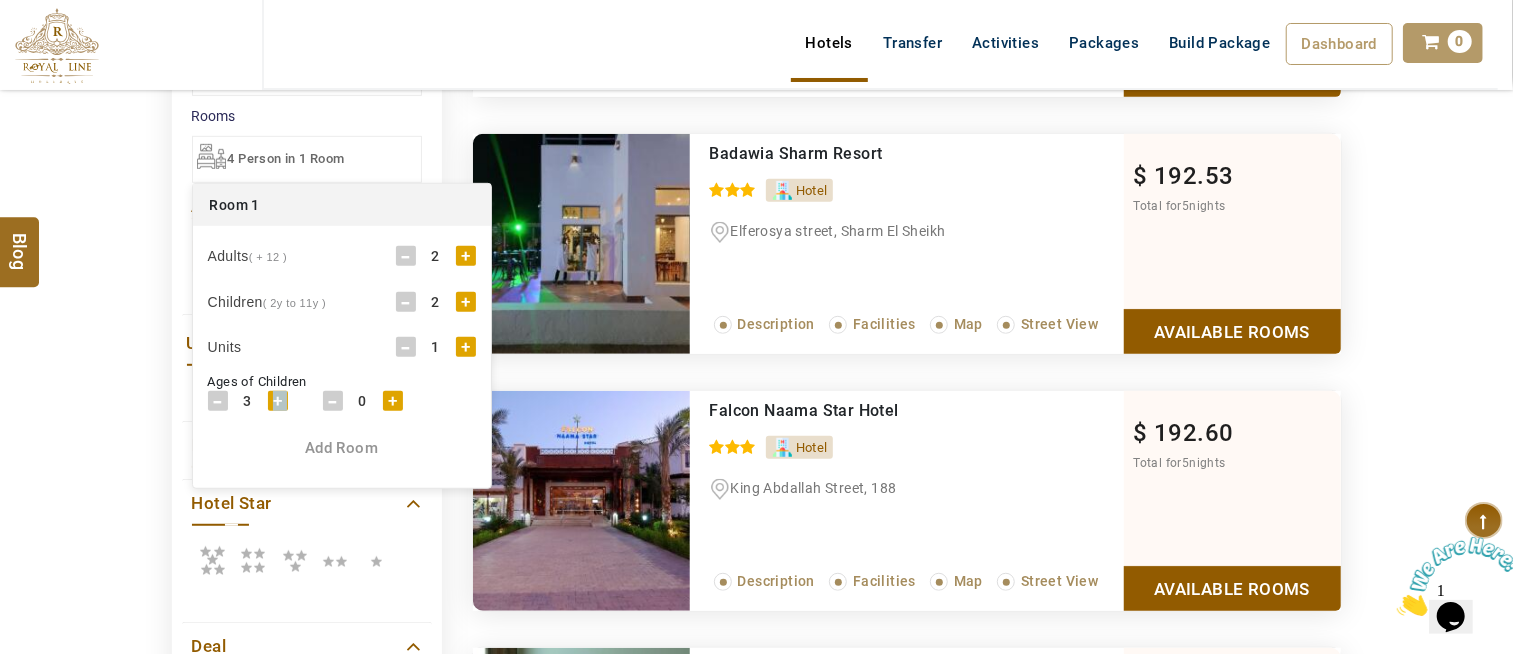 click on "+" at bounding box center (278, 401) 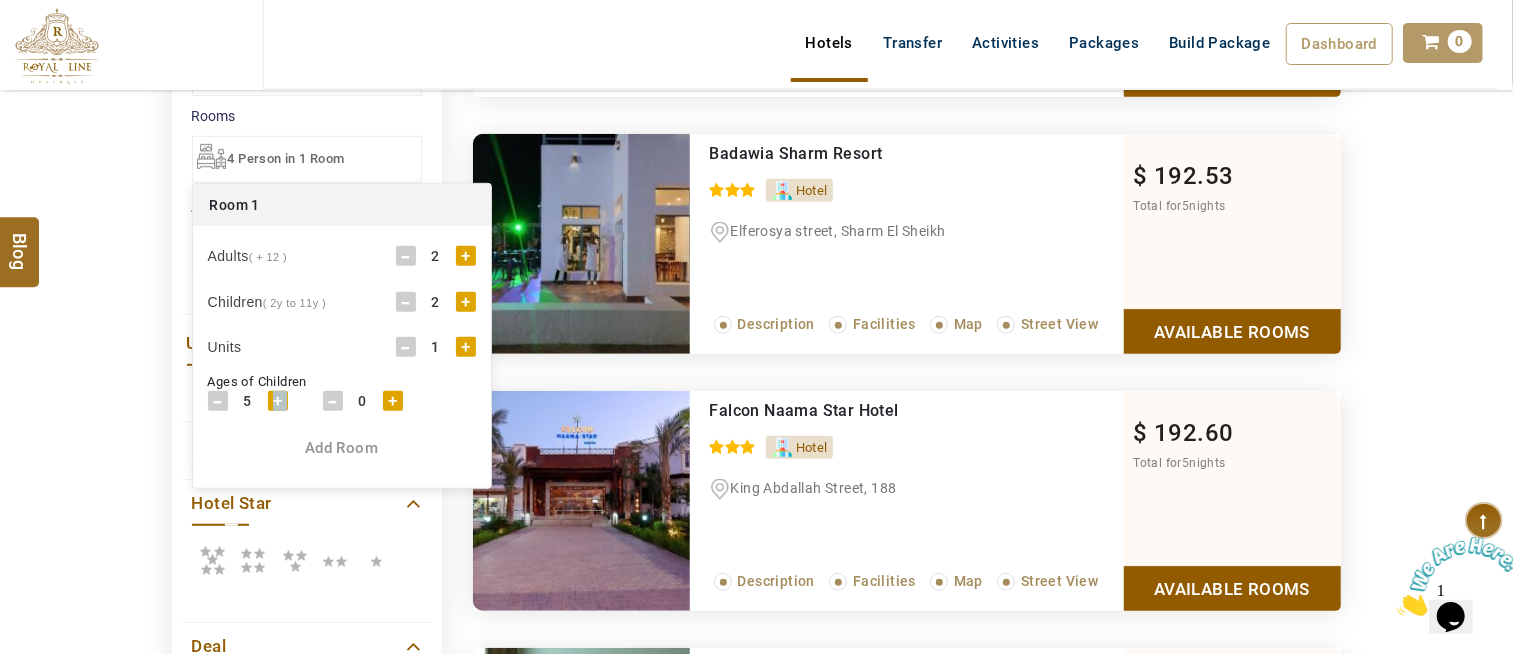 click on "+" at bounding box center (278, 401) 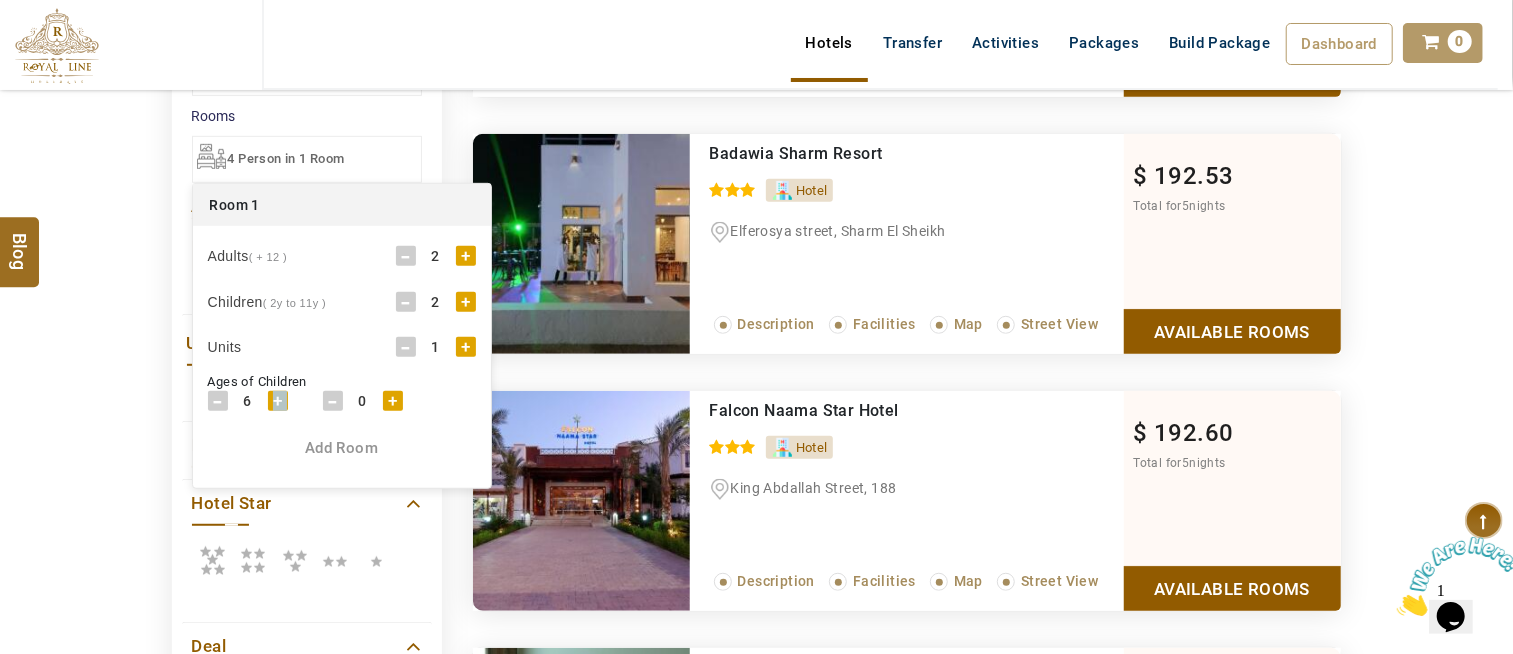 click on "+" at bounding box center (278, 401) 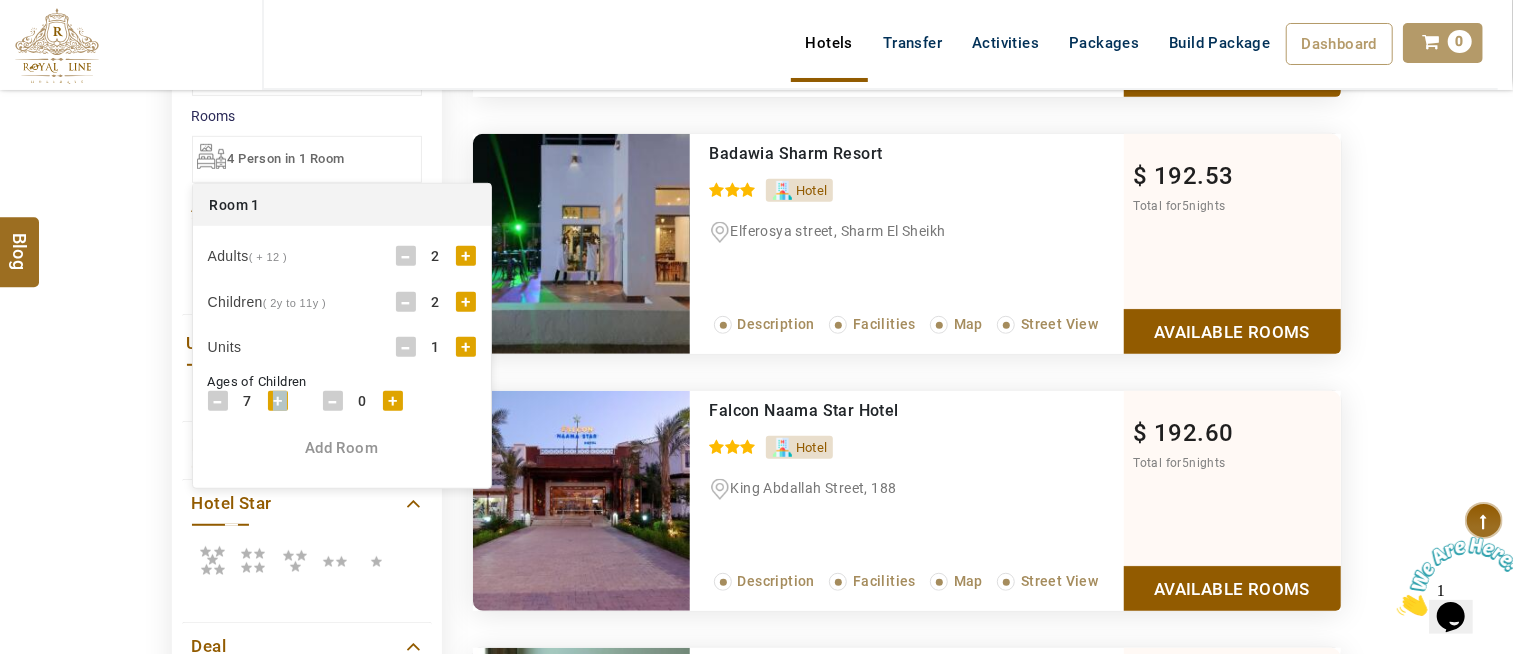 click on "+" at bounding box center (278, 401) 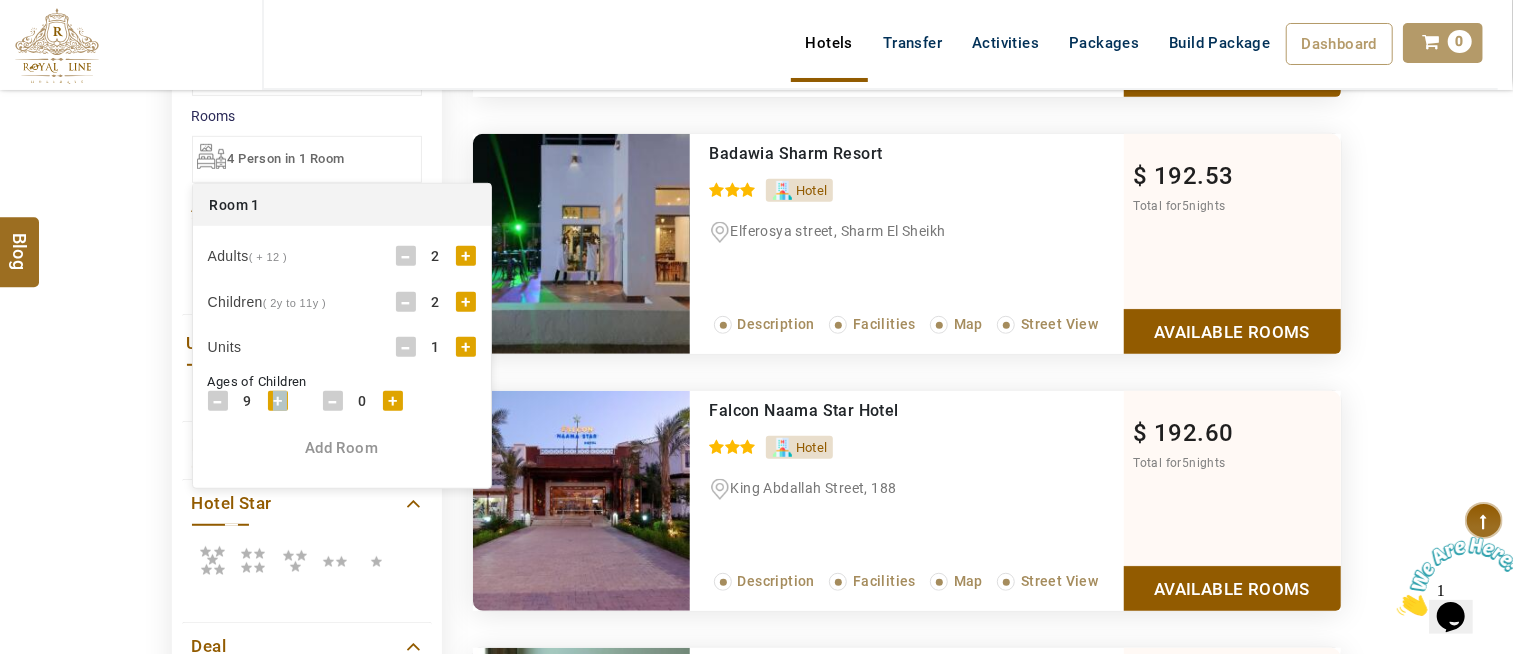 click on "+" at bounding box center (278, 401) 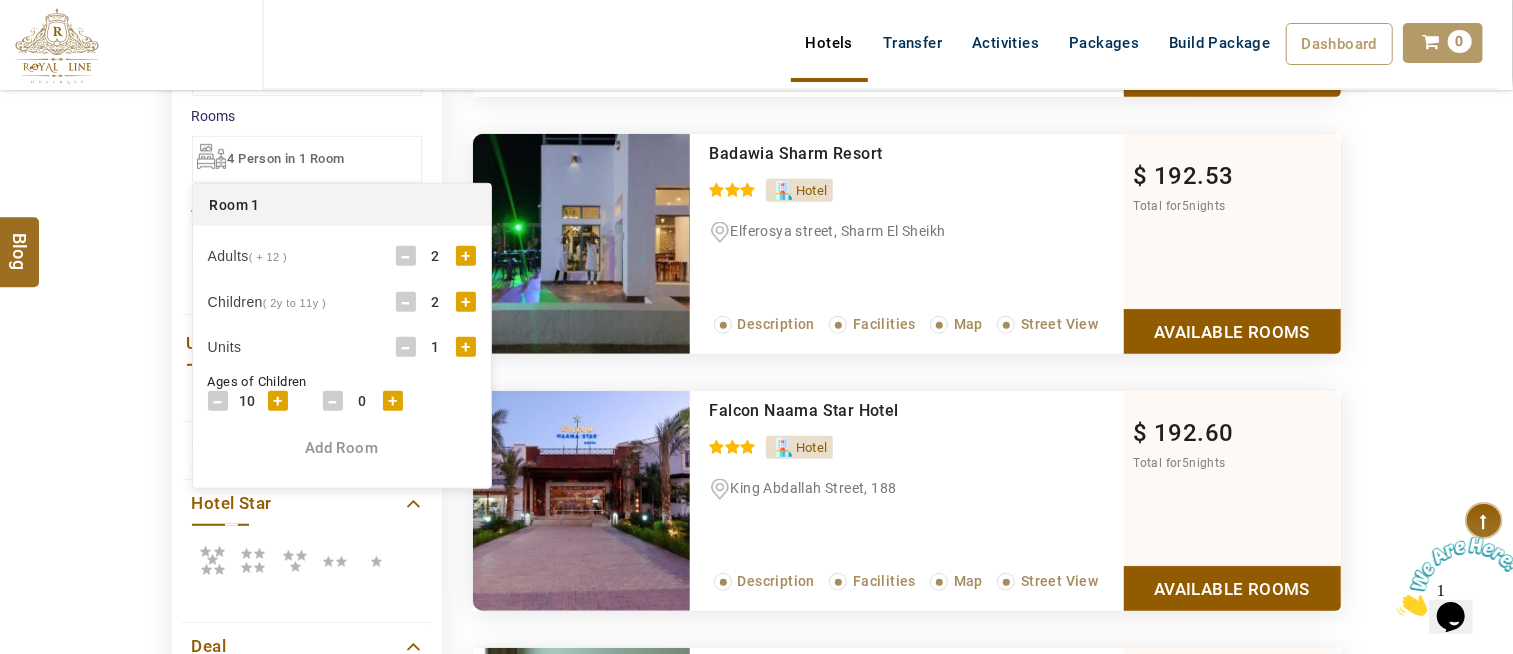 click on "-" at bounding box center [218, 401] 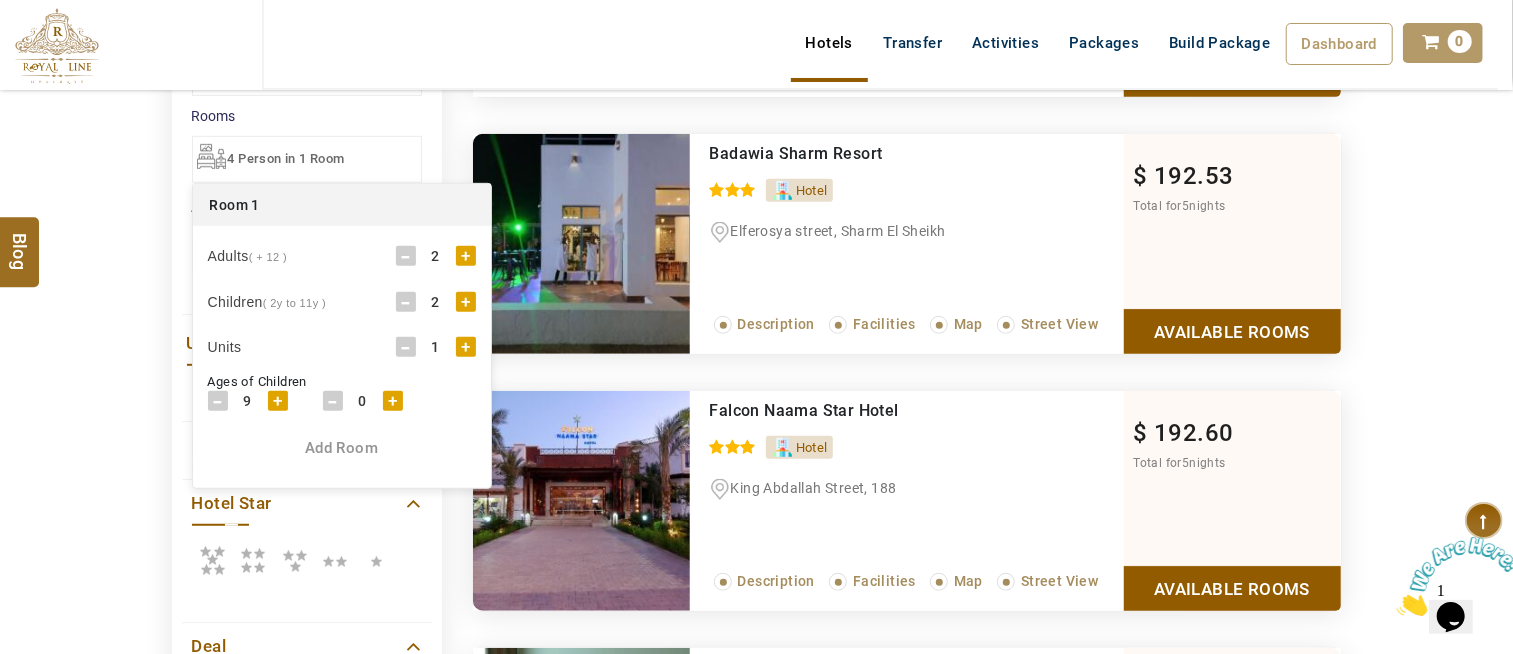 click on "+" at bounding box center [393, 401] 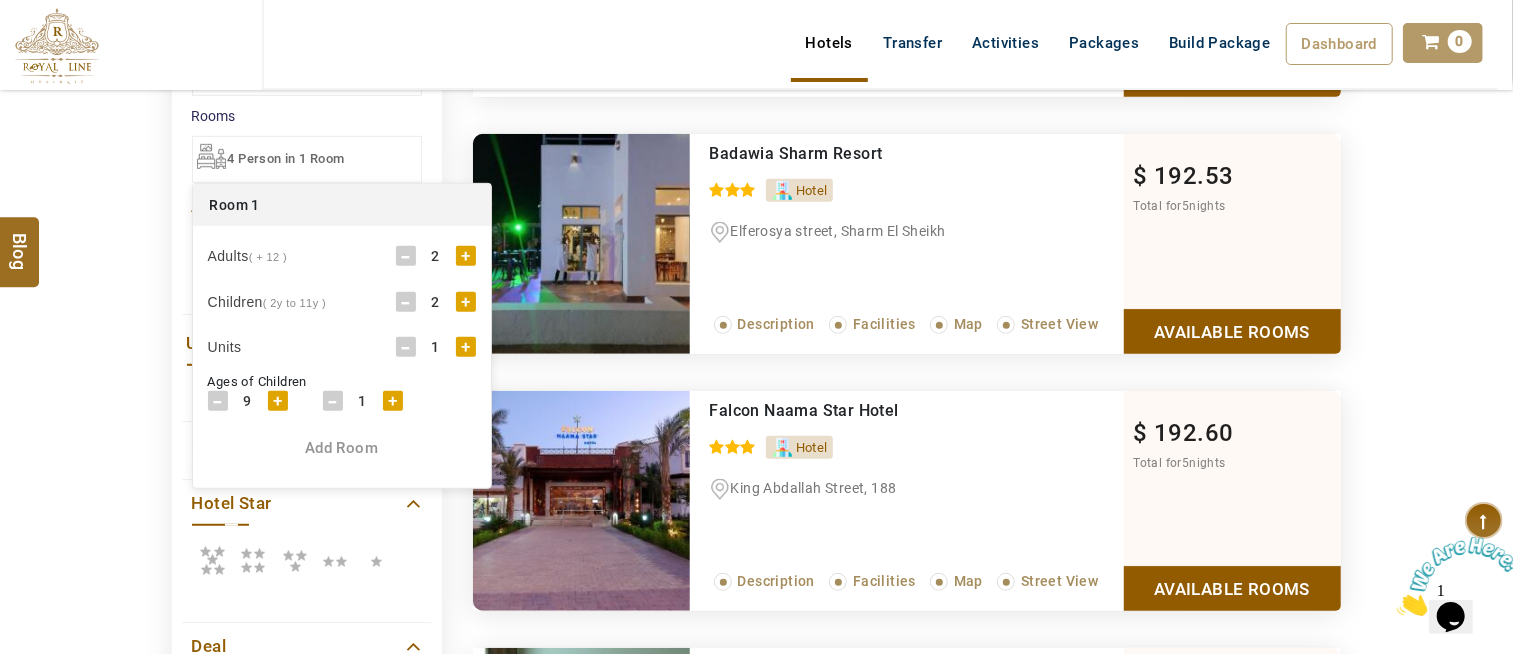 click on "+" at bounding box center (393, 401) 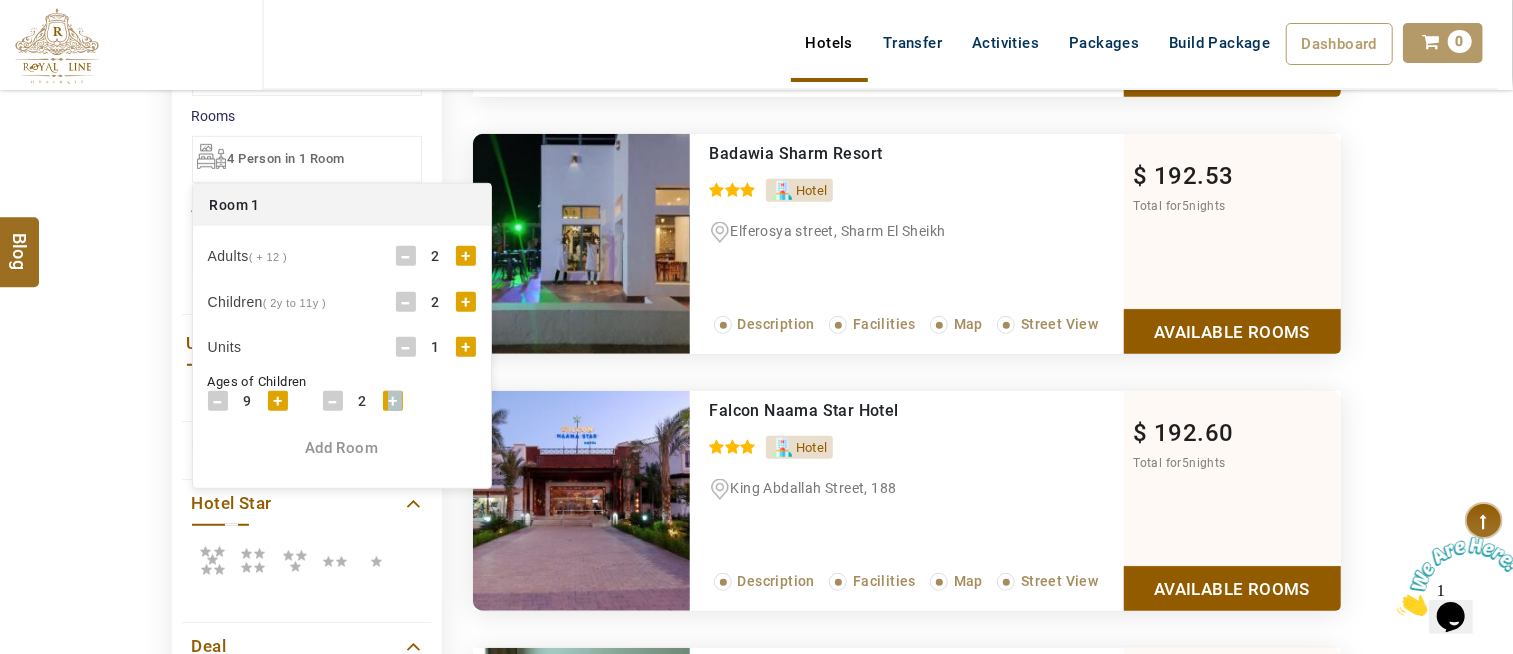 click on "+" at bounding box center [393, 401] 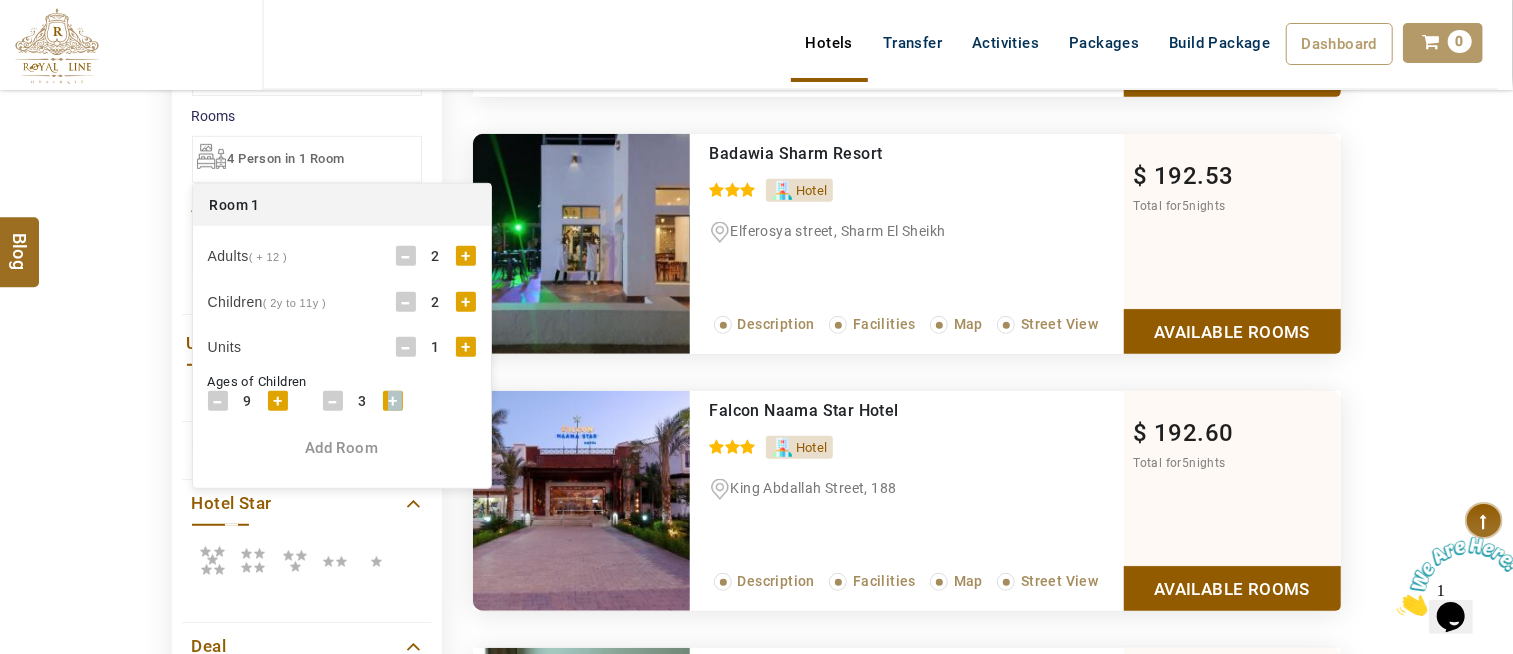 click on "+" at bounding box center [393, 401] 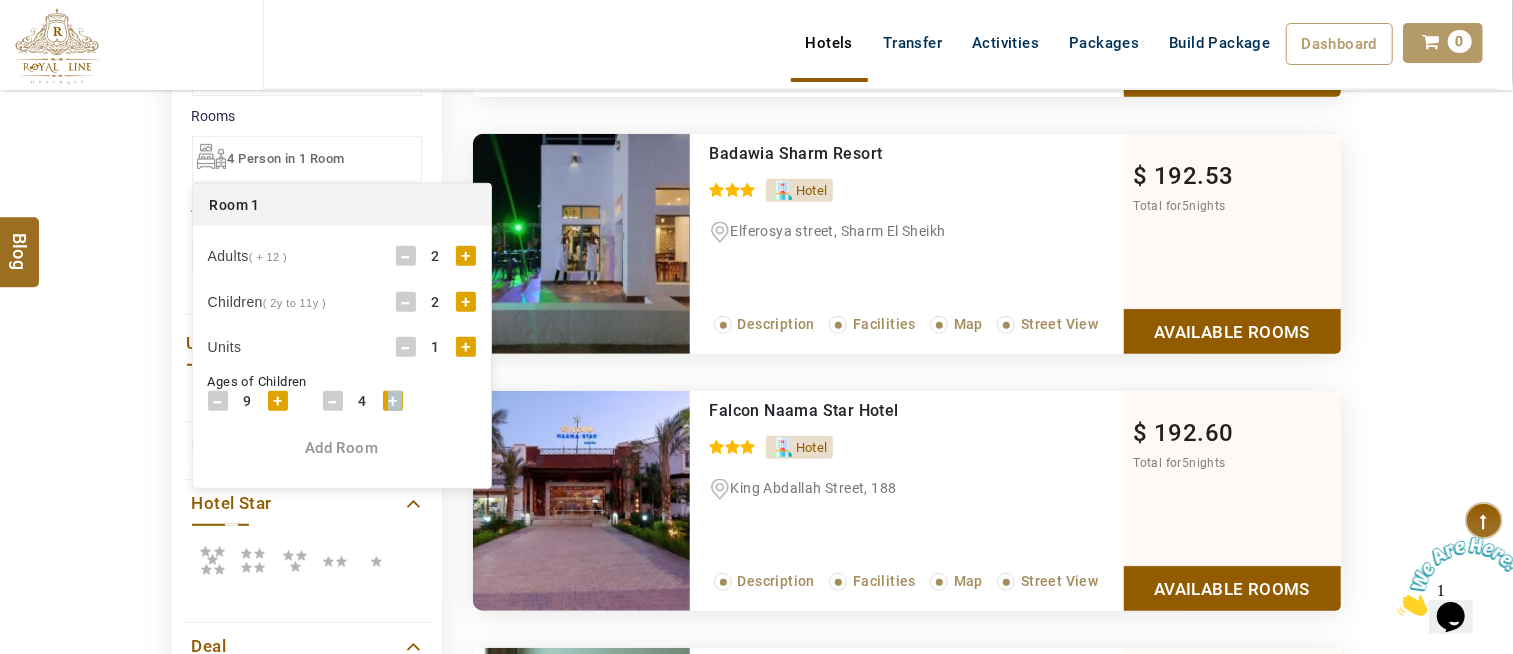 click on "+" at bounding box center [393, 401] 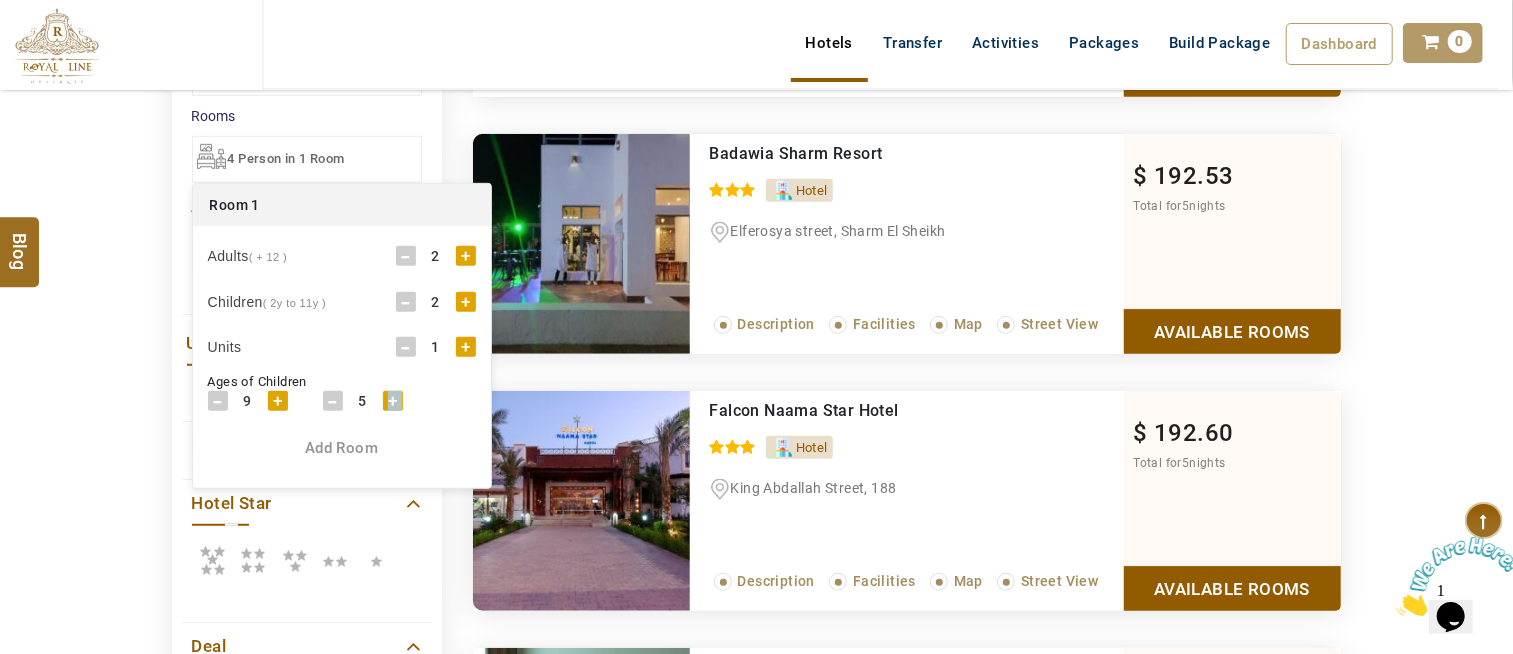 click on "+" at bounding box center [393, 401] 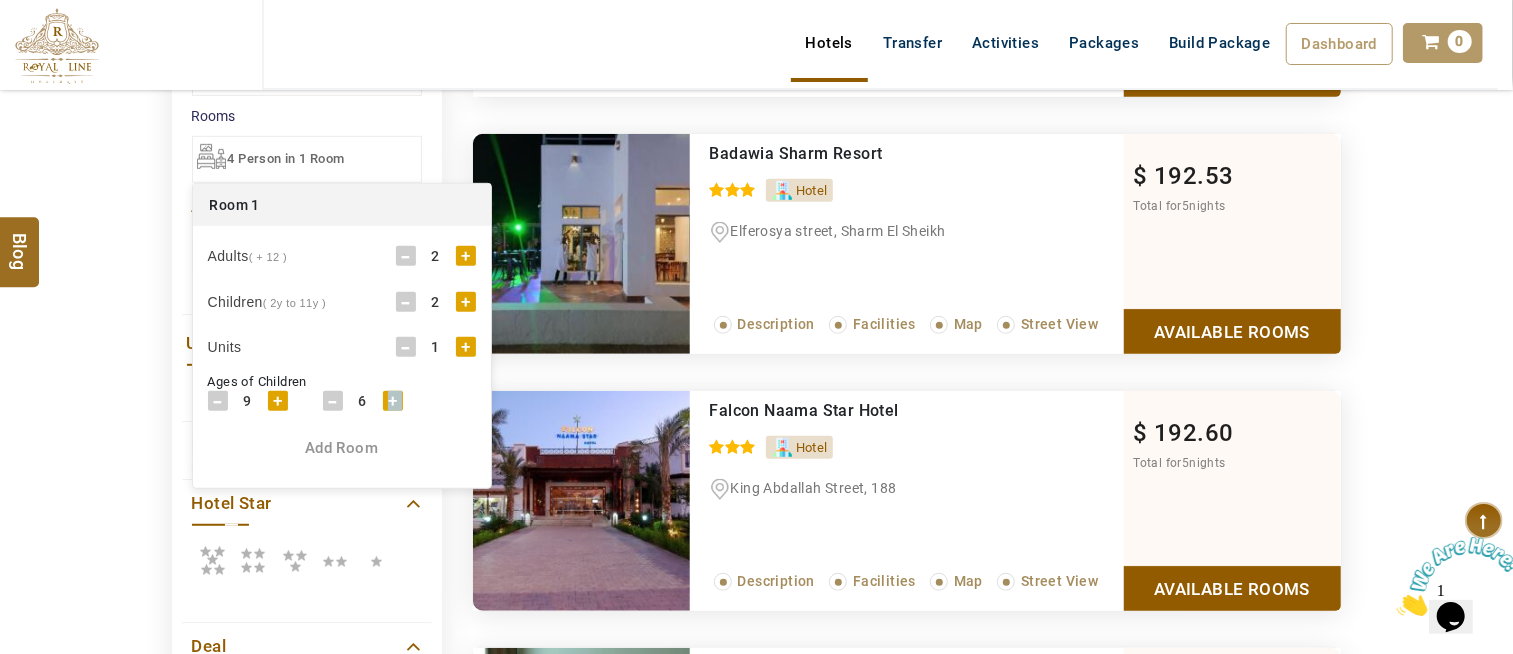 click on "+" at bounding box center [393, 401] 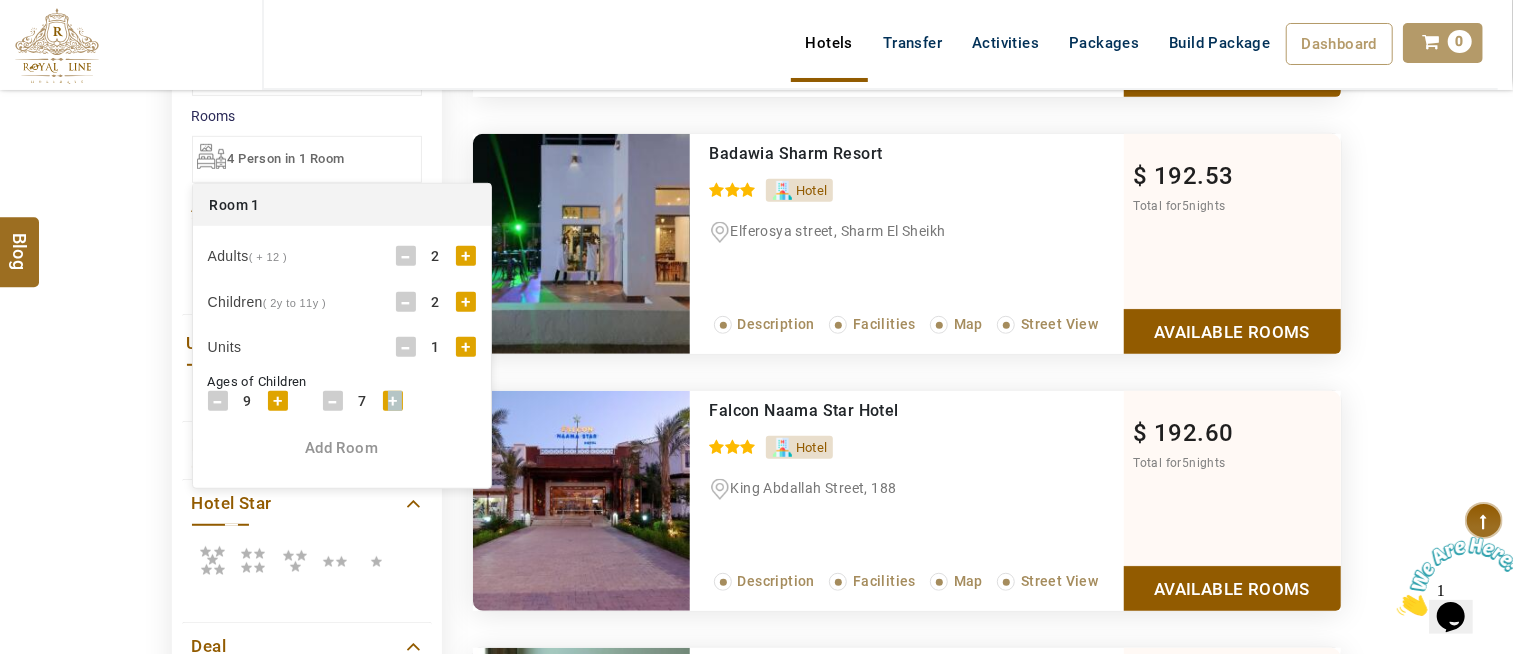click on "+" at bounding box center [393, 401] 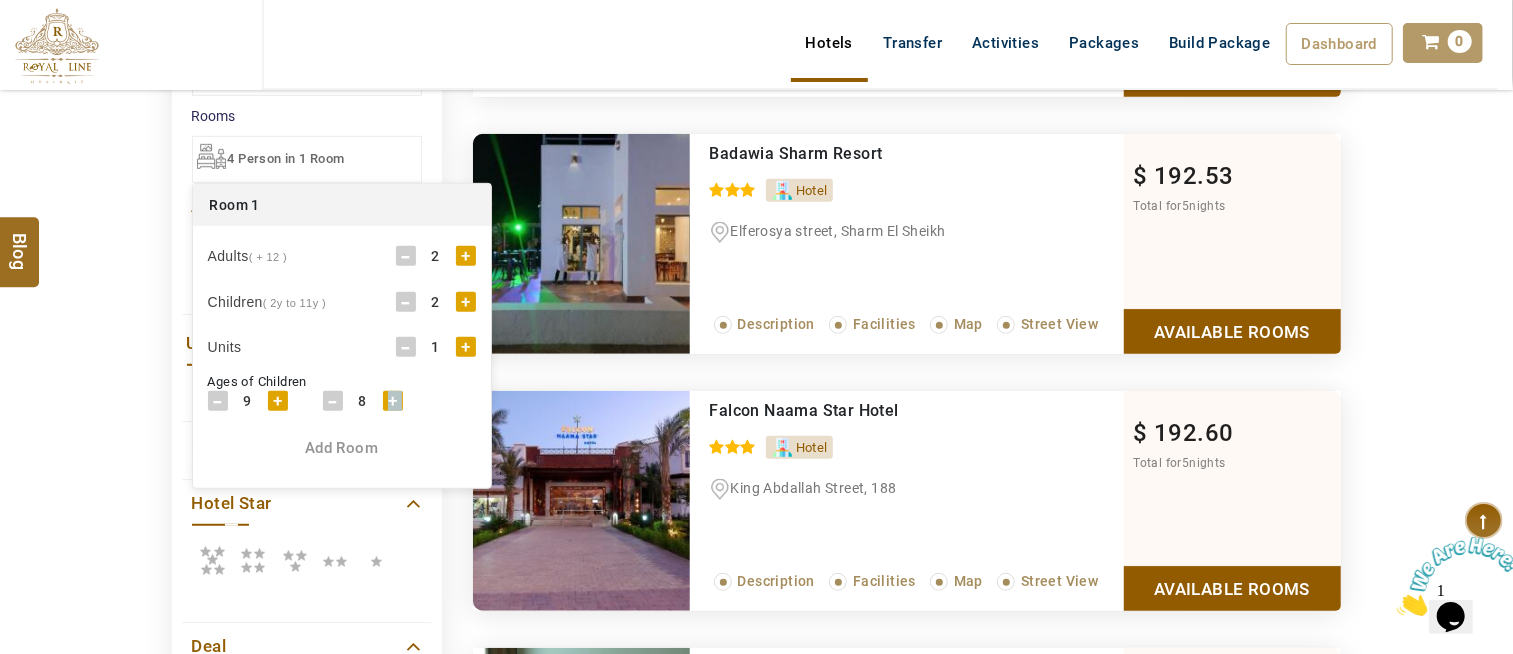click on "+" at bounding box center (393, 401) 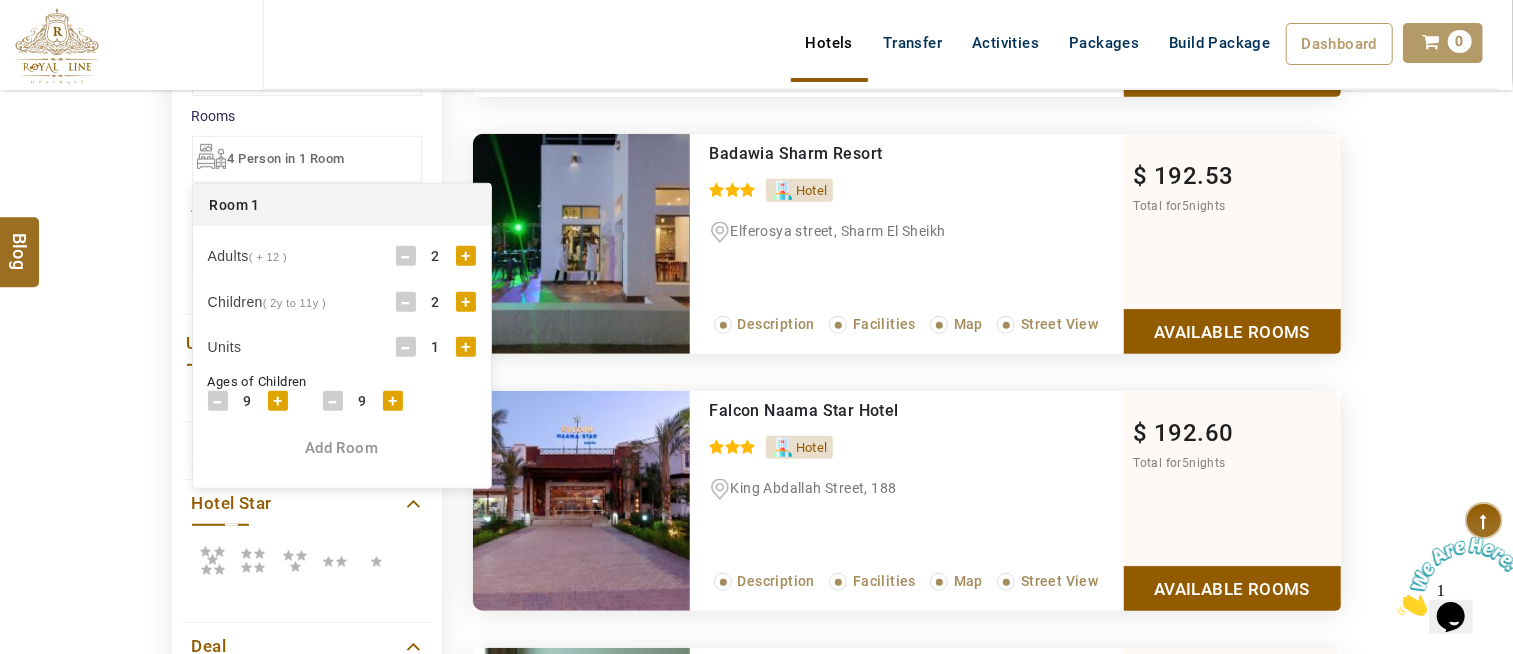 click on "+" at bounding box center [466, 302] 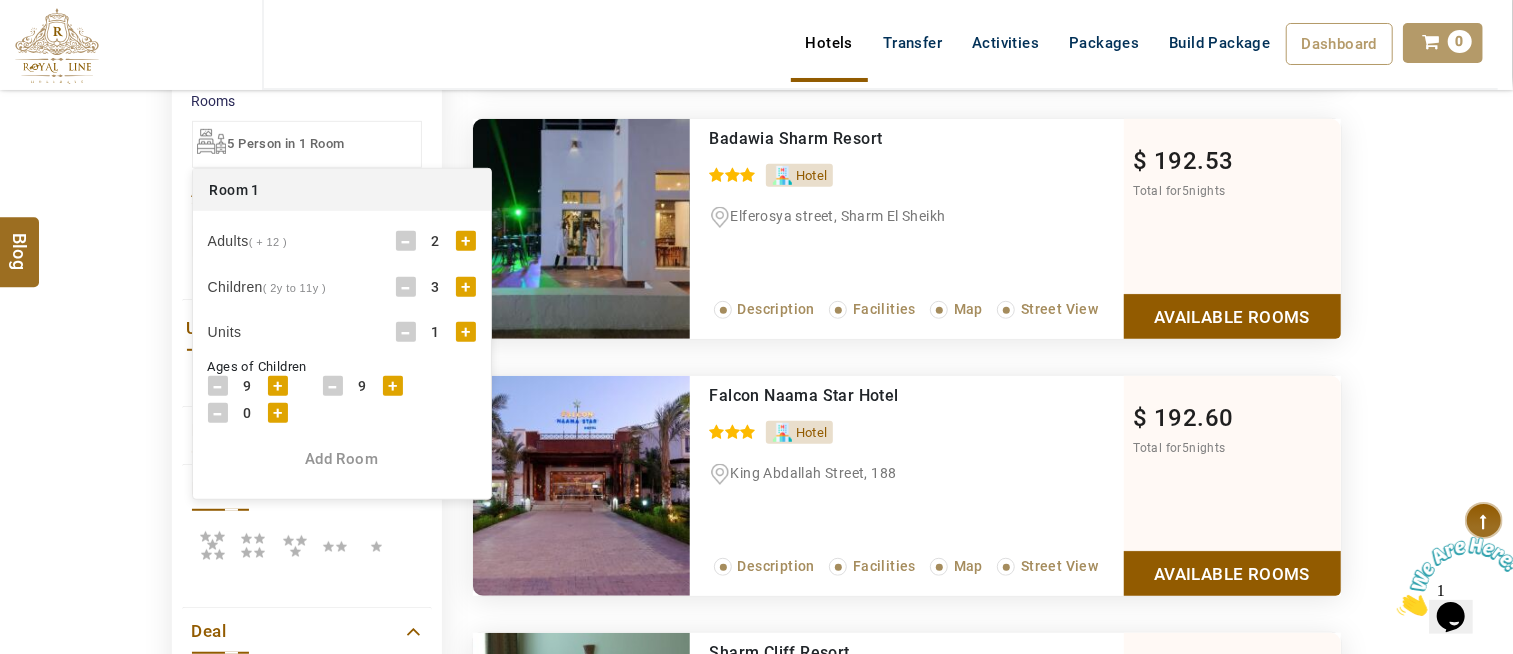 scroll, scrollTop: 666, scrollLeft: 0, axis: vertical 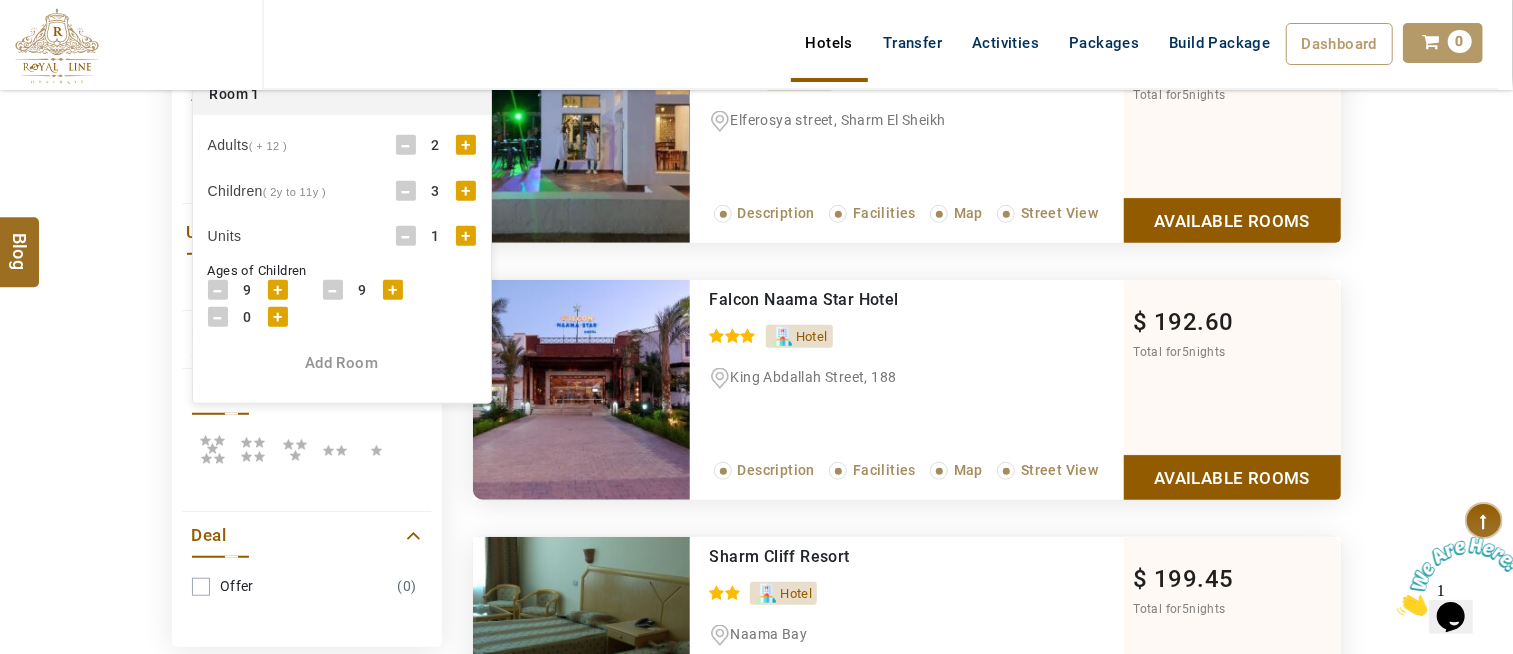click on "+" at bounding box center (278, 317) 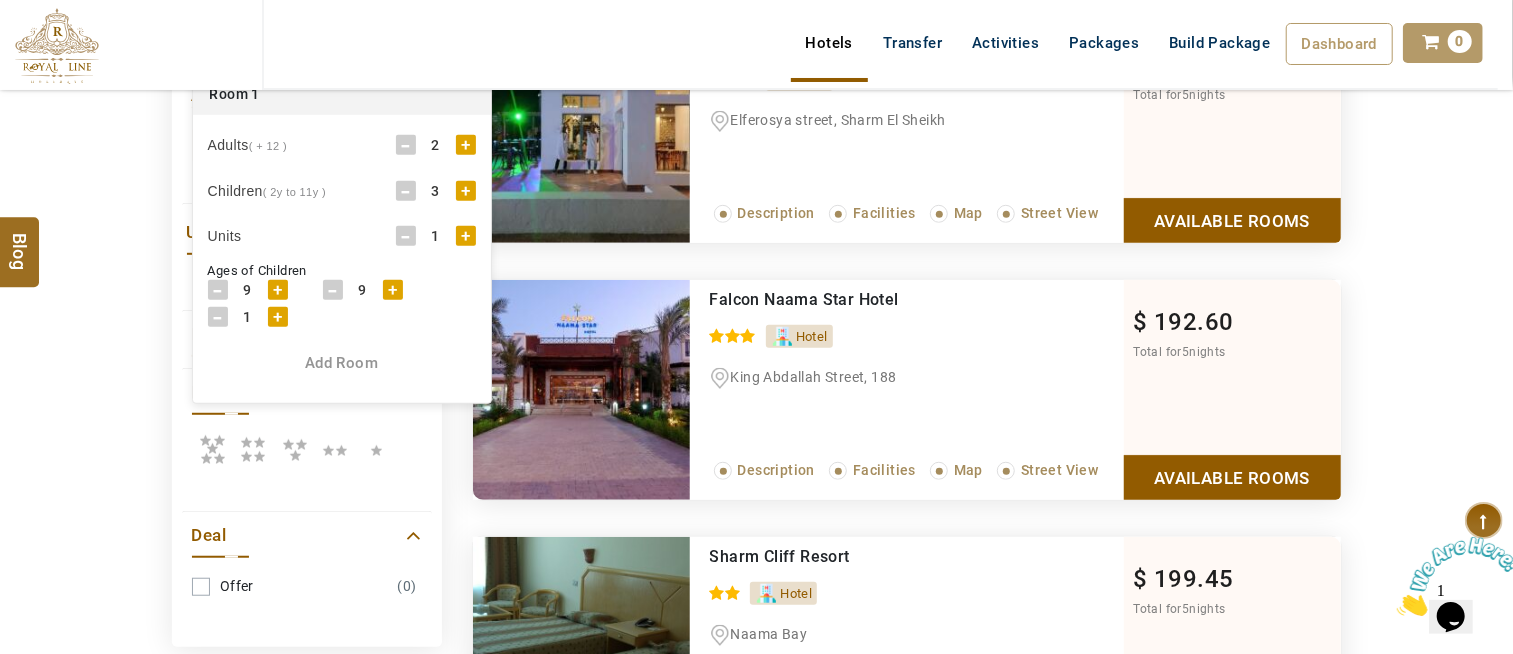 click on "+" at bounding box center [278, 317] 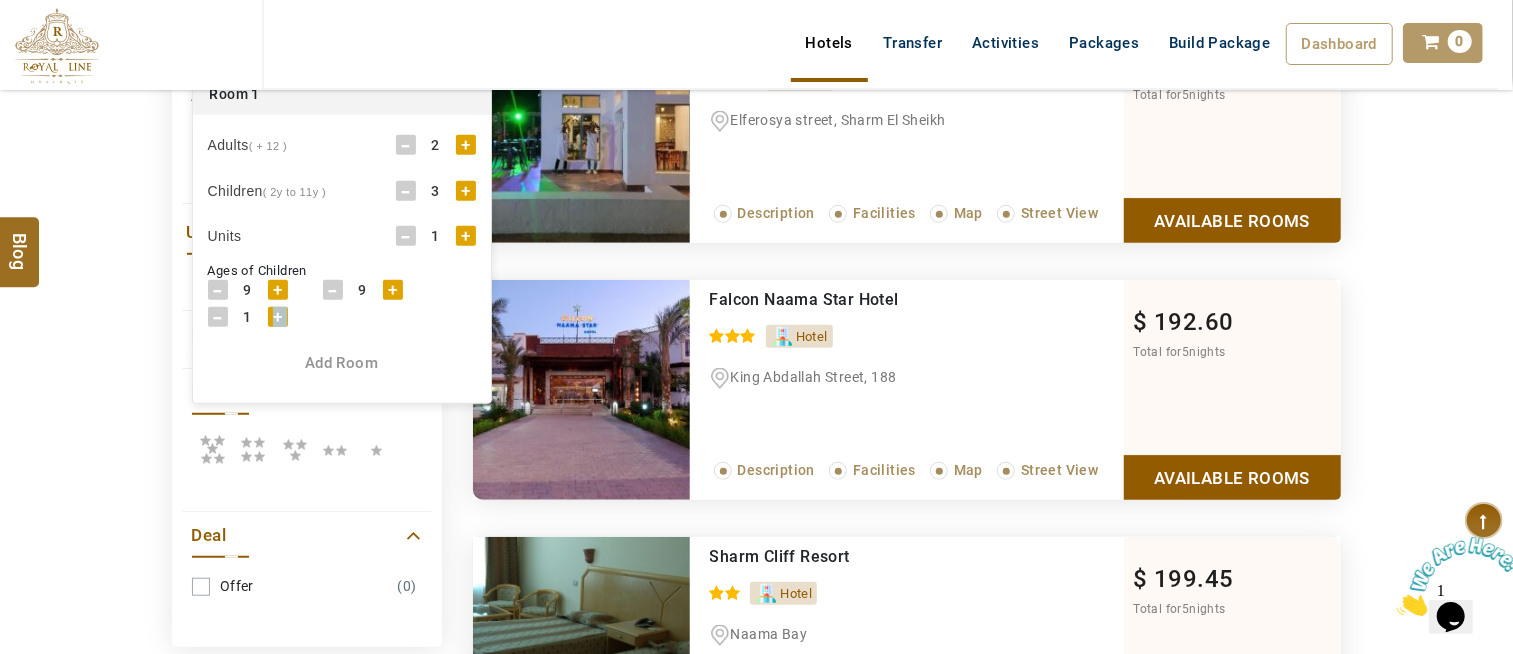 click on "+" at bounding box center [278, 317] 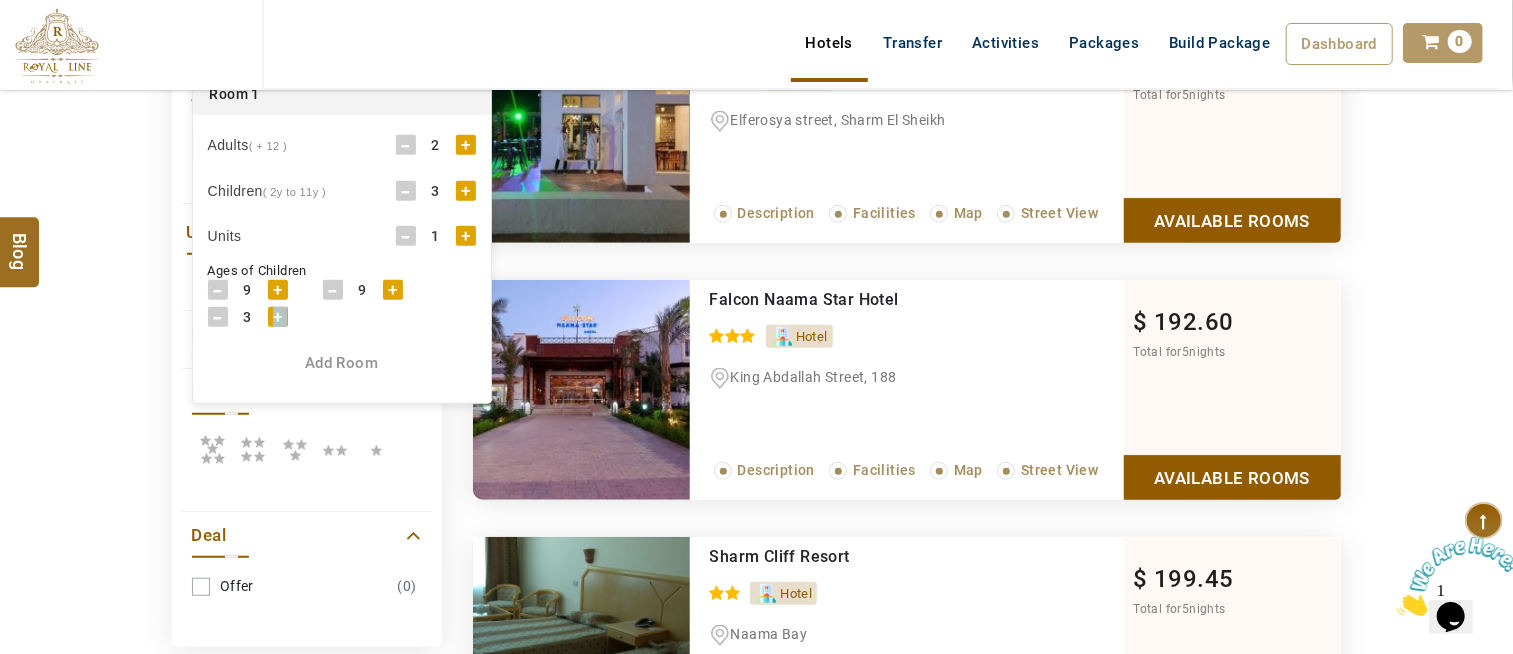 click on "+" at bounding box center [278, 317] 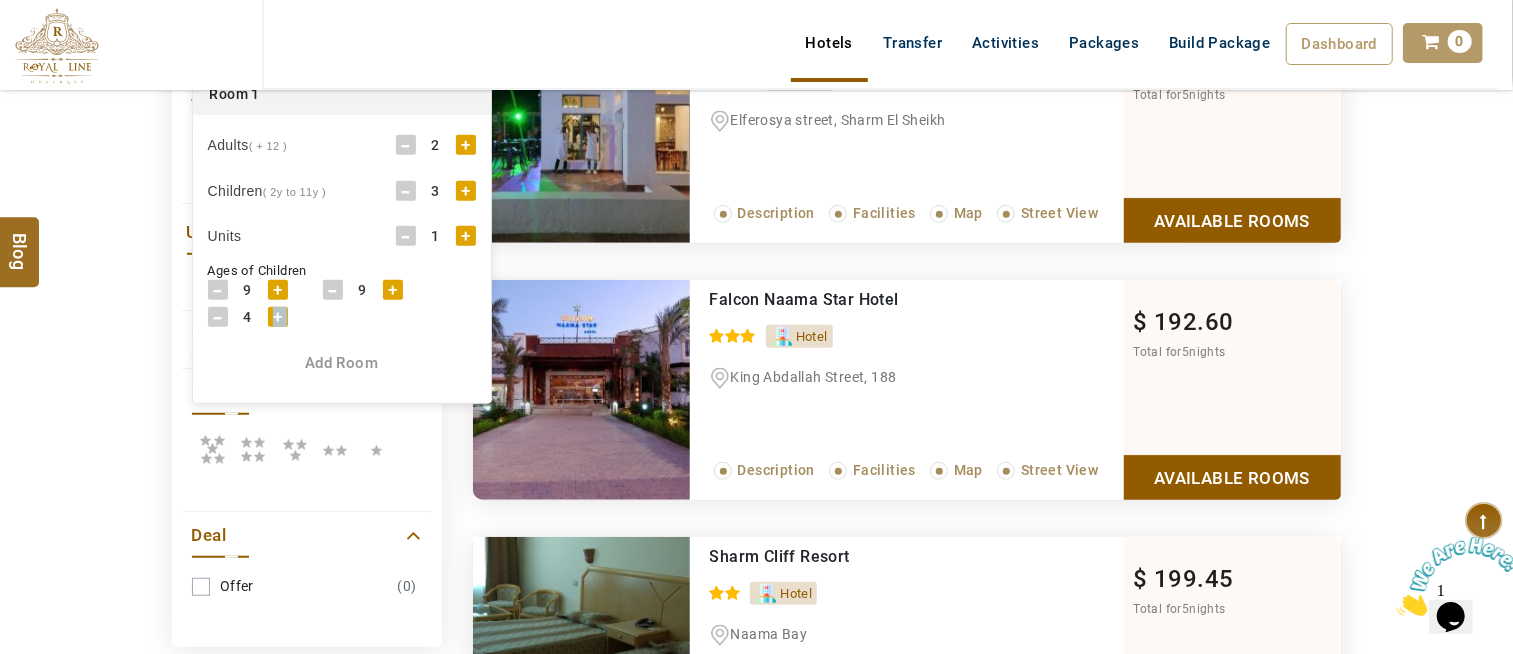 click on "+" at bounding box center (278, 317) 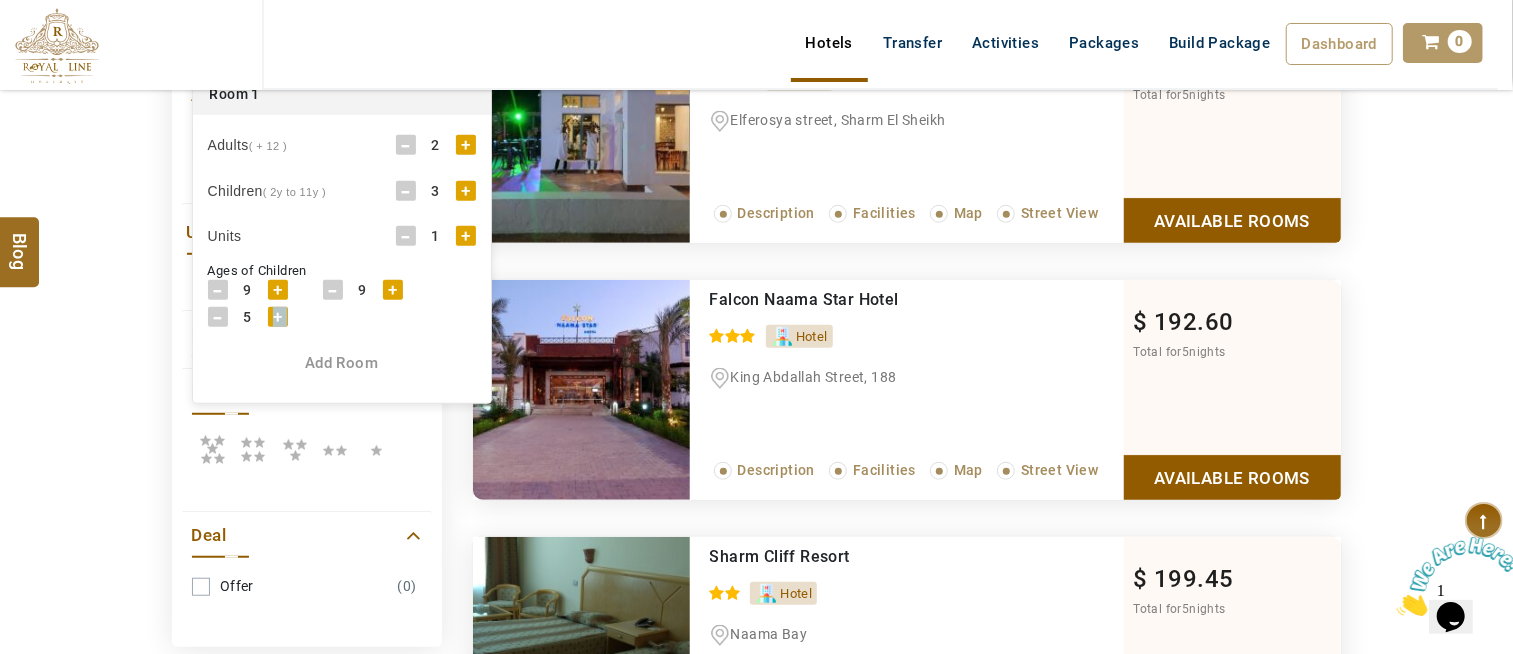 click on "+" at bounding box center (278, 317) 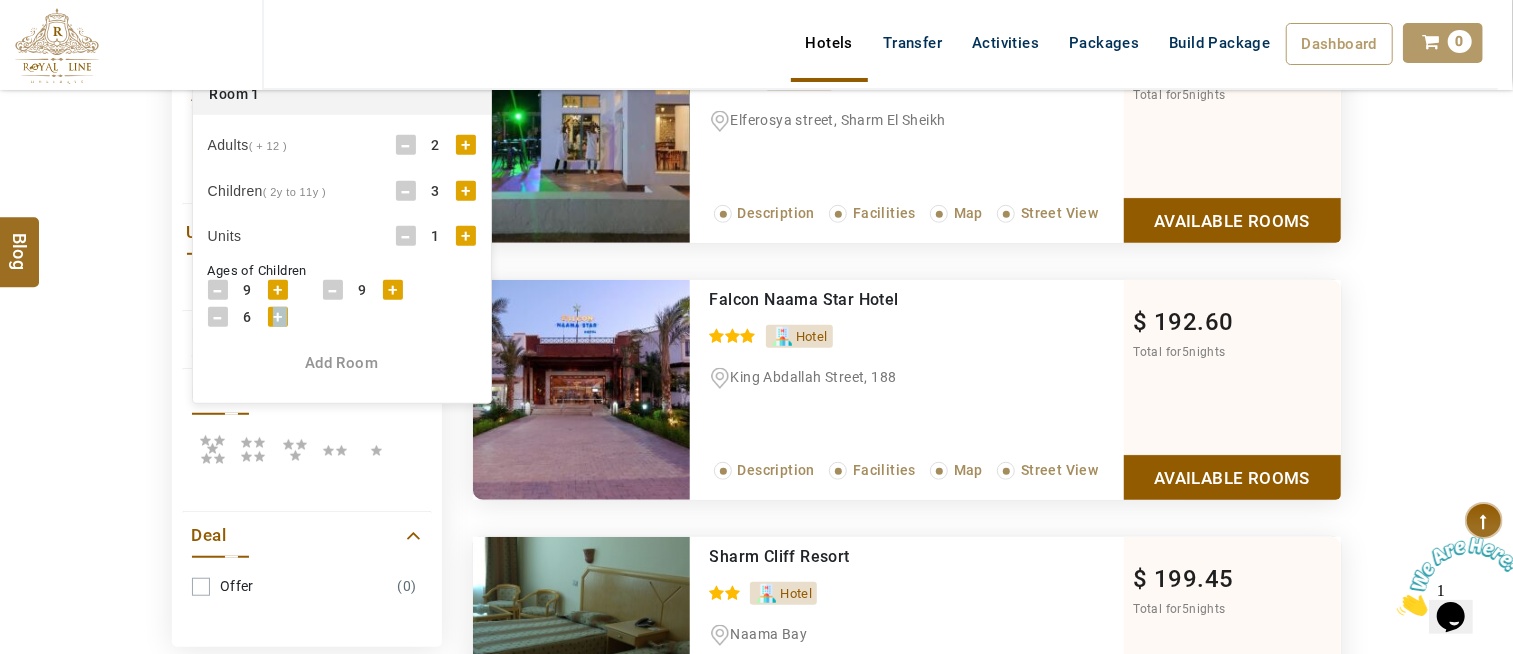 click on "+" at bounding box center [278, 317] 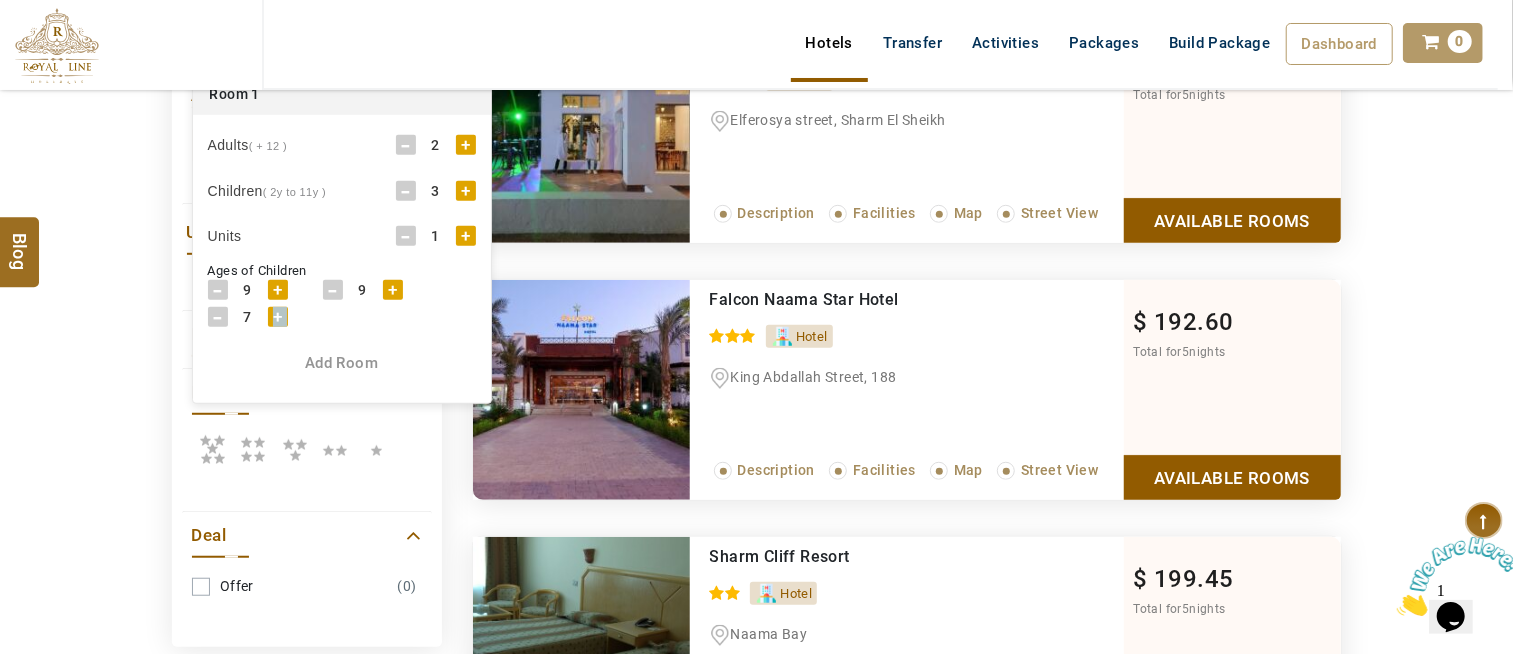 click on "+" at bounding box center [278, 317] 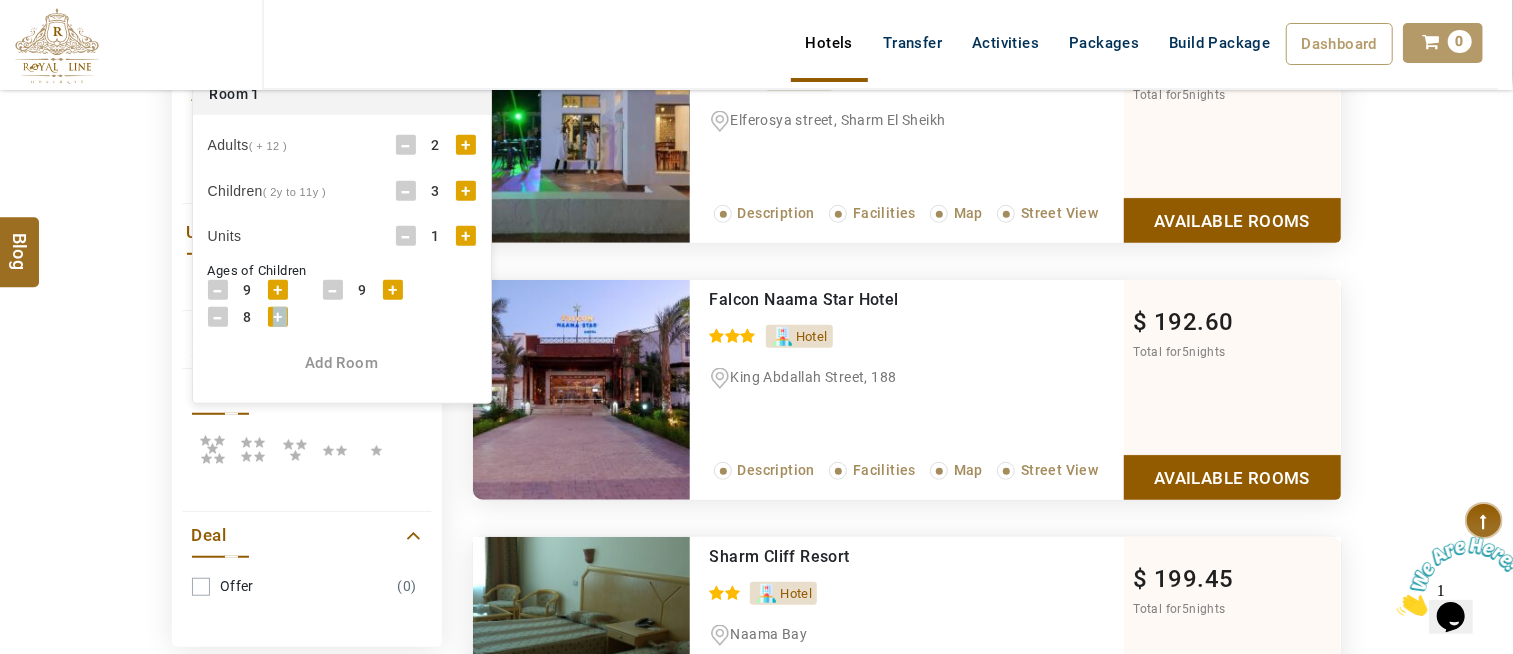 scroll, scrollTop: 555, scrollLeft: 0, axis: vertical 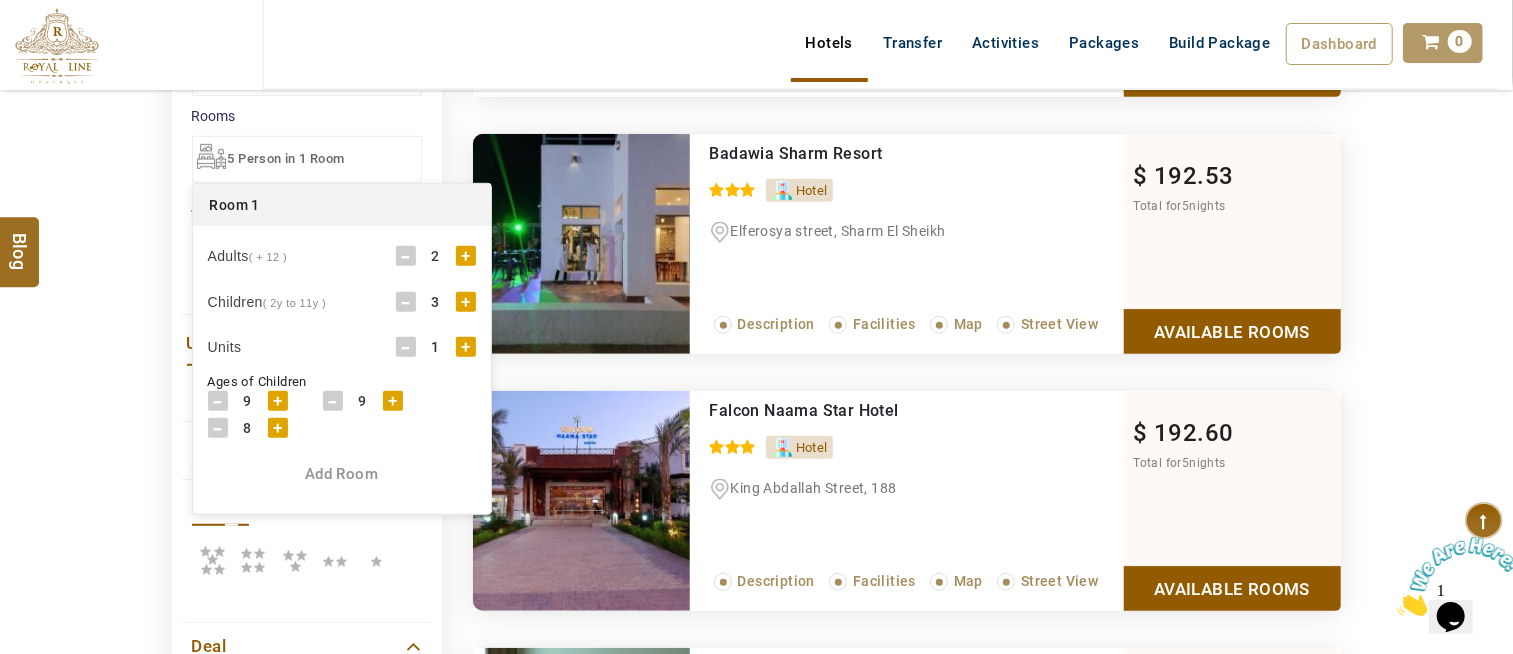 click on "Add Room" at bounding box center [342, 474] 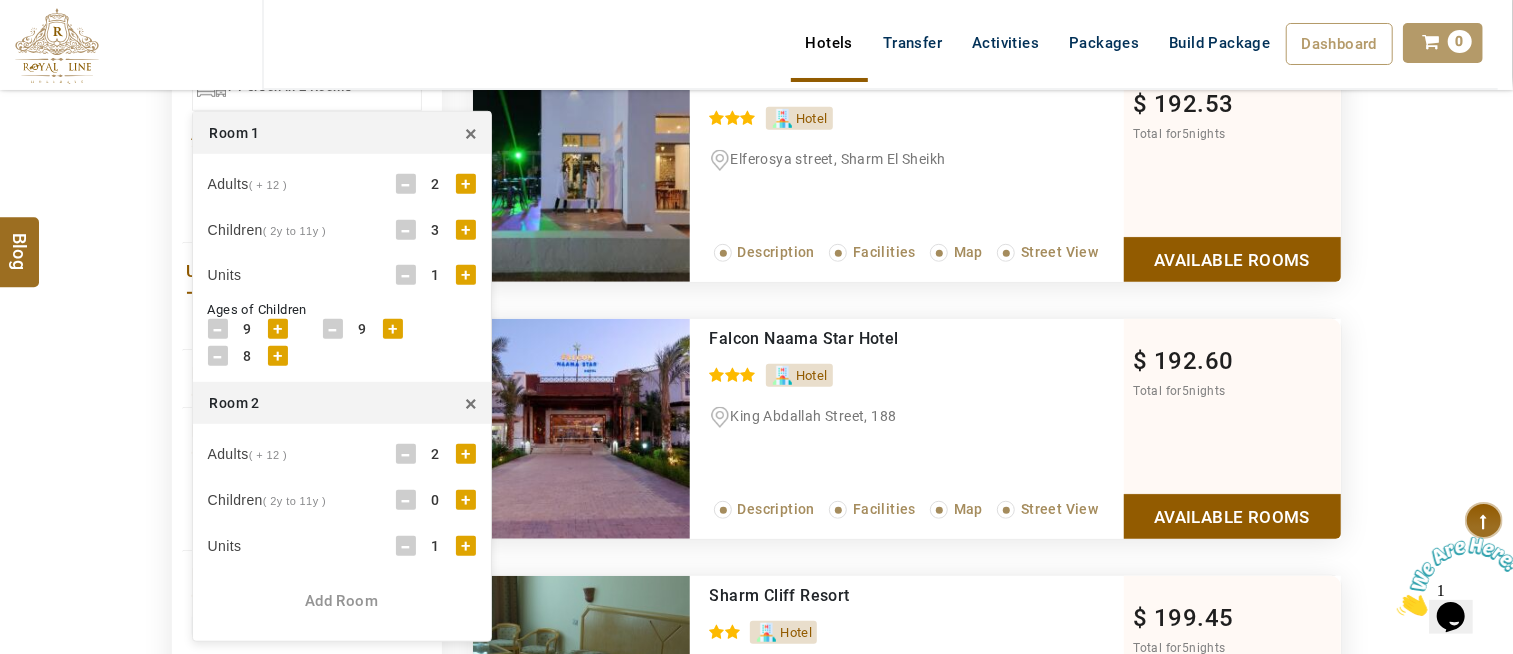 scroll, scrollTop: 666, scrollLeft: 0, axis: vertical 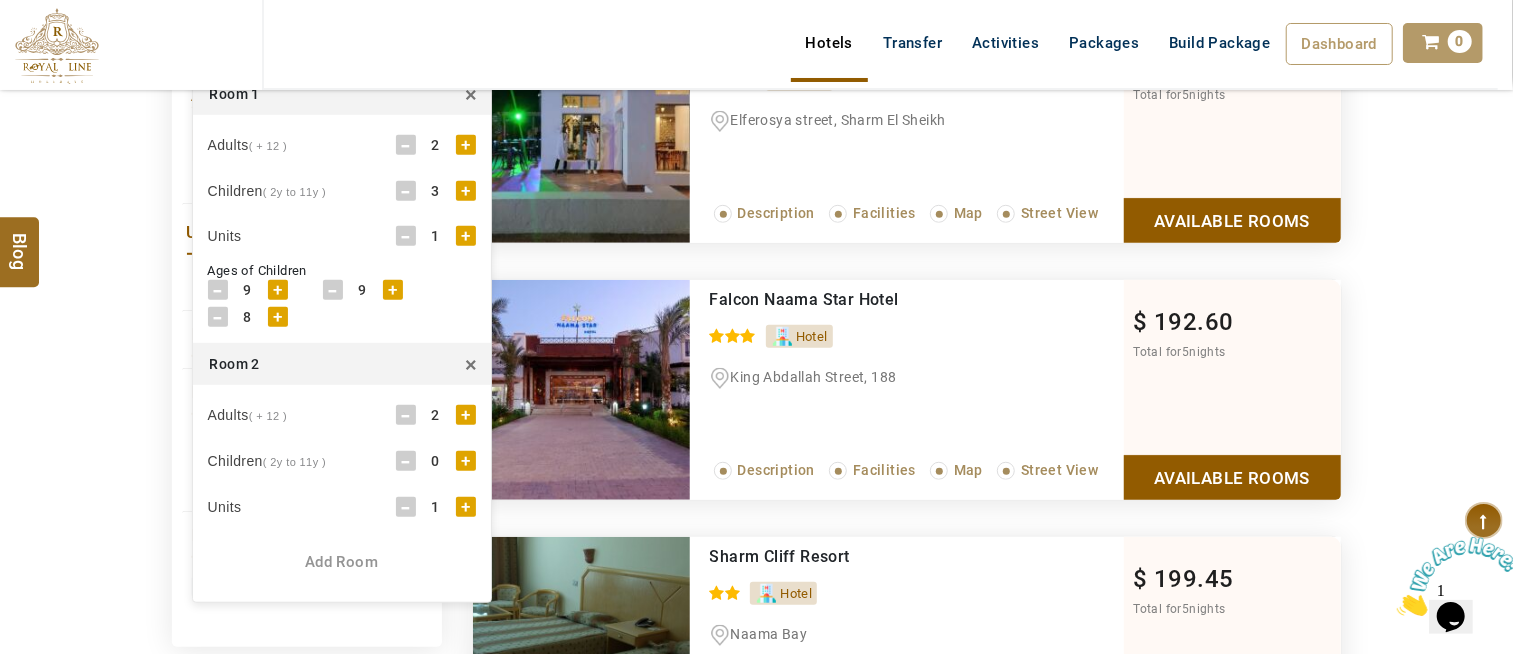 click on "-" at bounding box center [406, 415] 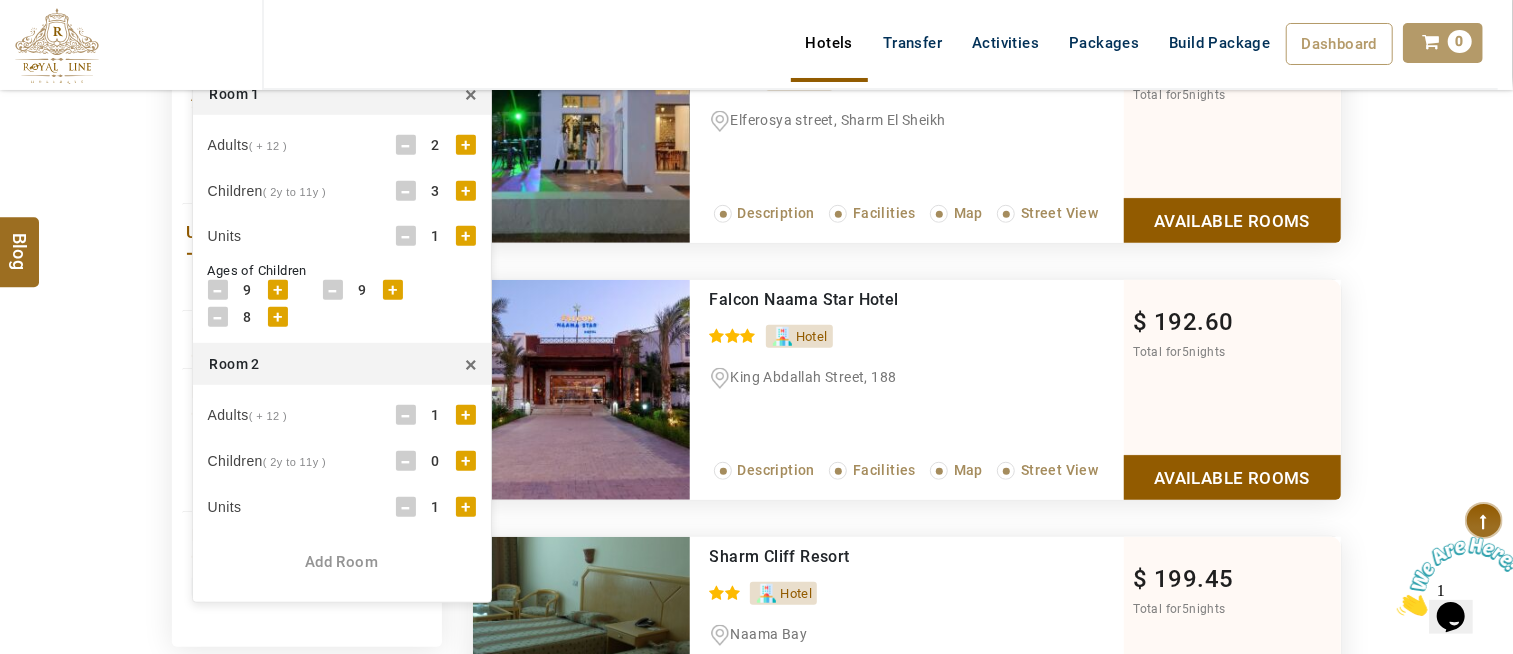 click on "+" at bounding box center [466, 461] 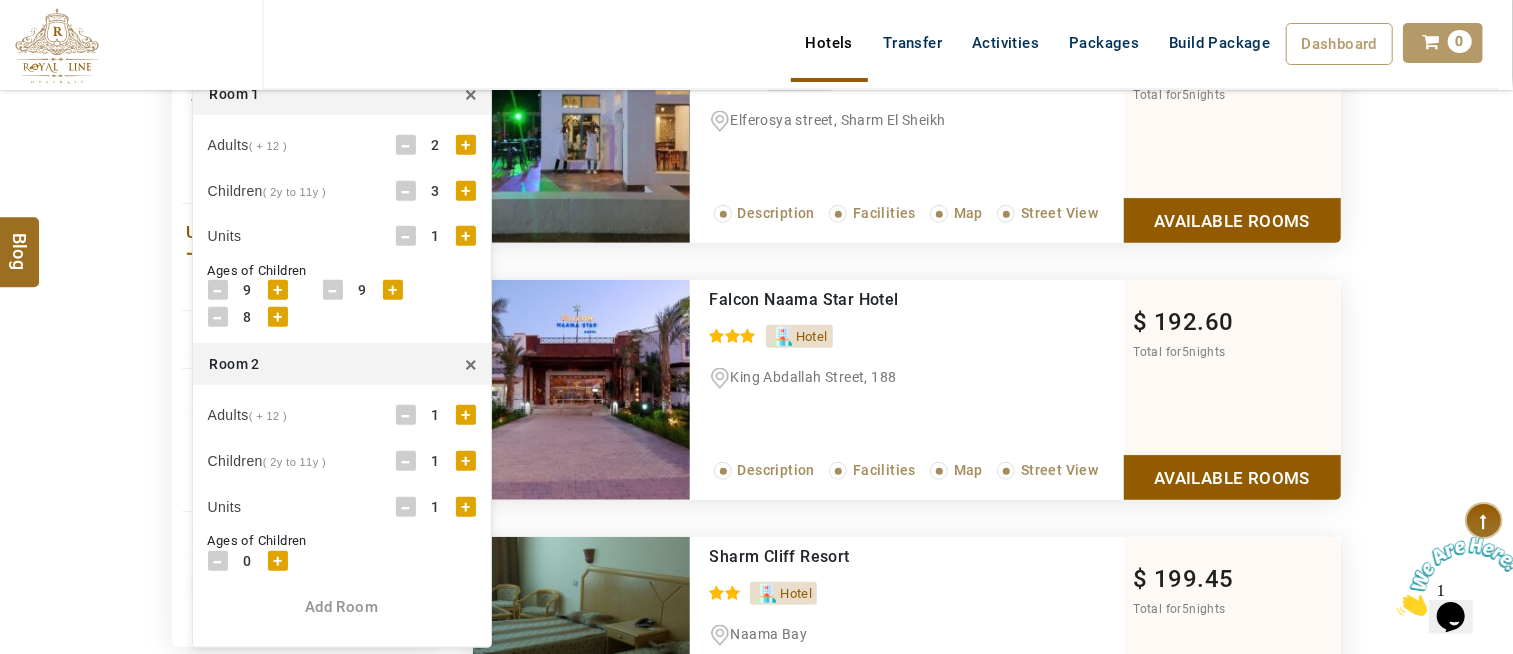 click on "+" at bounding box center [466, 461] 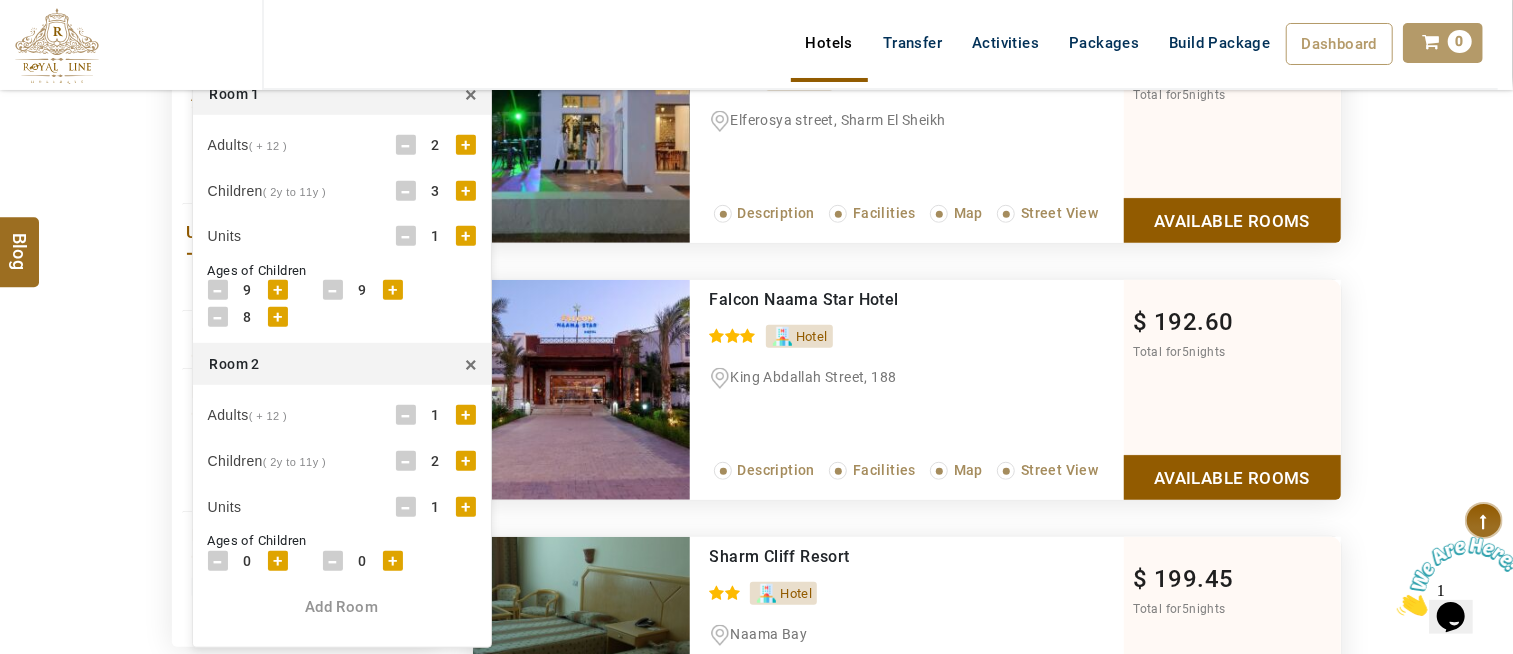 click on "+" at bounding box center (466, 461) 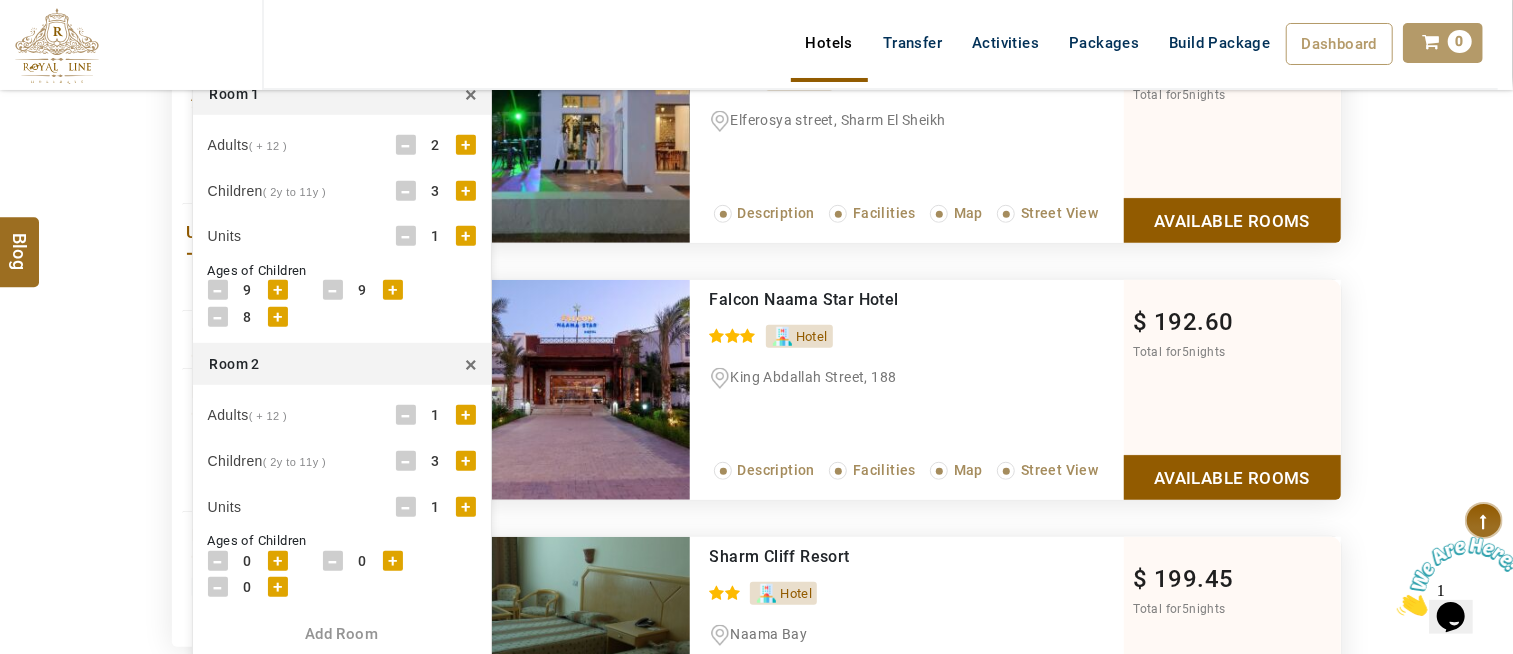click on "+" at bounding box center (466, 461) 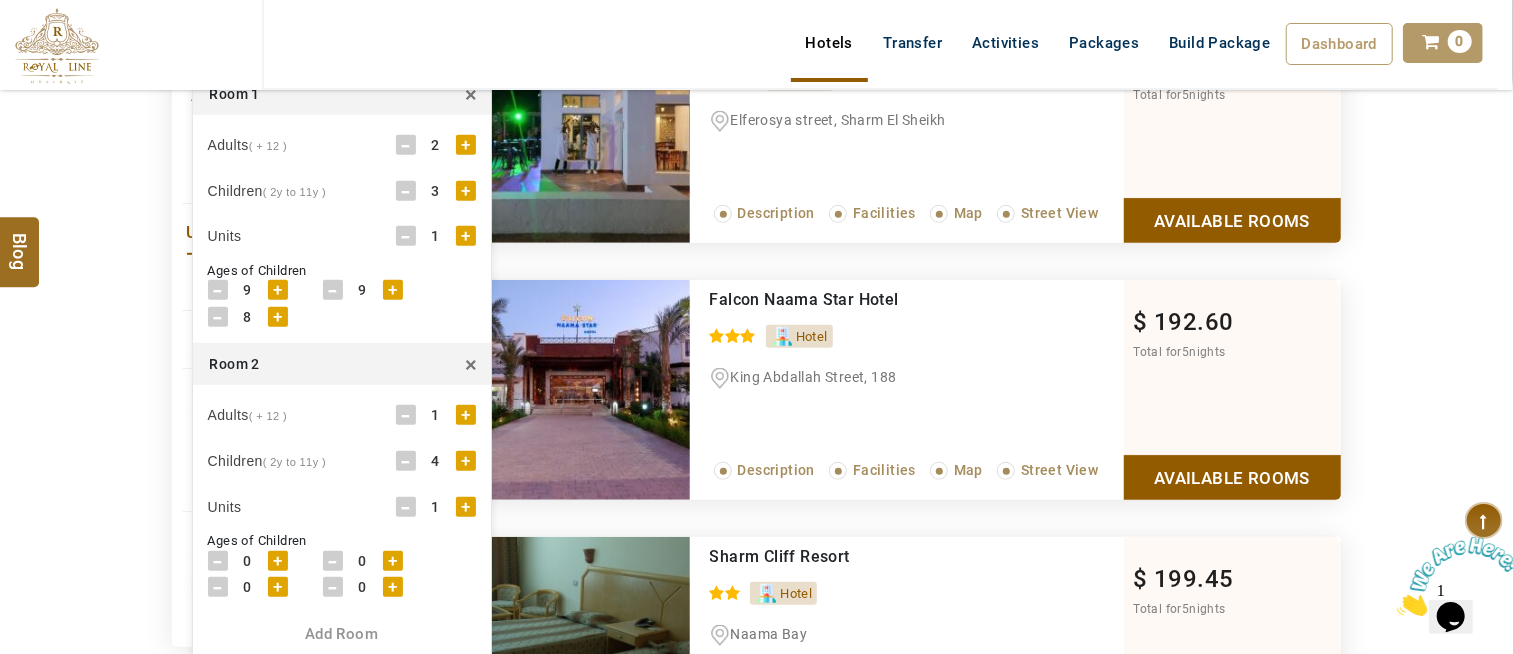 click on "+" at bounding box center [278, 561] 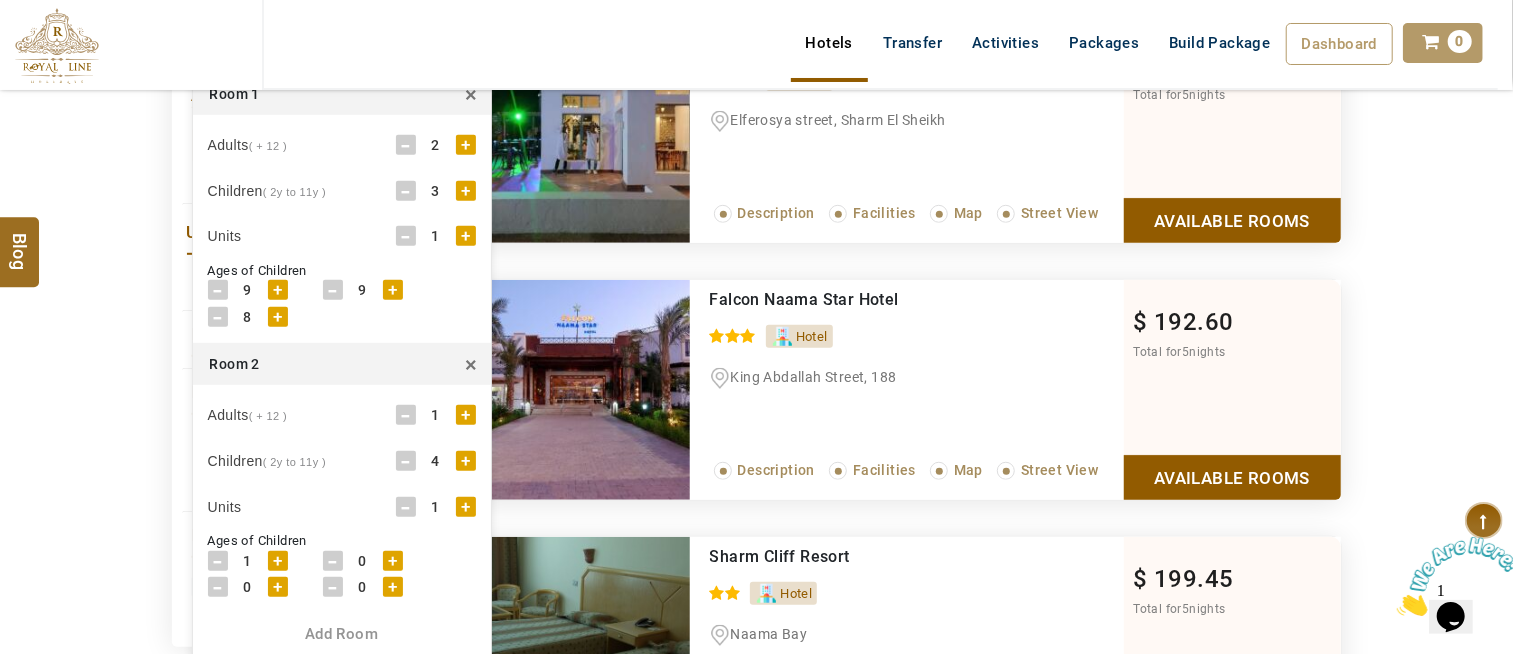 click on "+" at bounding box center [278, 561] 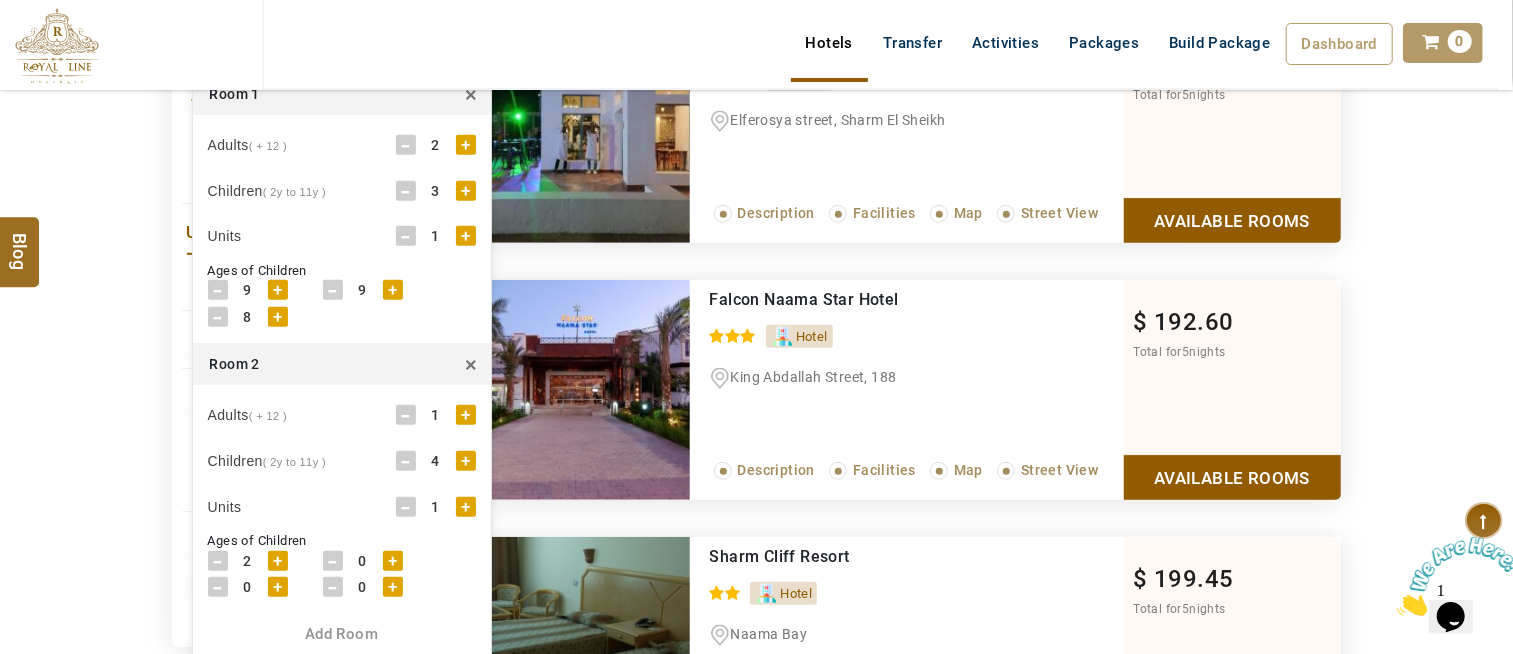 click on "+" at bounding box center [278, 561] 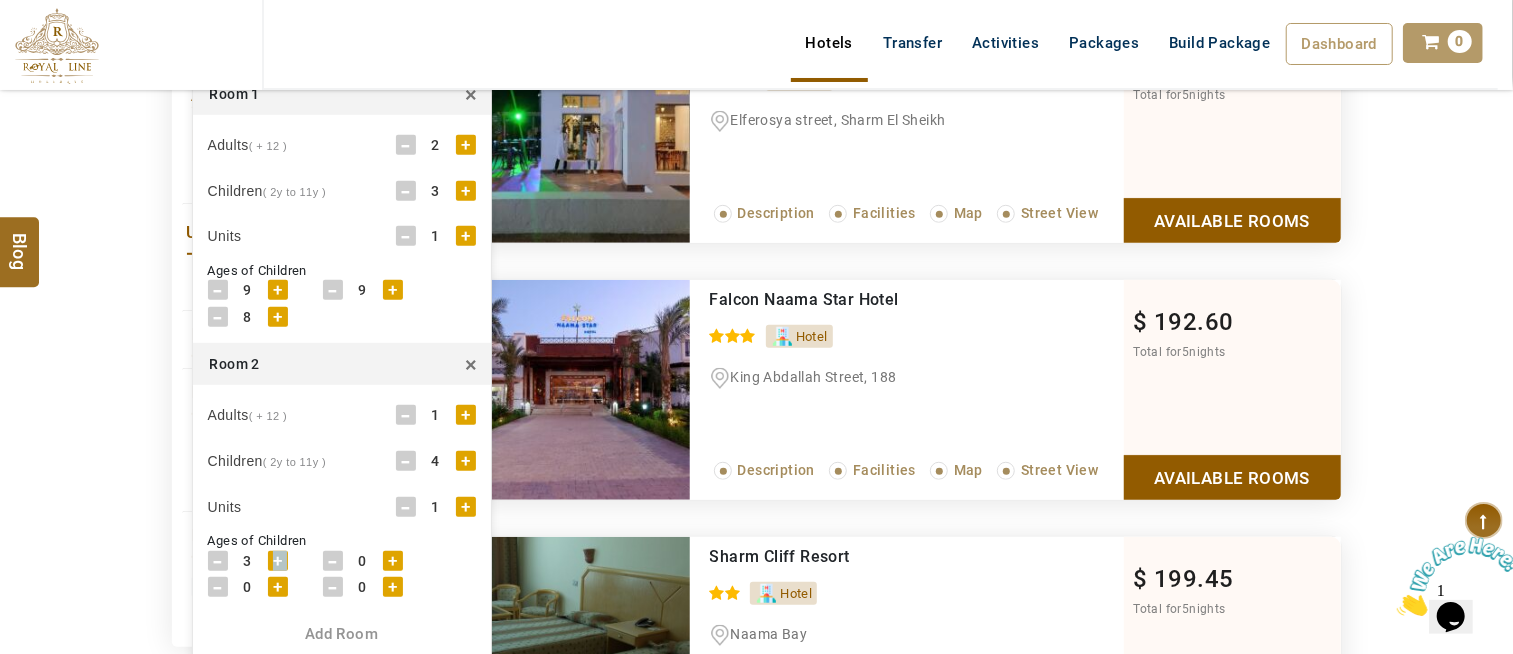click on "+" at bounding box center [278, 561] 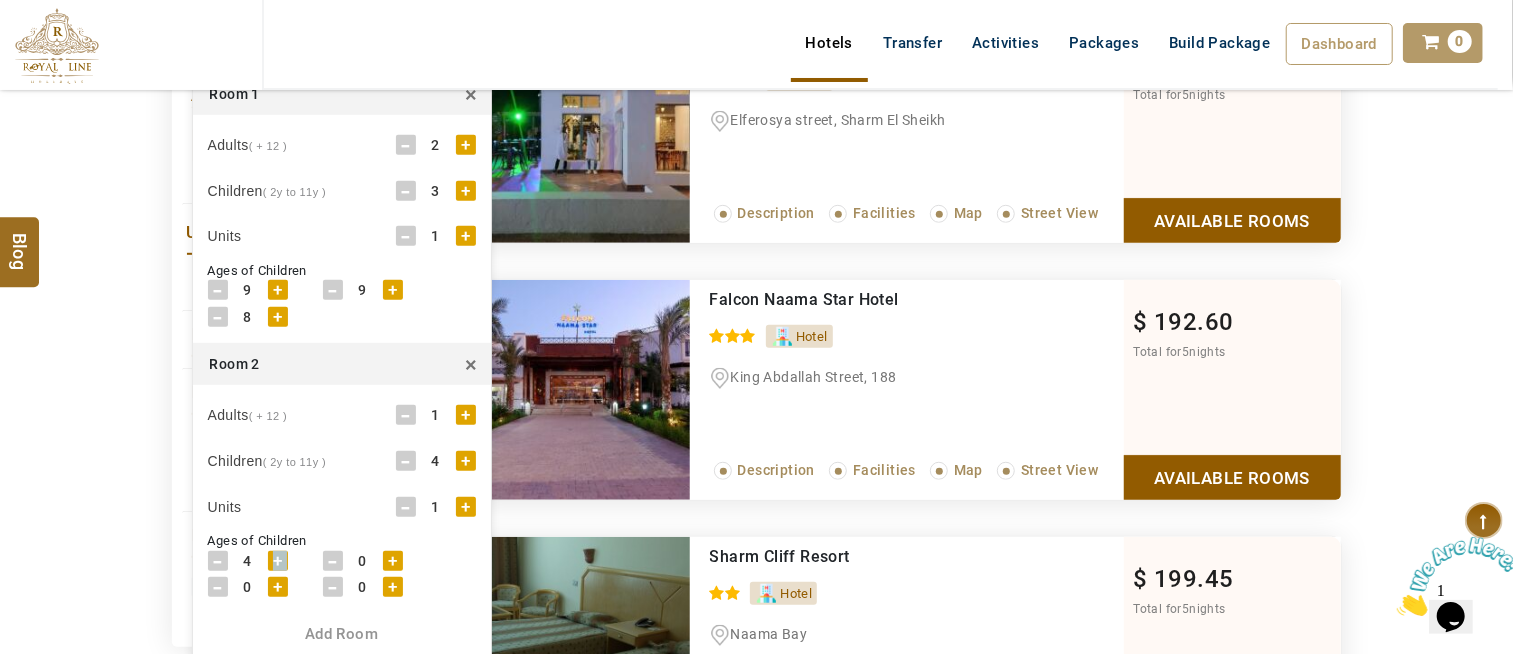click on "+" at bounding box center [278, 561] 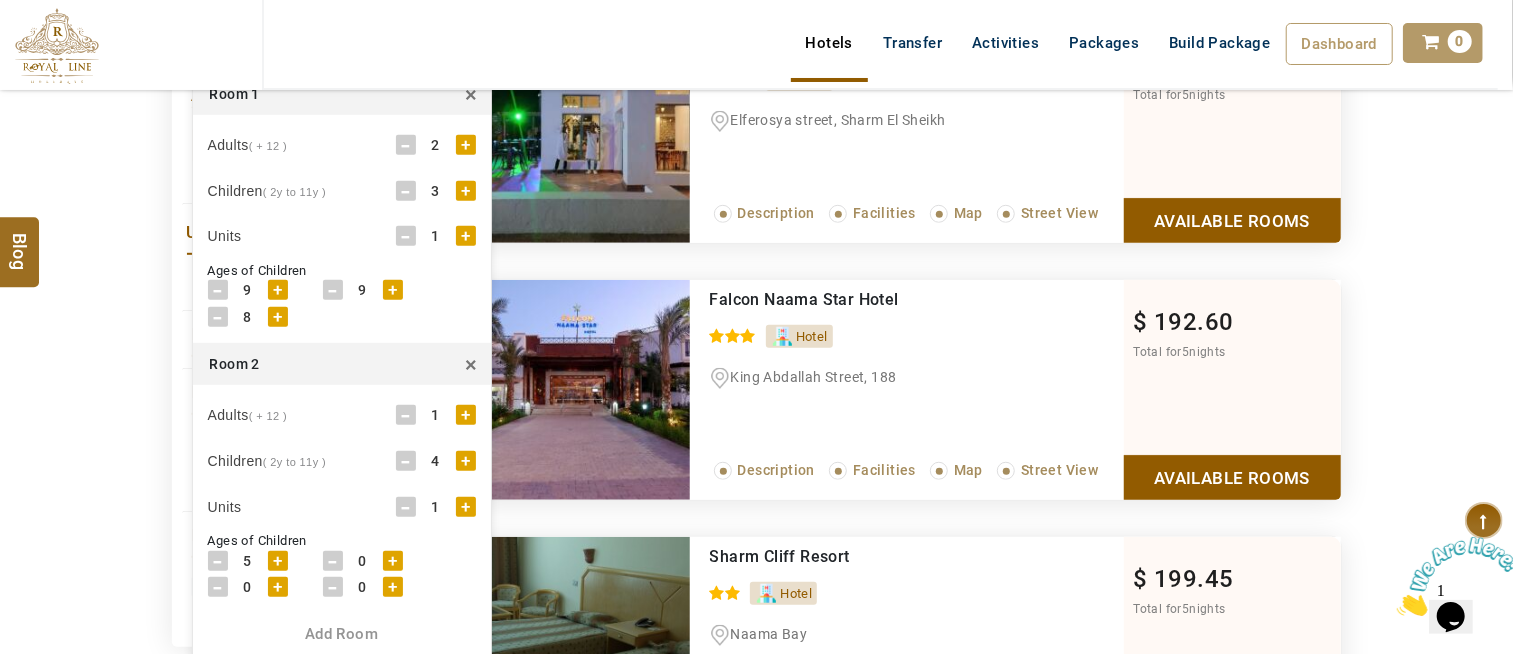 click on "+" at bounding box center [278, 561] 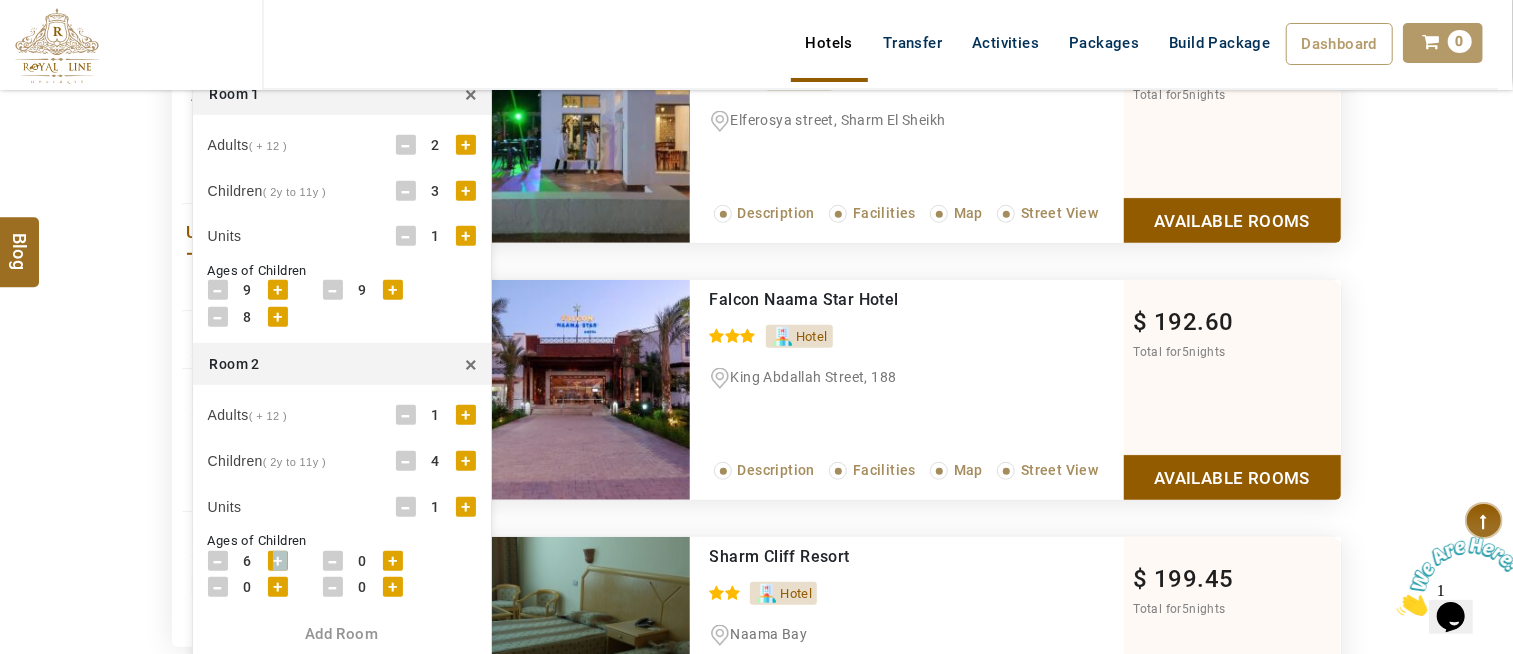 click on "+" at bounding box center (278, 561) 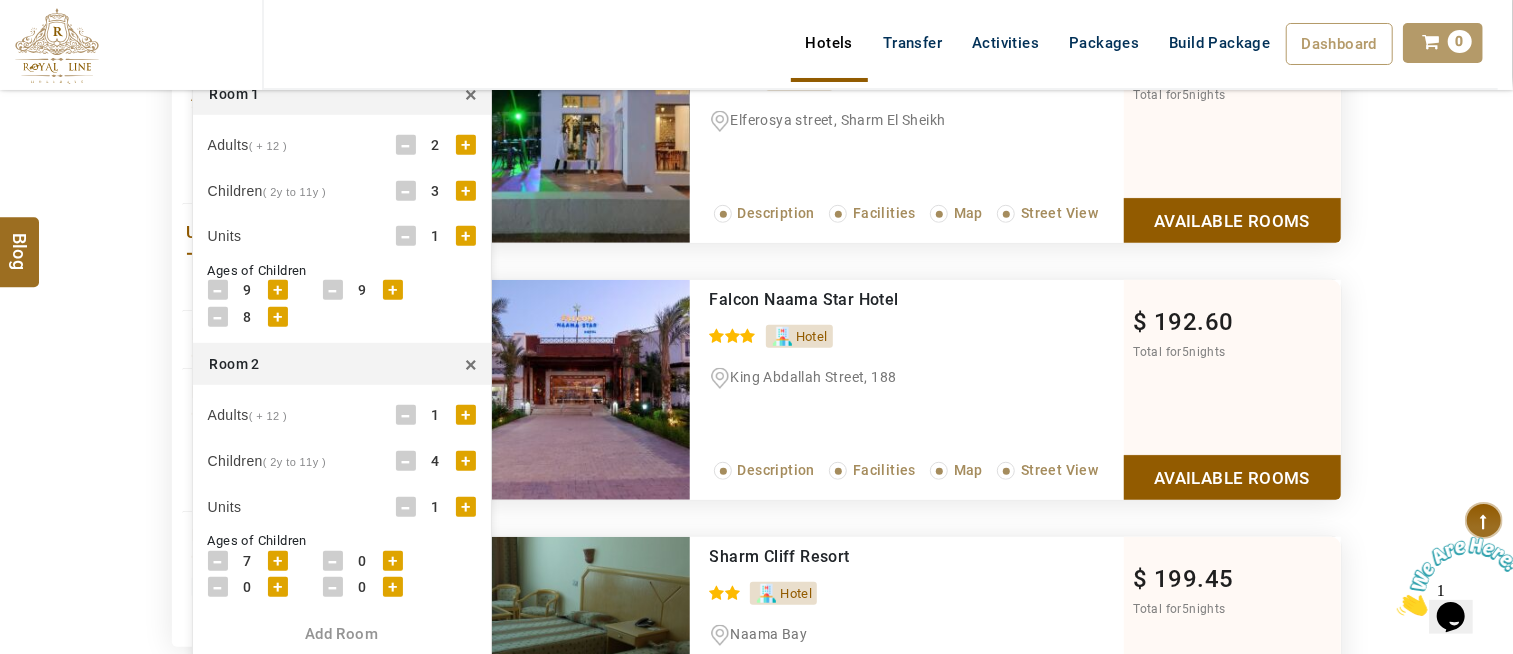 click on "+" at bounding box center (393, 561) 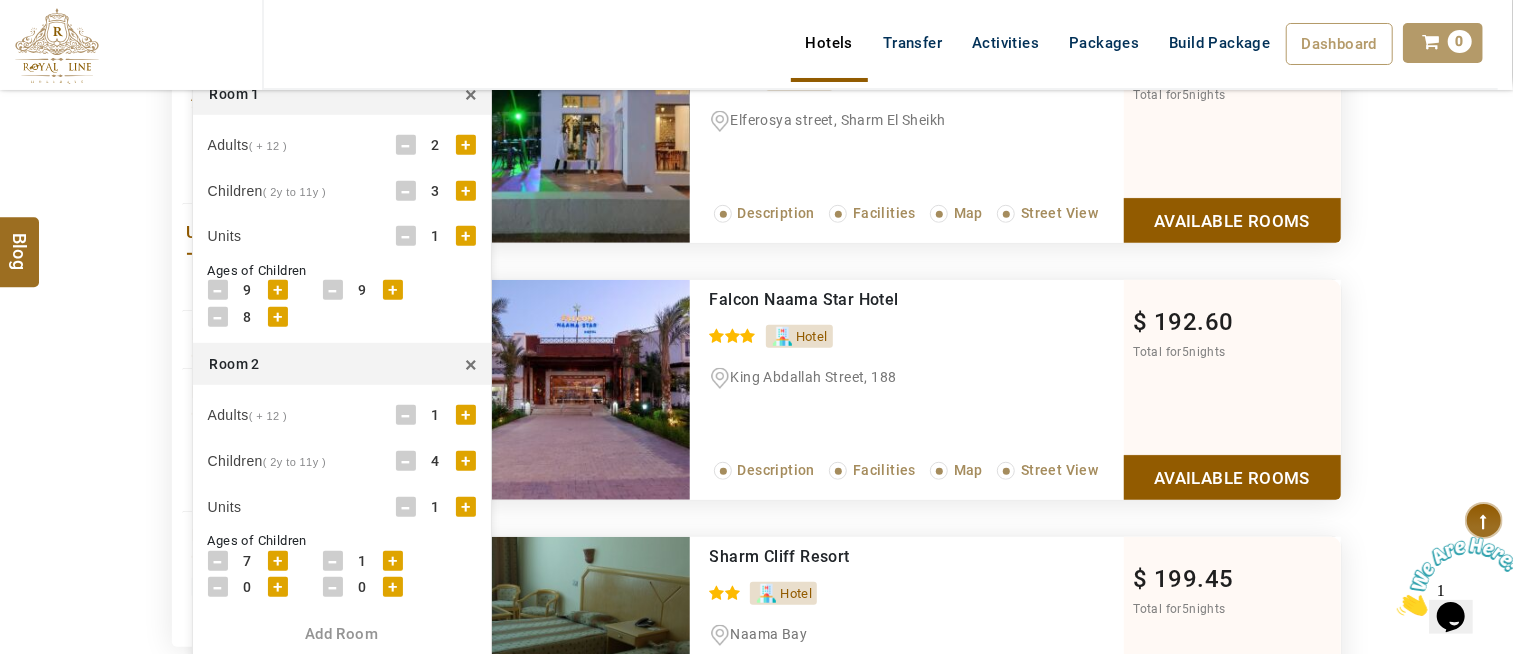 click on "+" at bounding box center (393, 561) 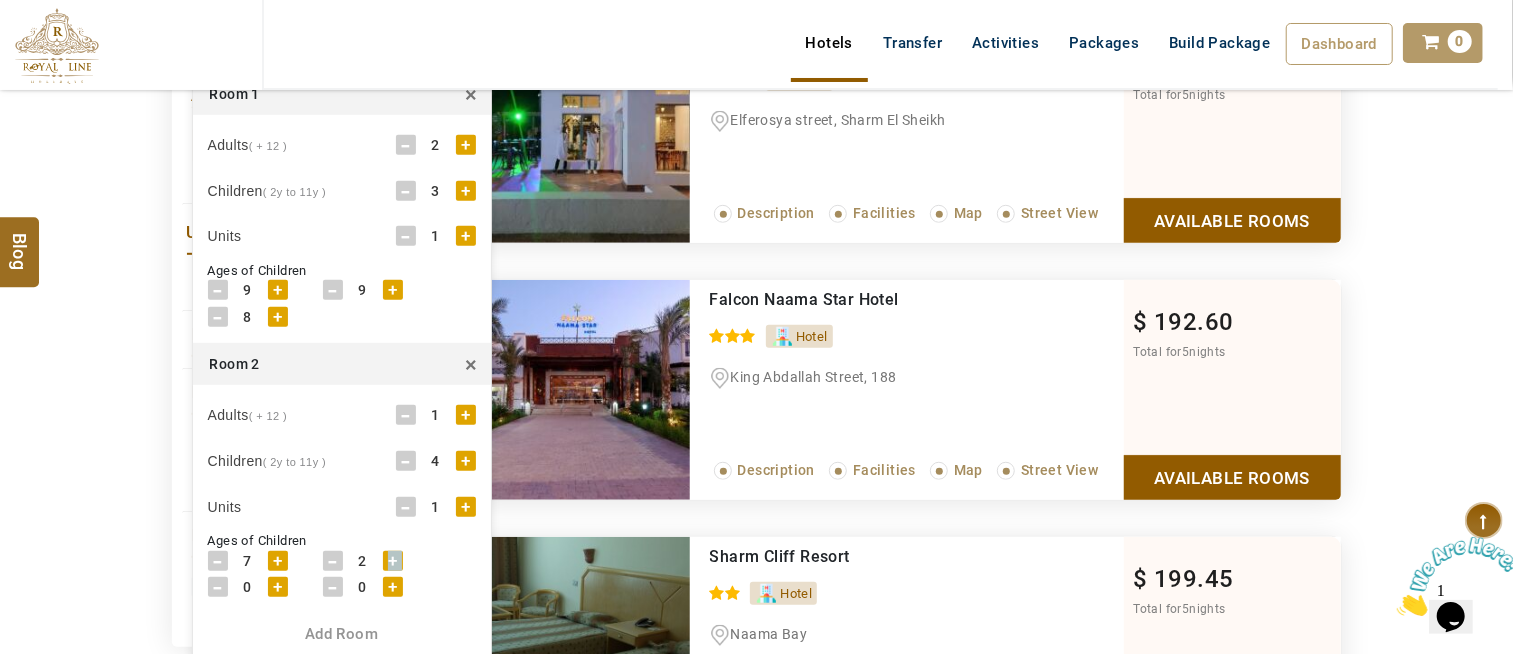 click on "+" at bounding box center (393, 561) 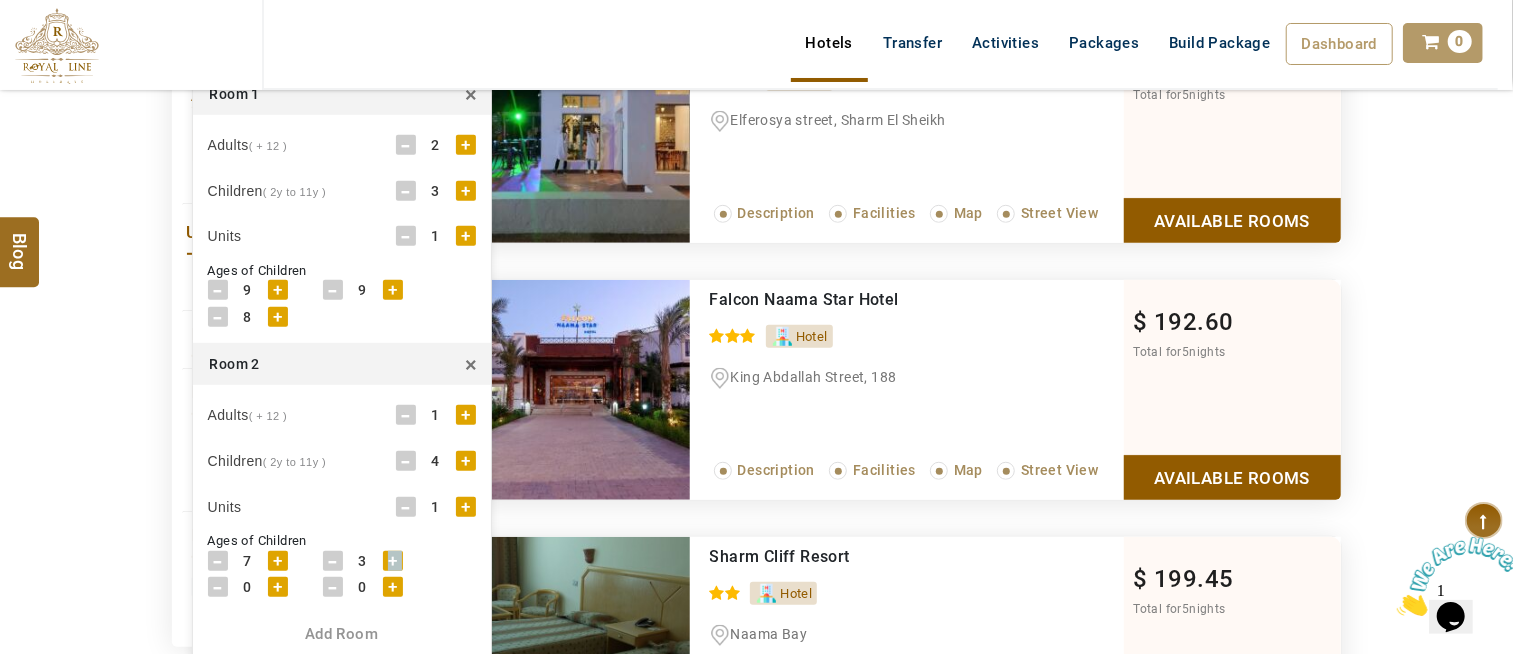 click on "+" at bounding box center (393, 561) 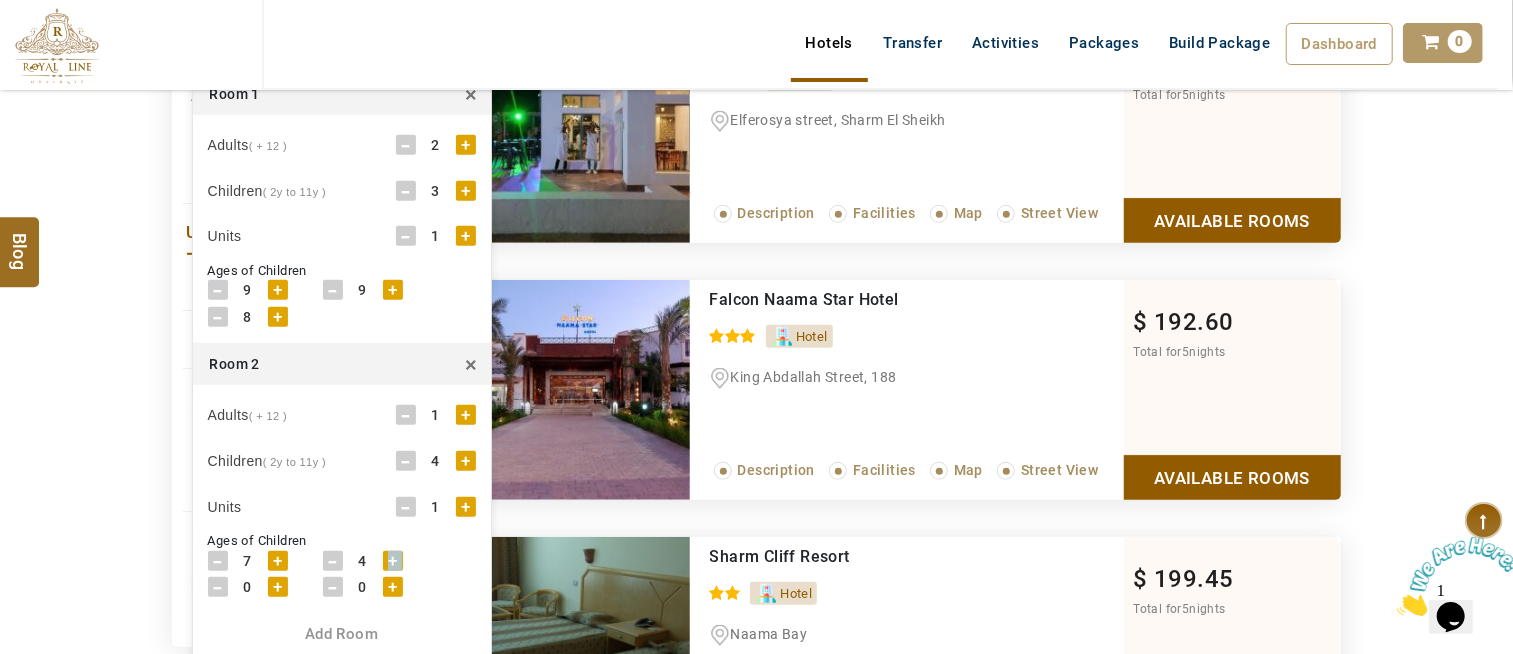 click on "+" at bounding box center [393, 561] 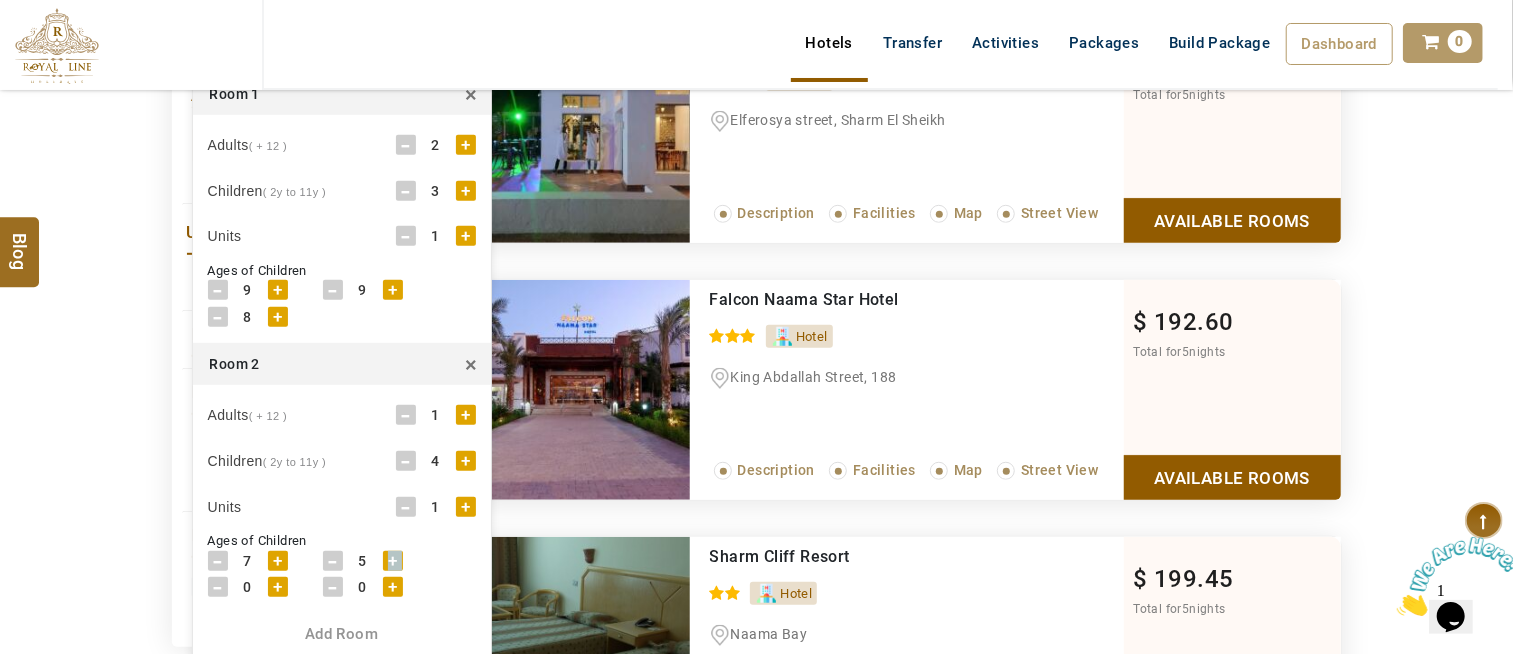 click on "+" at bounding box center (393, 561) 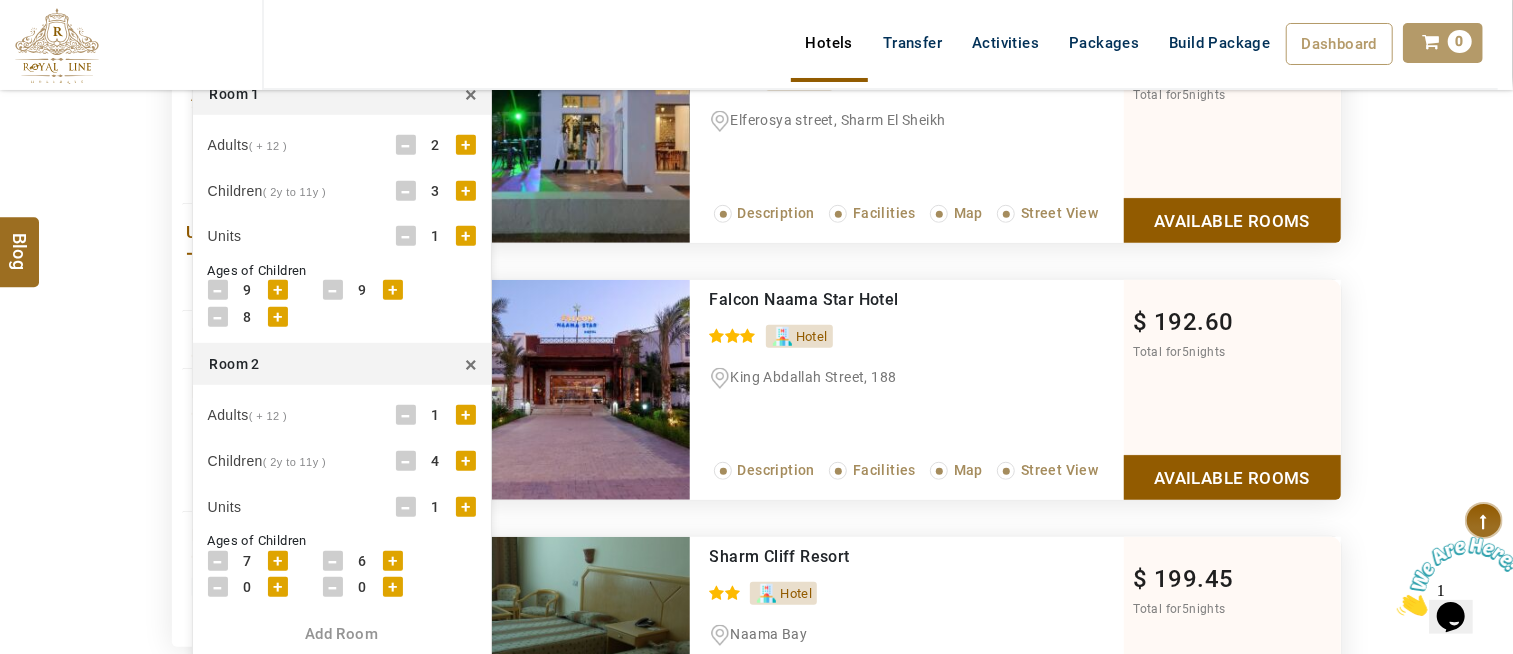 click on "+" at bounding box center [278, 587] 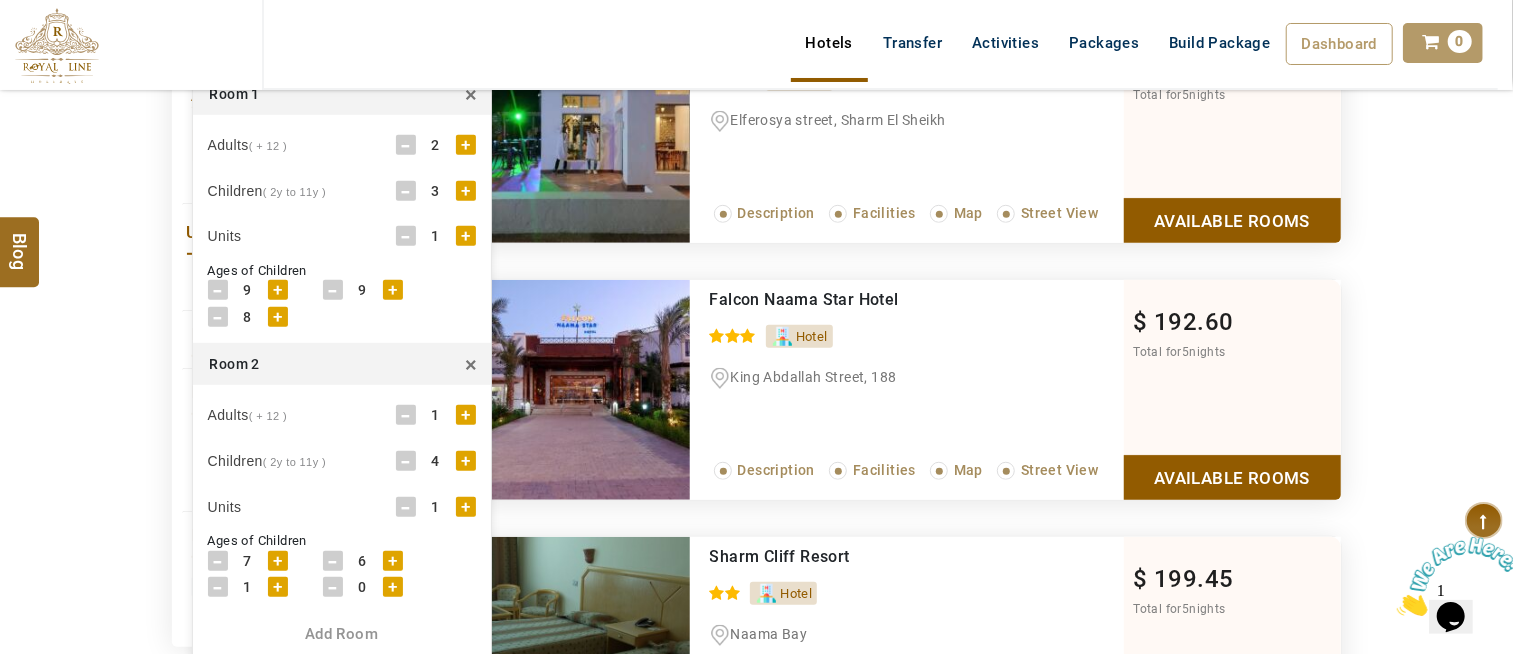 click on "+" at bounding box center (278, 587) 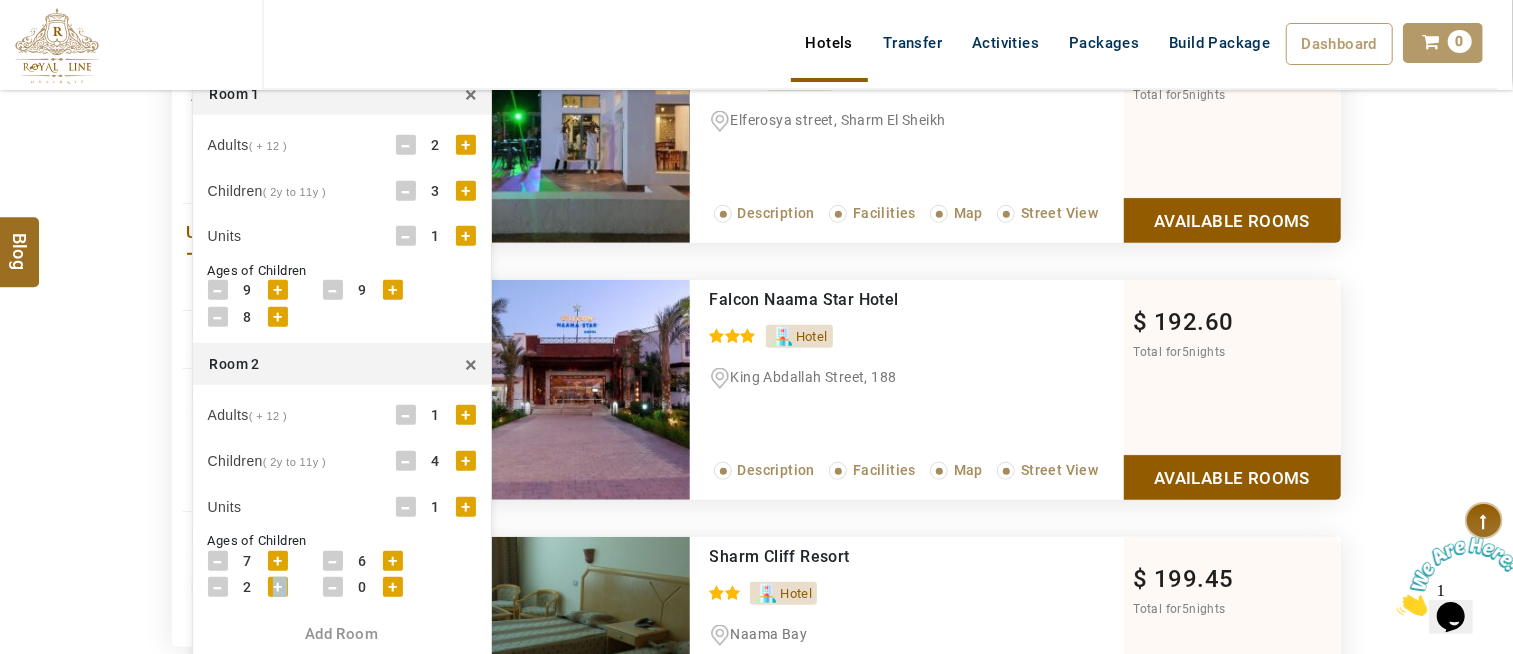 click on "+" at bounding box center [278, 587] 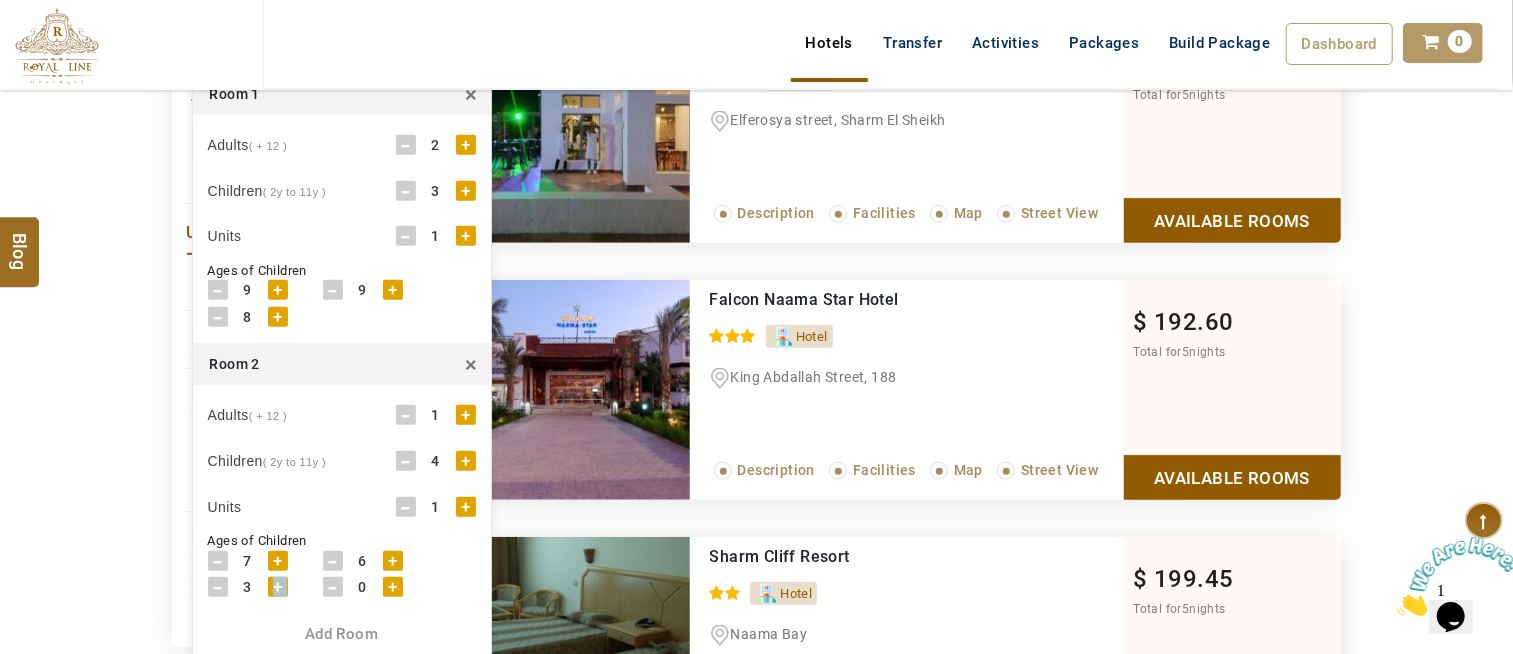 click on "+" at bounding box center (278, 587) 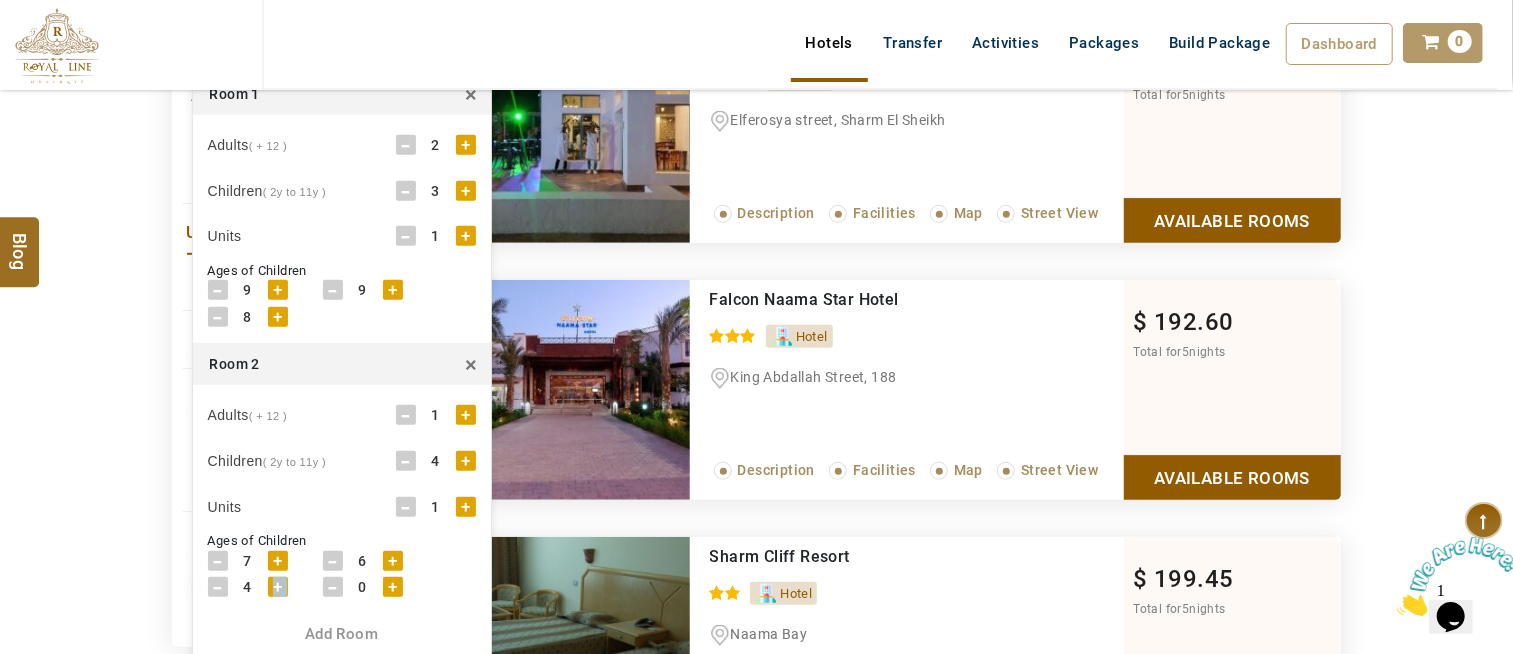 click on "+" at bounding box center [278, 587] 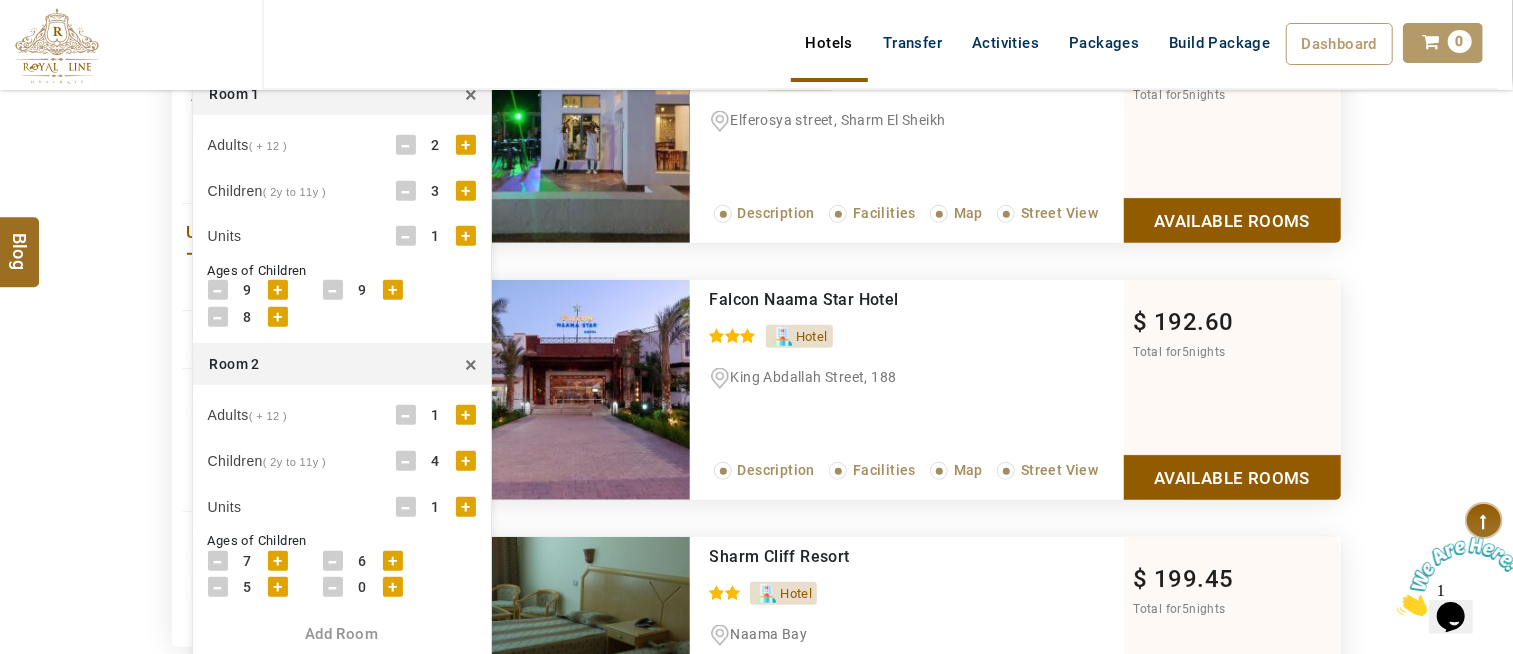 click on "+" at bounding box center (393, 587) 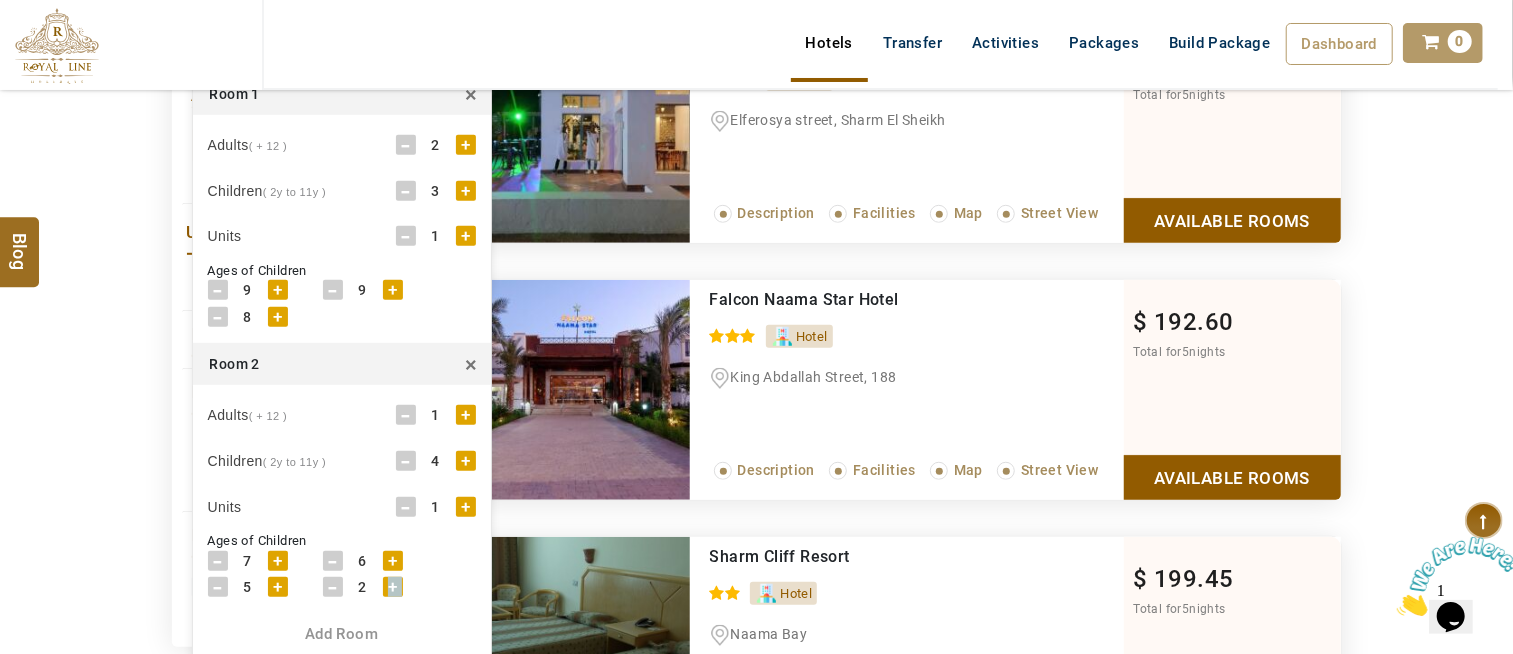 click on "+" at bounding box center [393, 587] 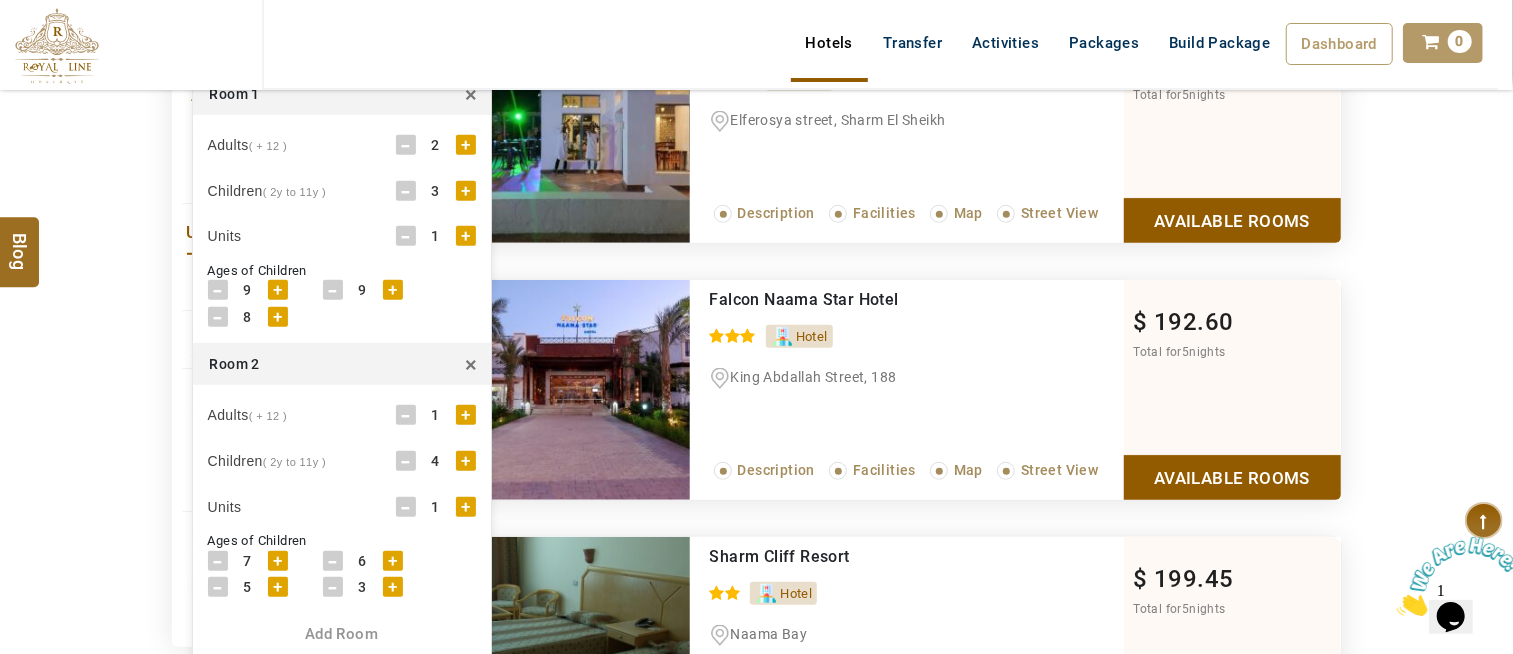 click on "-" at bounding box center [333, 587] 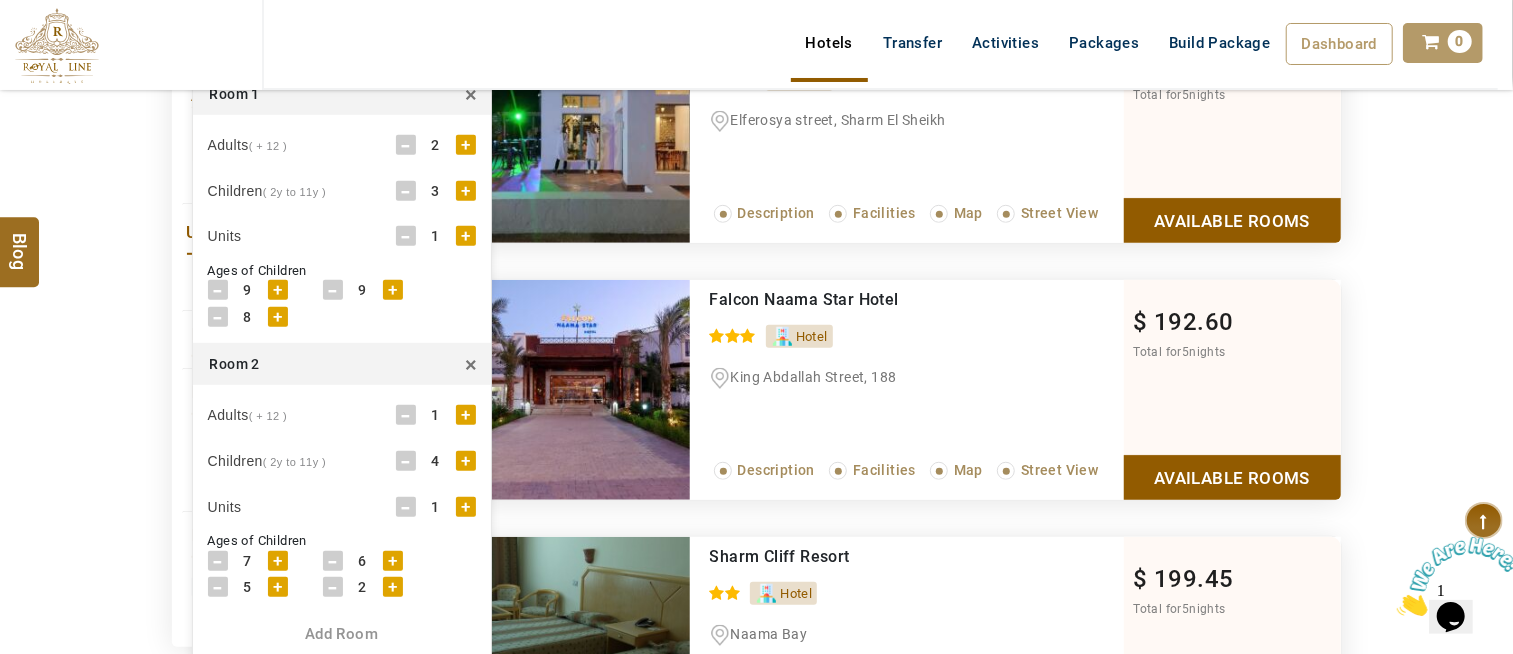 click on "DESTINATION + Add Destination  Nationality Afghanistan Albania Algeria American Samoa Andorra Angola Anguilla Antigua And Barbuda Argentina Armenia Aruba Australia Austria Azerbaijan Bahamas Bahrain Bangladesh Barbados Belarus Belgium Belize Benin Bermuda Bhutan Bolivia Bosnia Herzegovina Botswana Brazil British Indian Ocean Territory British Virgin Islands Brunei Darussalam Bulgaria Burkina Faso Burundi Cambodia Cameroon Canada Cape Verde Caribbean Cayman Islands Central African Republic Chad Chile China Christmas Island Cocos (Keeling) Islands Colombia Comoros Congo (Democratic Republic) Congo (Republic Of) Cook Islands Costa Rica Croatia Cuba Cyprus Czech Republic Denmark Djibouti Dominica Dominican Republic East Timor Ecuador Egypt El Salvador Equatorial Guinea Eritrea Estonia Ethiopia Falkland Islands(Malvinas) Faroe Islands Fiji Finland France French Guiana French Polynesia French Southern Territories Gabon Gambia Georgia Germany Ghana Gibraltar Greece Greenland Grenada Guadeloupe Guam Guatemala Guinea" at bounding box center (756, 915) 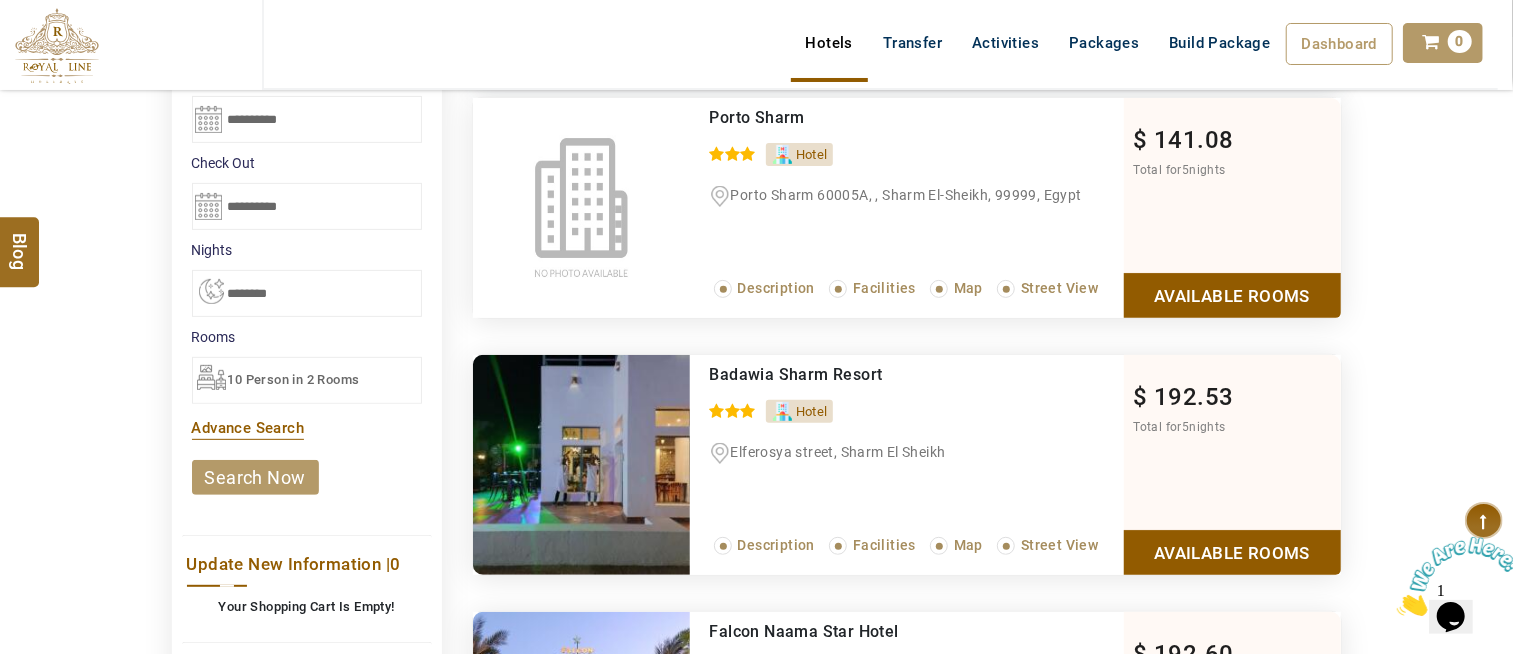 scroll, scrollTop: 333, scrollLeft: 0, axis: vertical 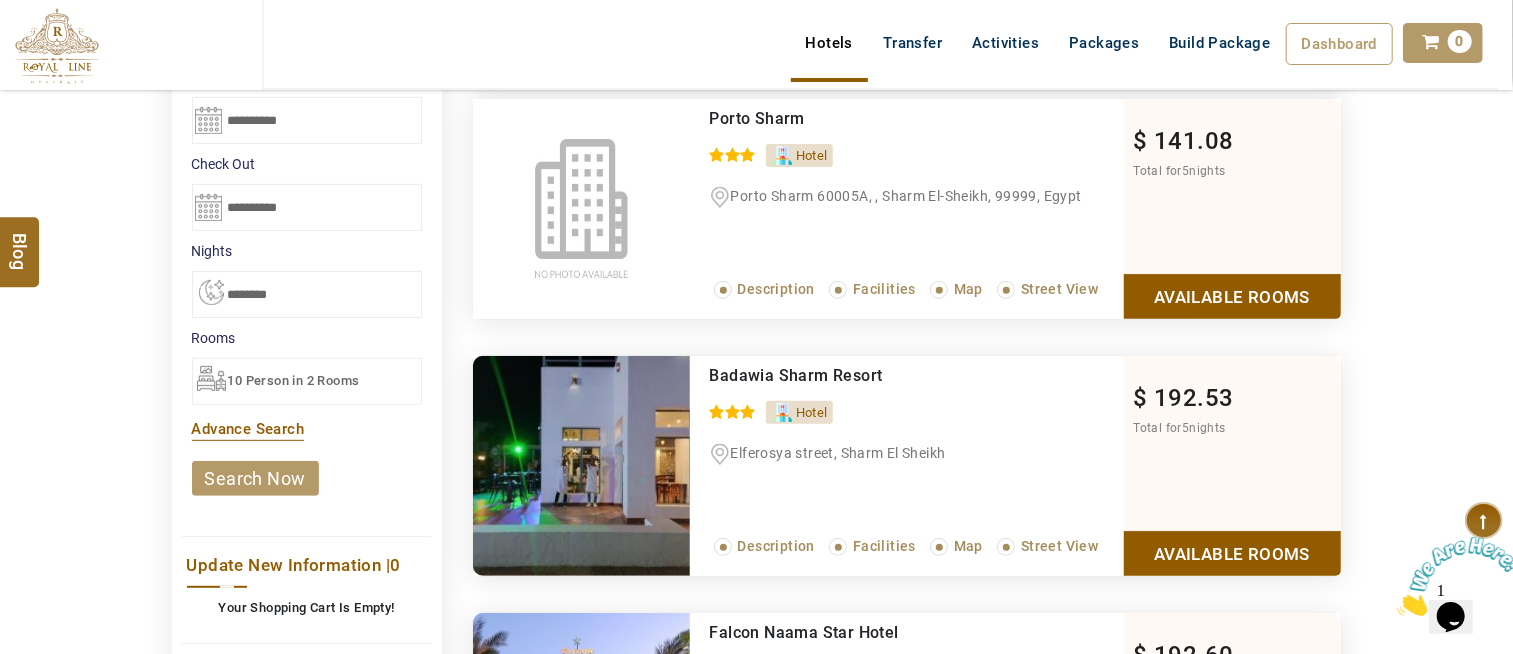 click on "search now" at bounding box center [255, 478] 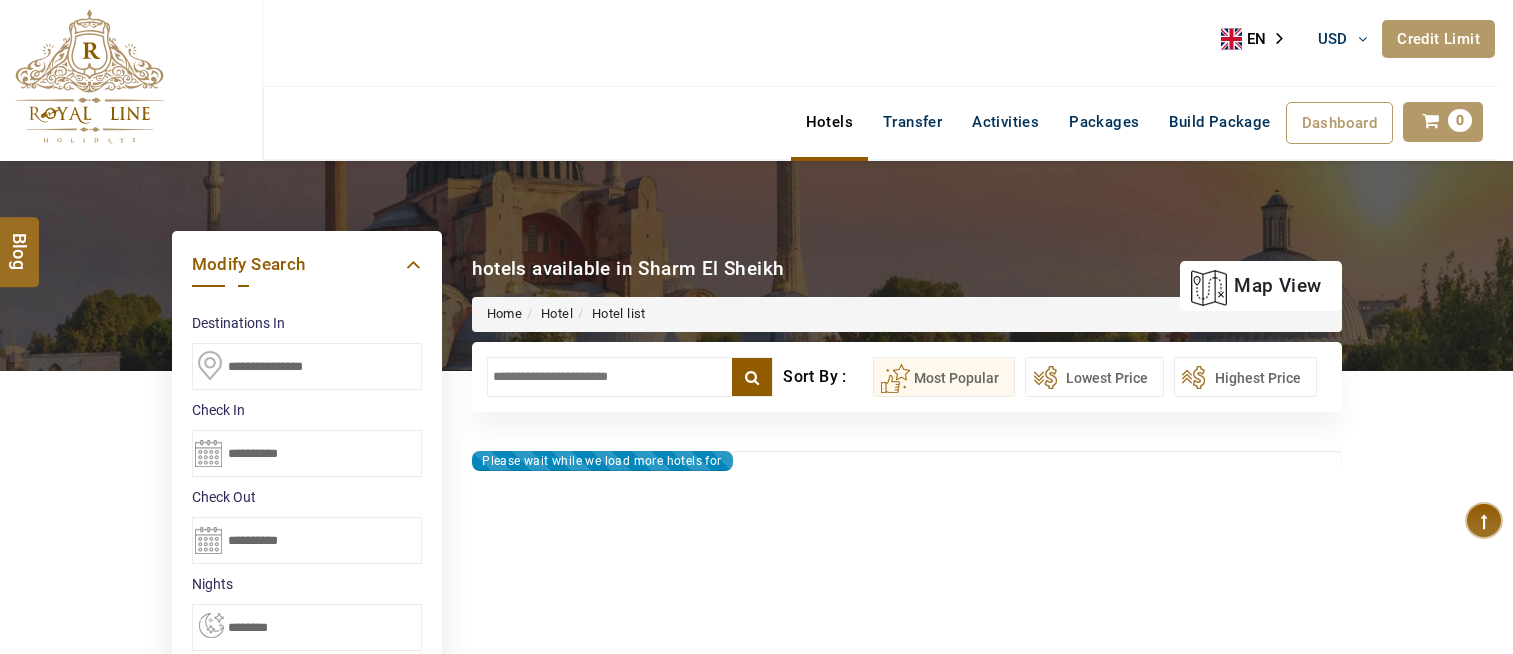 select on "*" 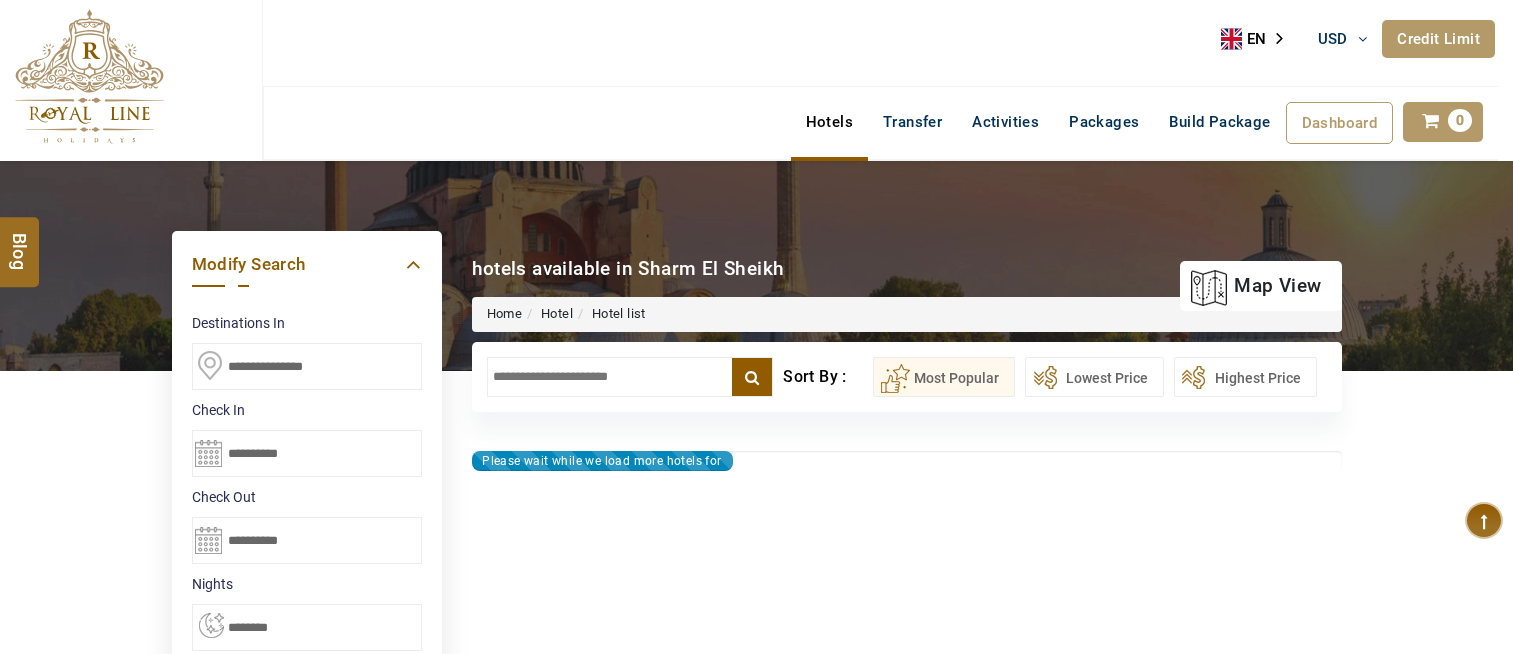 scroll, scrollTop: 0, scrollLeft: 0, axis: both 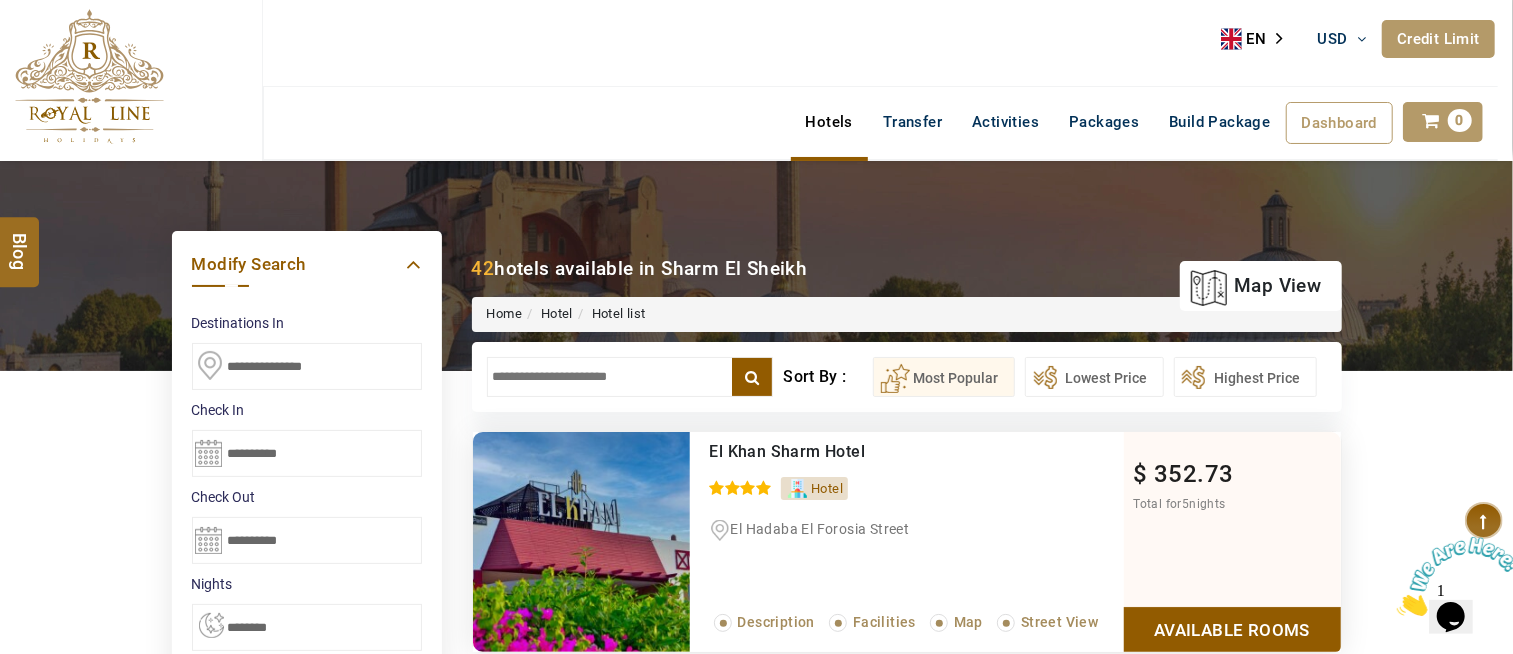 click on "[NAME] [NAME] Hotel 0 / 5 Hotel [NAME] [NAME] Street Read More... Description Facilities Map Street View" at bounding box center [907, 542] 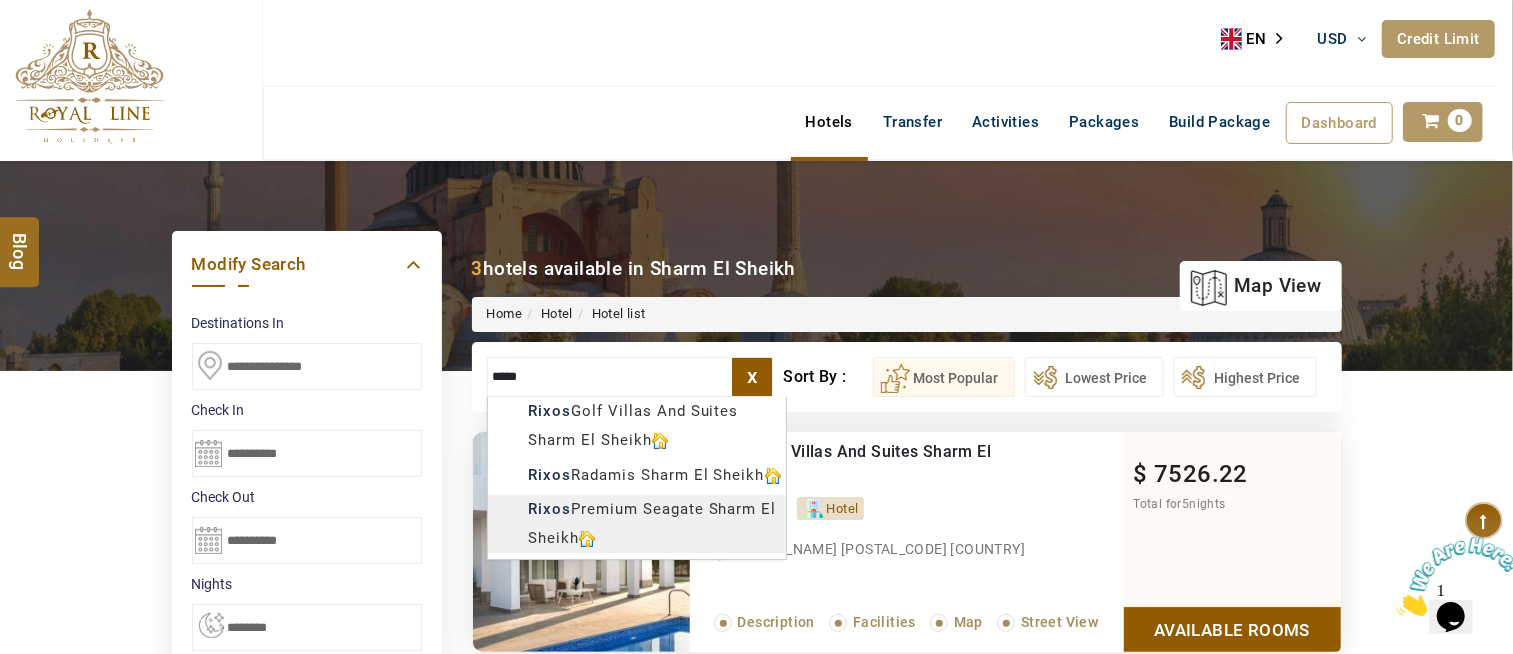click on "HIJAZI TRAVEL USD AED AED EUR € USD $ INR ₹ THB ฿ IDR Rp BHD BHD TRY ₺ Credit Limit EN HE AR ES PT ZH Helpline
+[COUNTRY_CODE] [PHONE] [EMAIL] About Us What we Offer Blog Why Us Contact Hotels Transfer Activities Packages Build Package Dashboard My Profile My Booking My Reports My Quotation Sign Out 0 Points Redeem Now To Redeem [POINTS] Points Future Points [POINTS] Points Credit Limit Credit Limit USD [CREDIT_LIMIT] 70% Complete Used USD [USED_CREDIT] Available USD [AVAILABLE_CREDIT] Setting Looks like you haven't added anything to your cart yet Countinue Shopping ****** ****** Please Wait.. Blog demo
Remember me Forgot
password? LOG IN Don't have an account? Register Now My Booking View/ Print/Cancel Your Booking without Signing in Submit Applying Filters...... Hotels For You Will Be Loading Soon demo
In A Few Moment, You Will Be Celebrating Best Hotel options galore ! Check In CheckOut Rooms Rooms Please Wait Please Wait ... X Map" at bounding box center [756, 936] 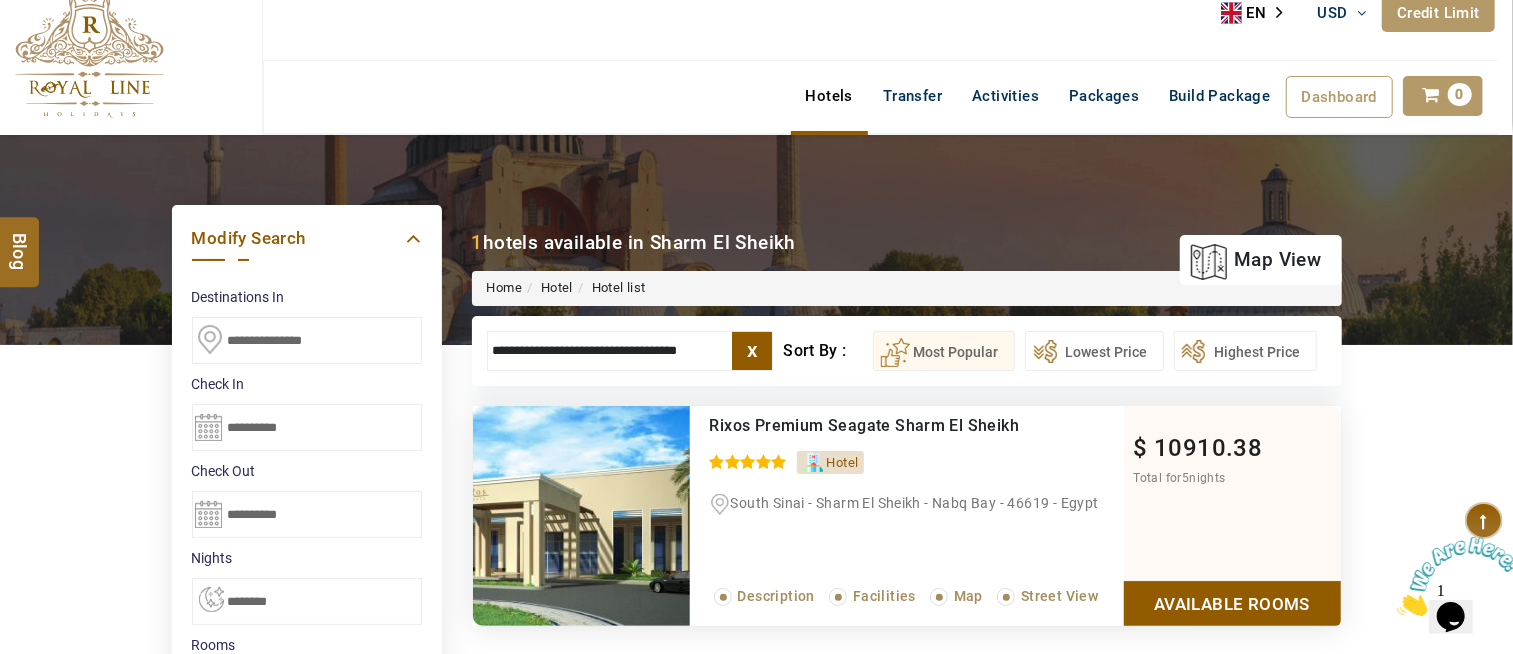 scroll, scrollTop: 111, scrollLeft: 0, axis: vertical 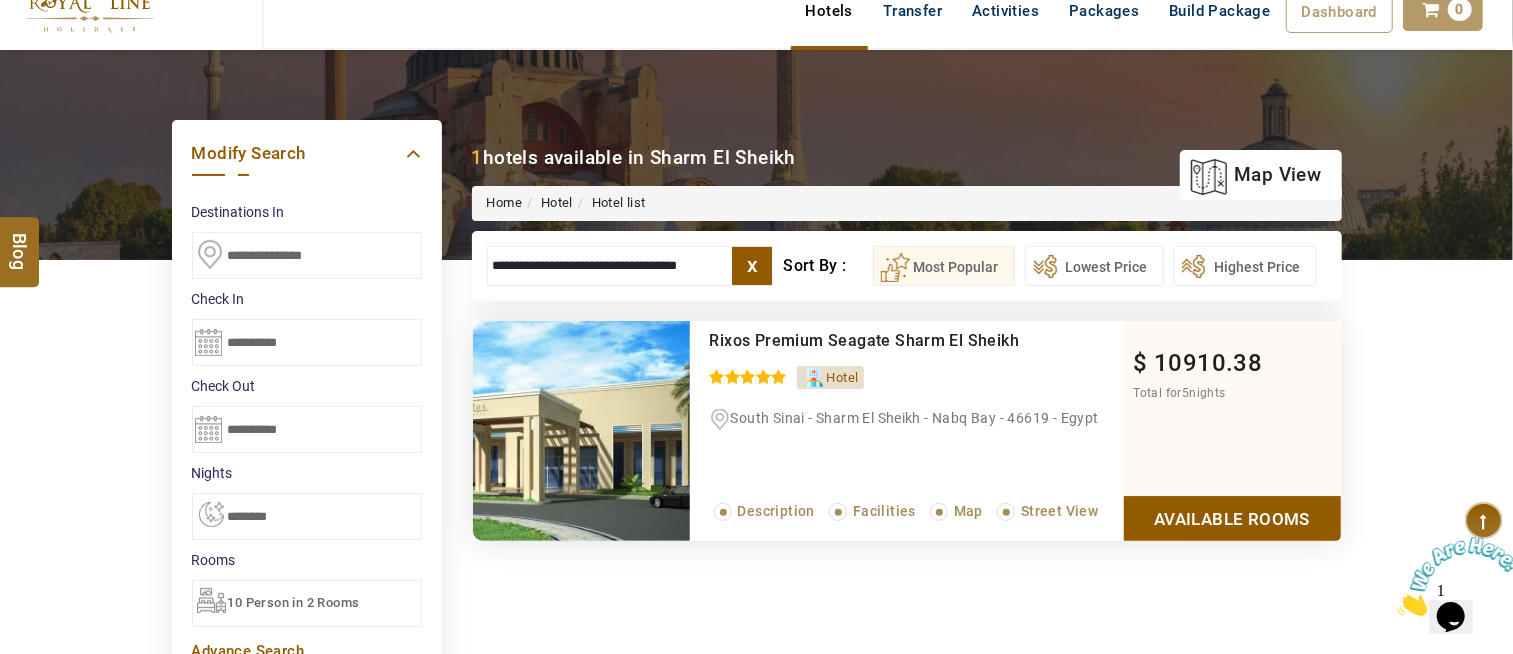 type on "**********" 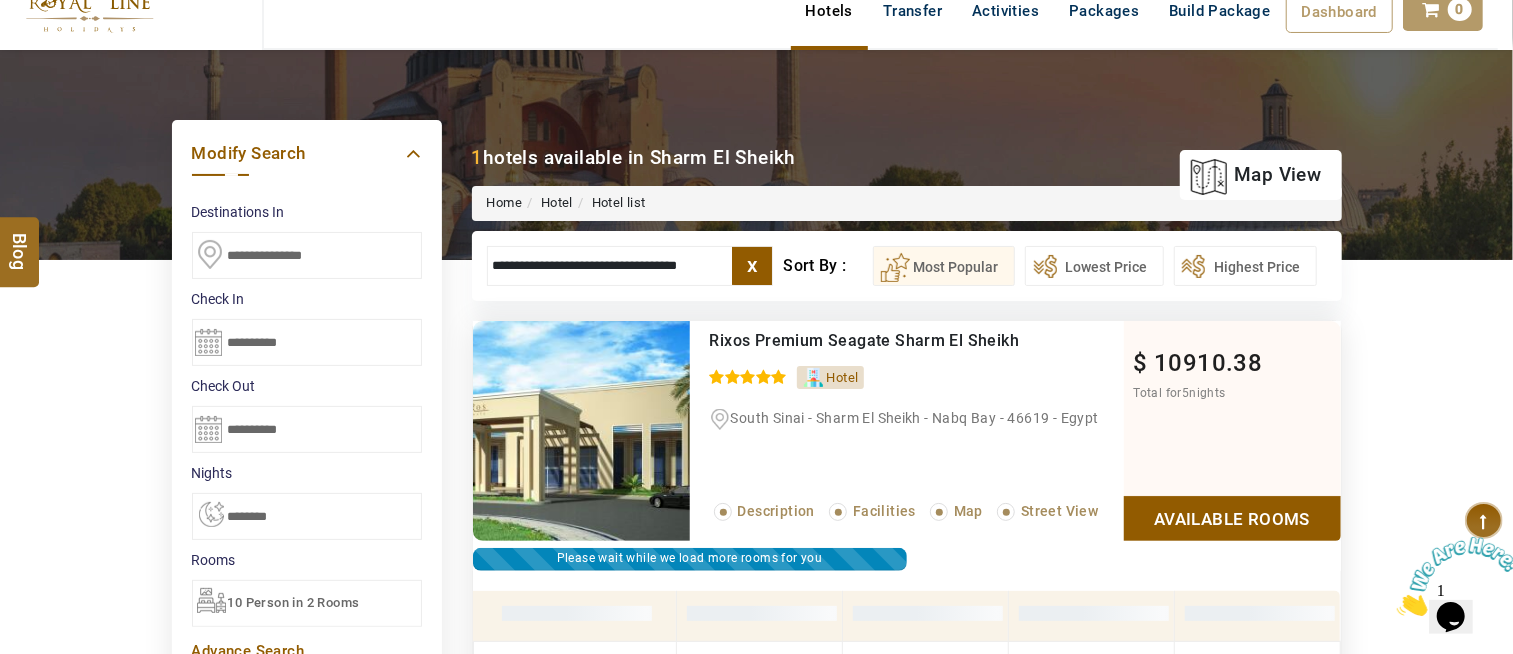scroll, scrollTop: 382, scrollLeft: 0, axis: vertical 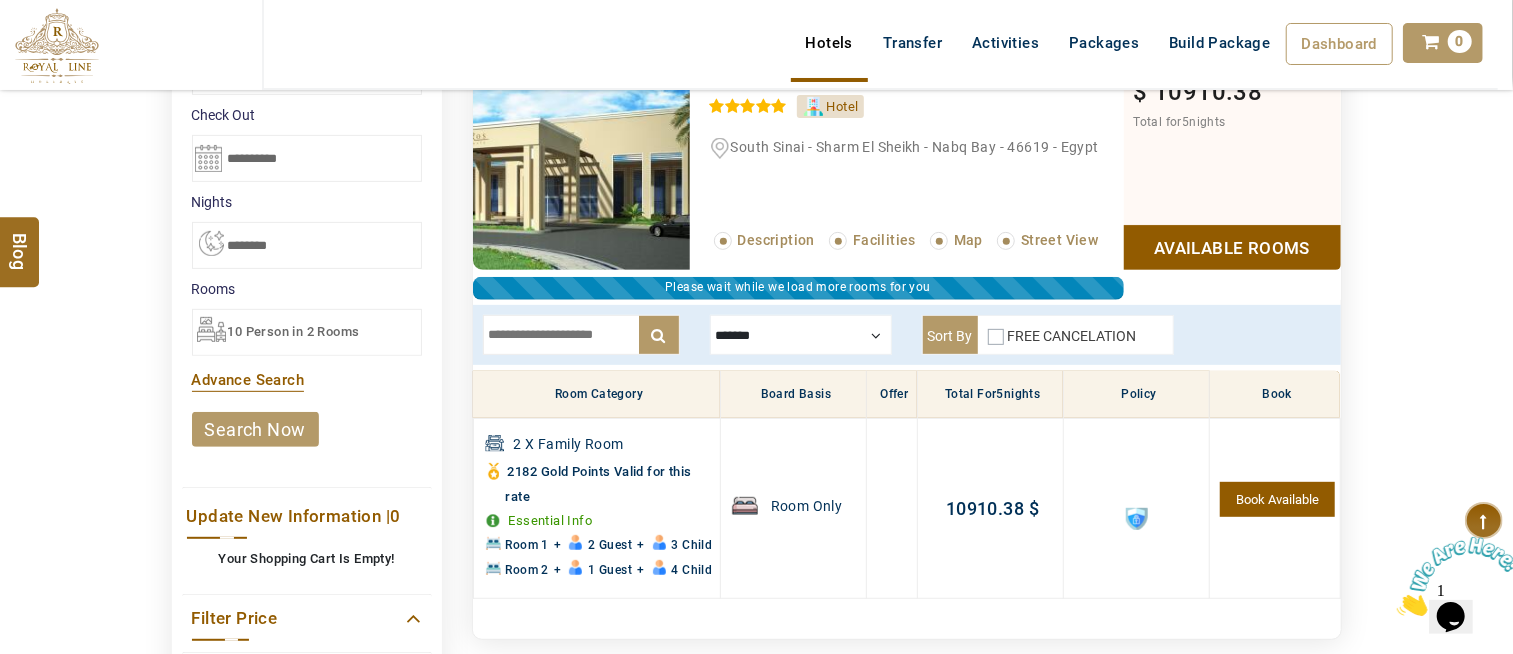 click at bounding box center (801, 335) 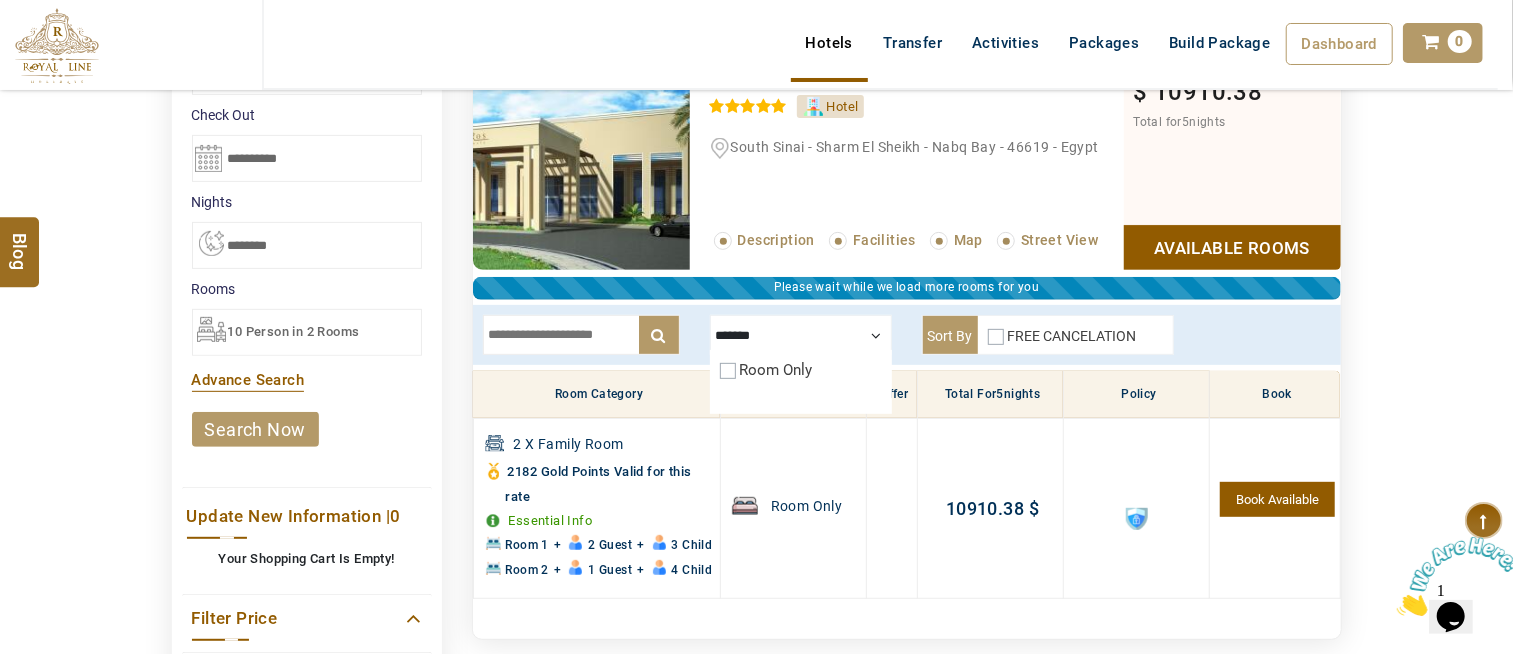 click at bounding box center [801, 335] 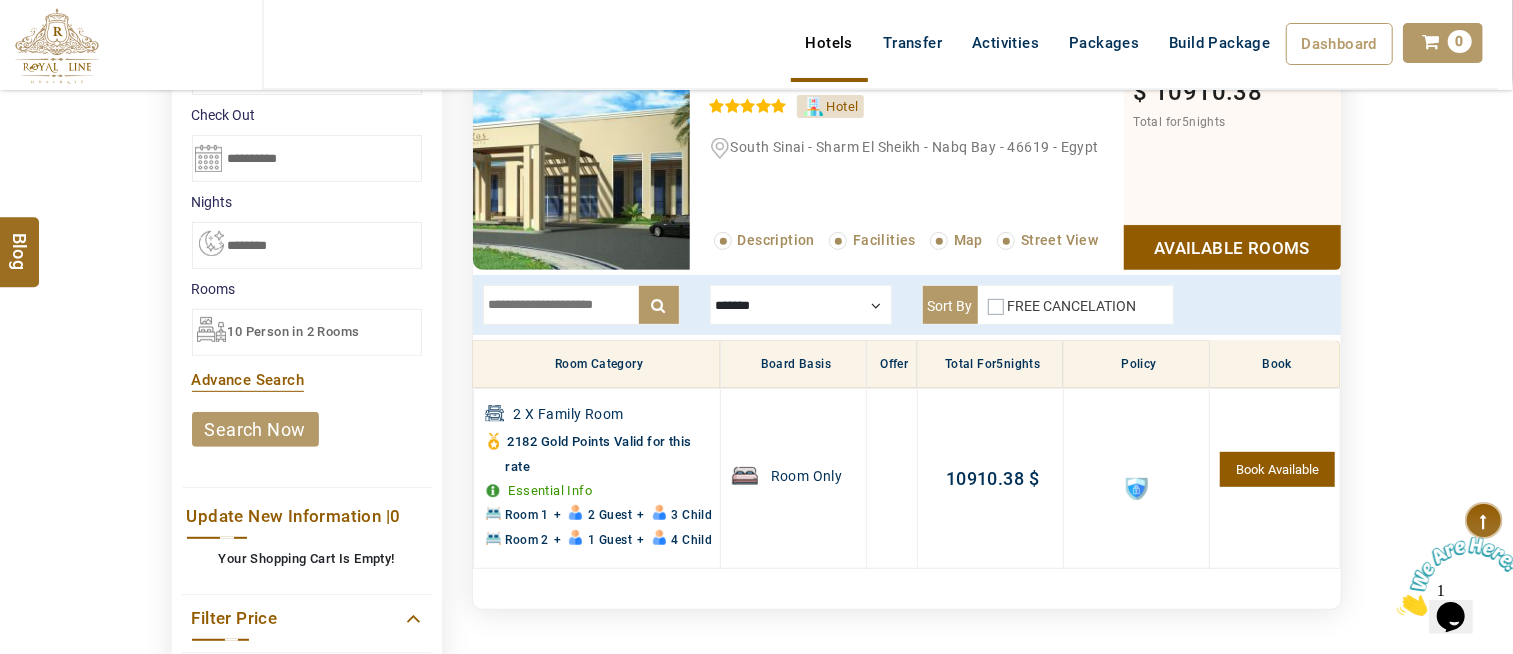 click at bounding box center (801, 305) 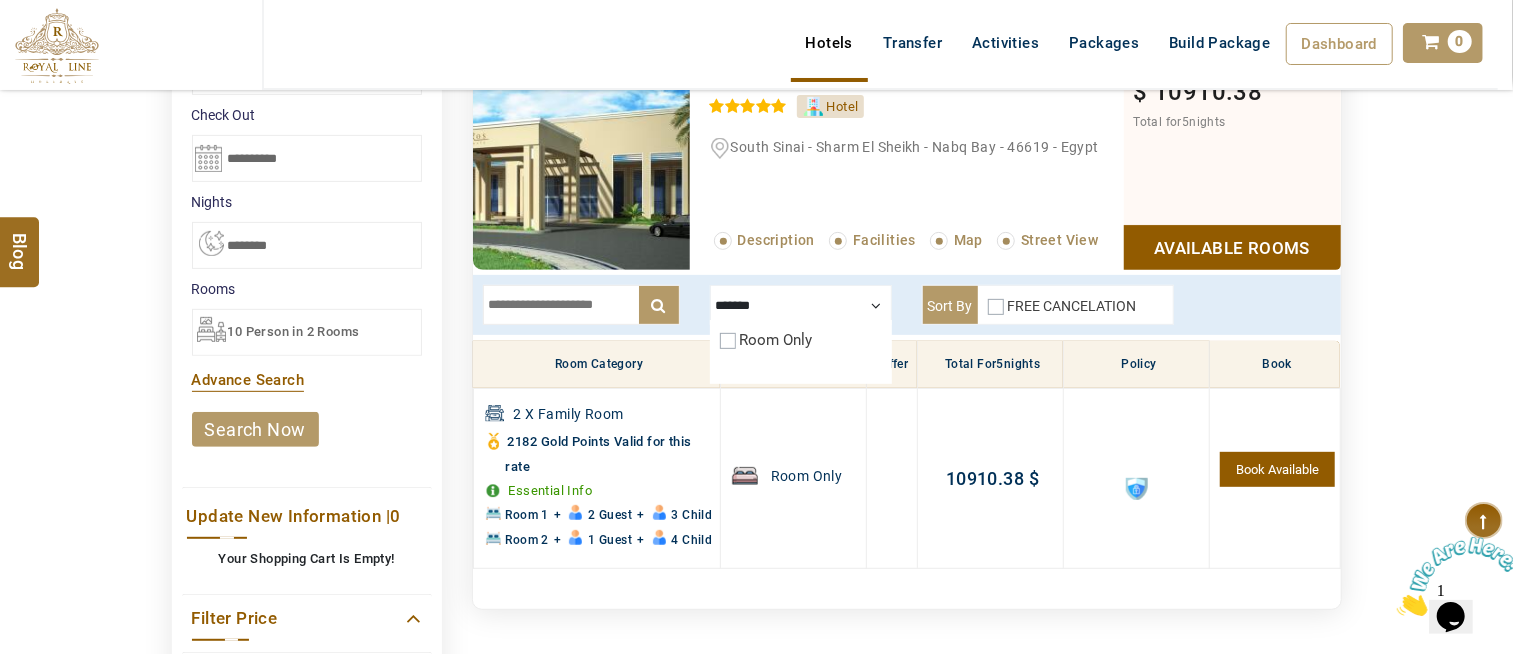 click at bounding box center [801, 305] 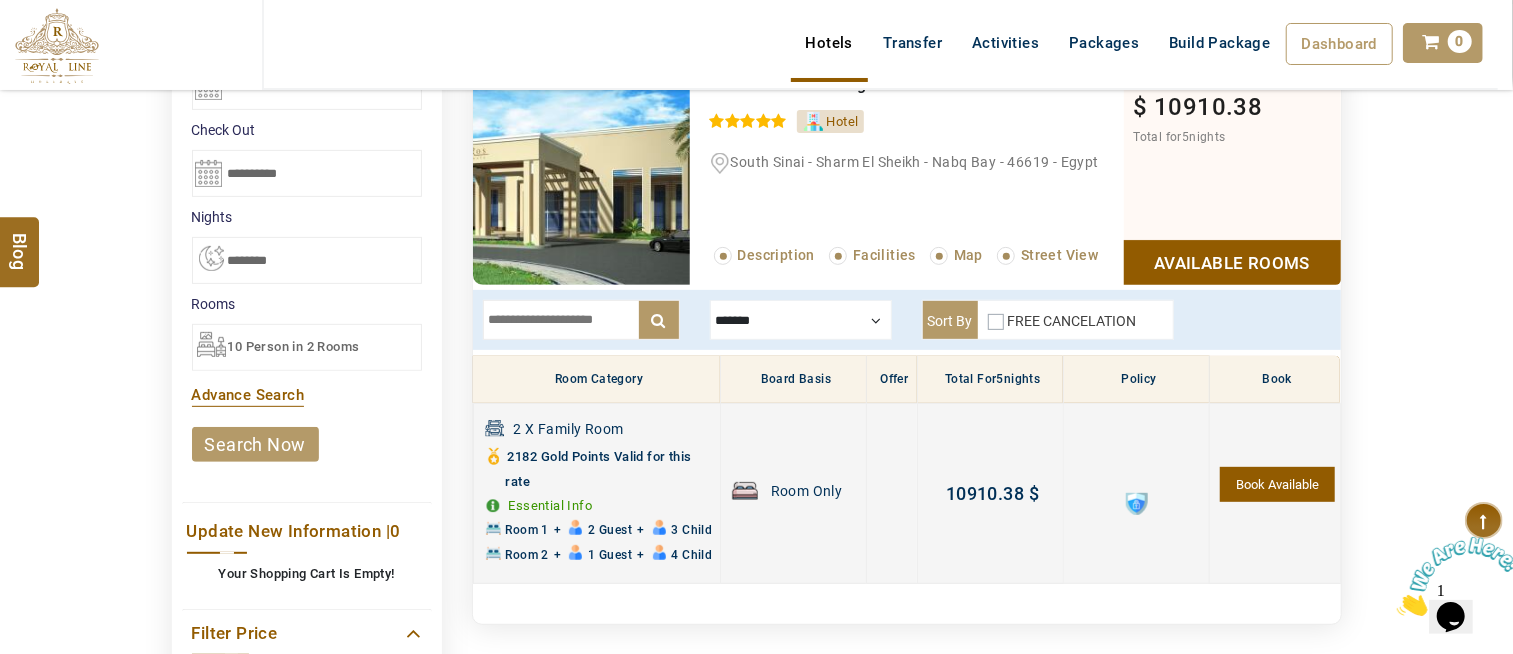 scroll, scrollTop: 493, scrollLeft: 0, axis: vertical 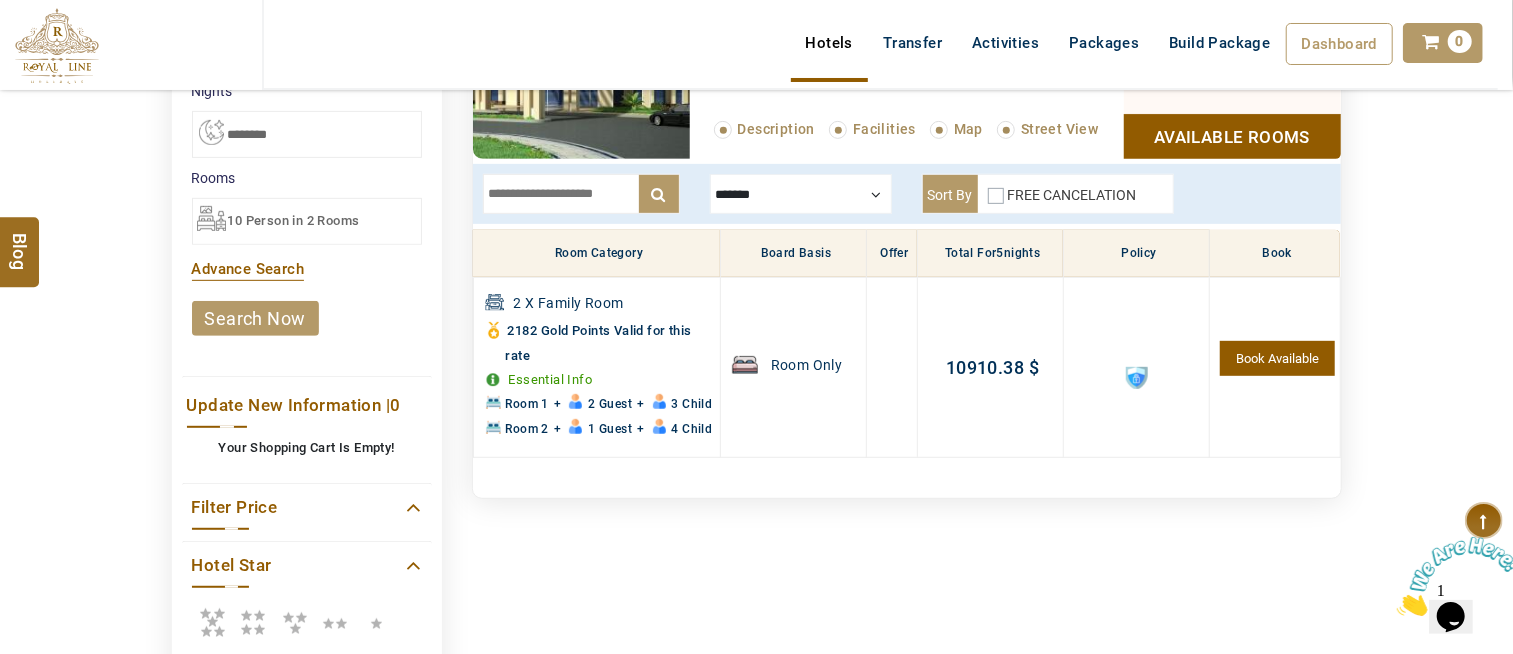 click at bounding box center [801, 194] 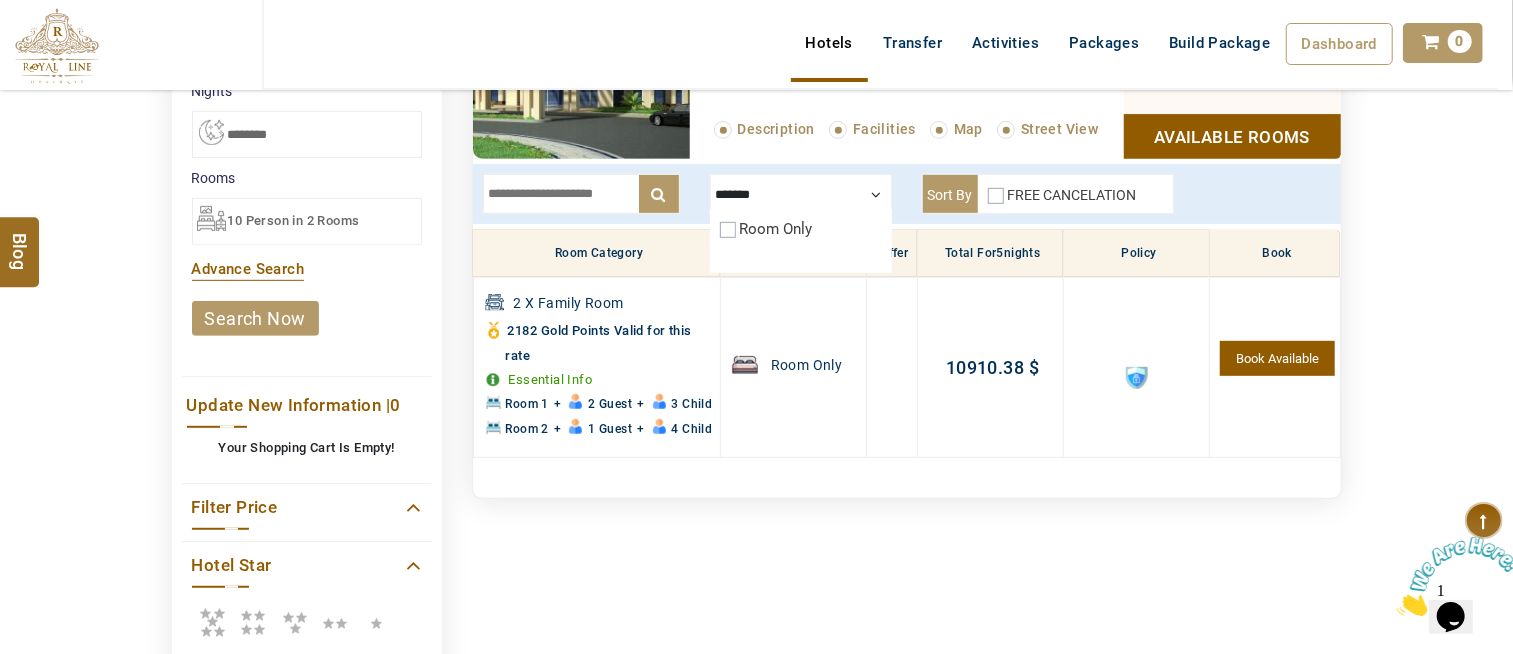 click at bounding box center (801, 194) 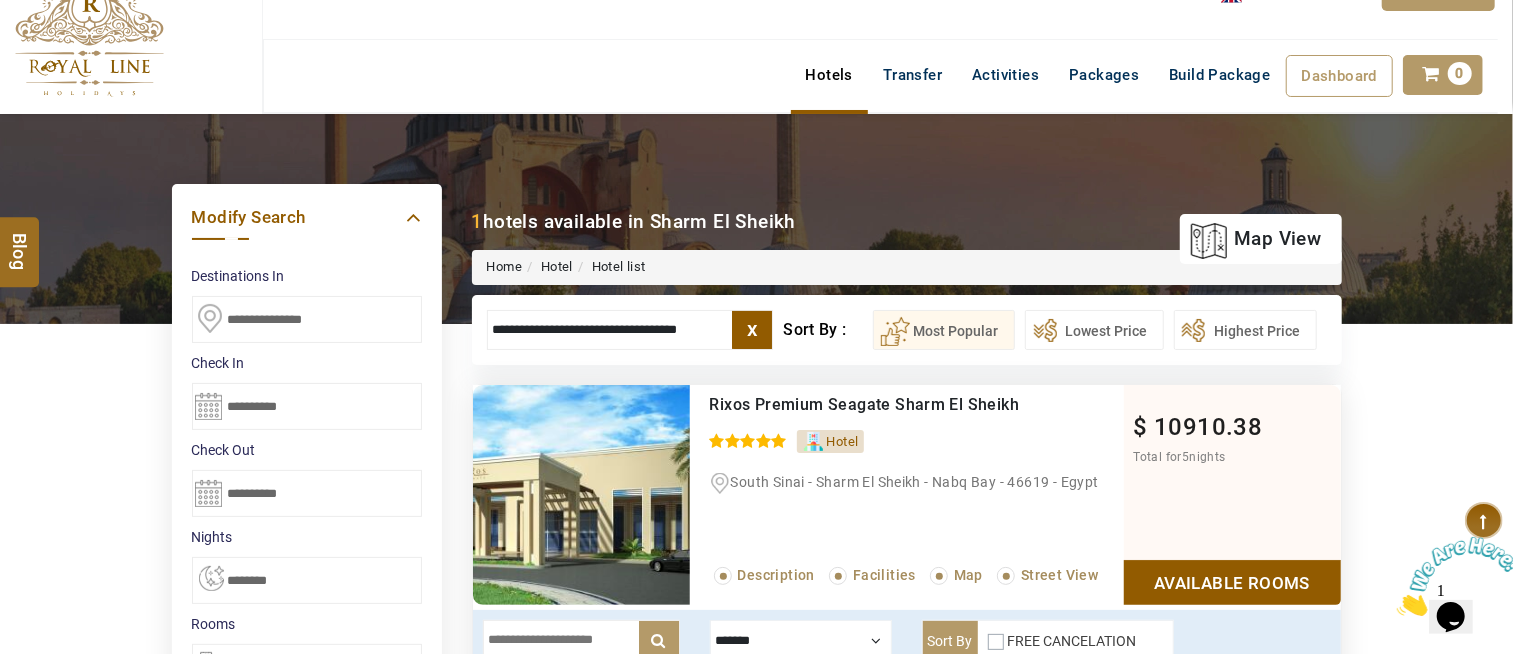 scroll, scrollTop: 0, scrollLeft: 0, axis: both 